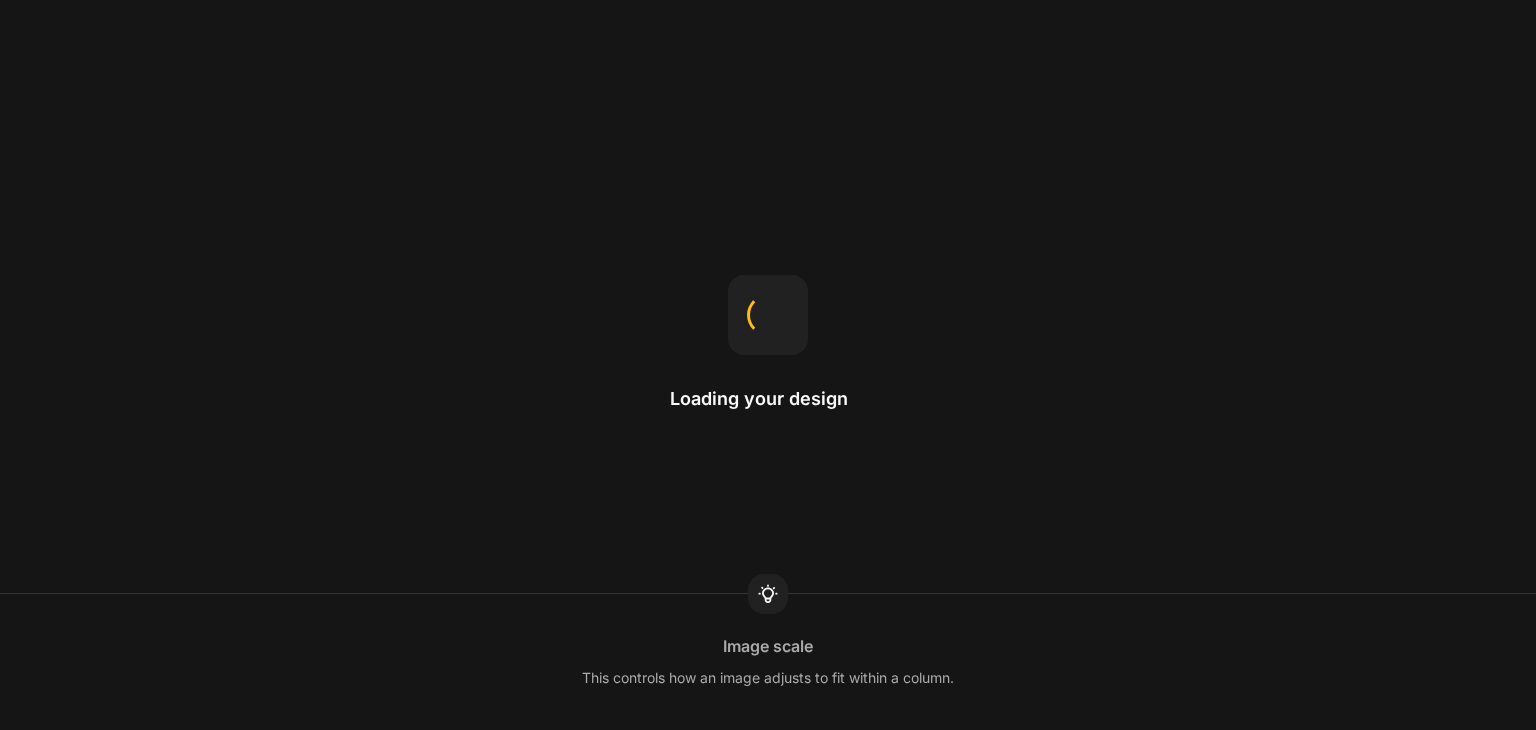 scroll, scrollTop: 0, scrollLeft: 0, axis: both 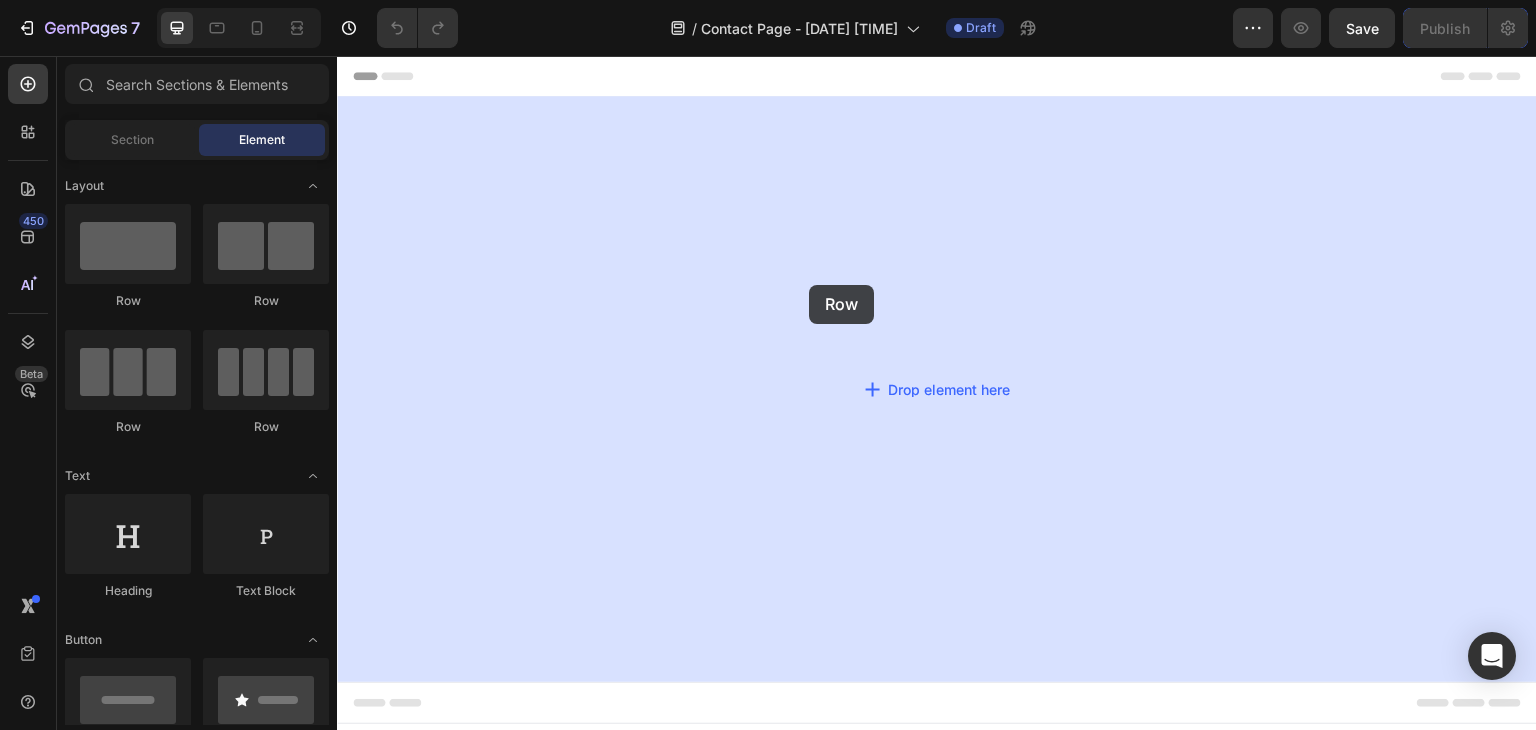drag, startPoint x: 468, startPoint y: 327, endPoint x: 809, endPoint y: 285, distance: 343.57678 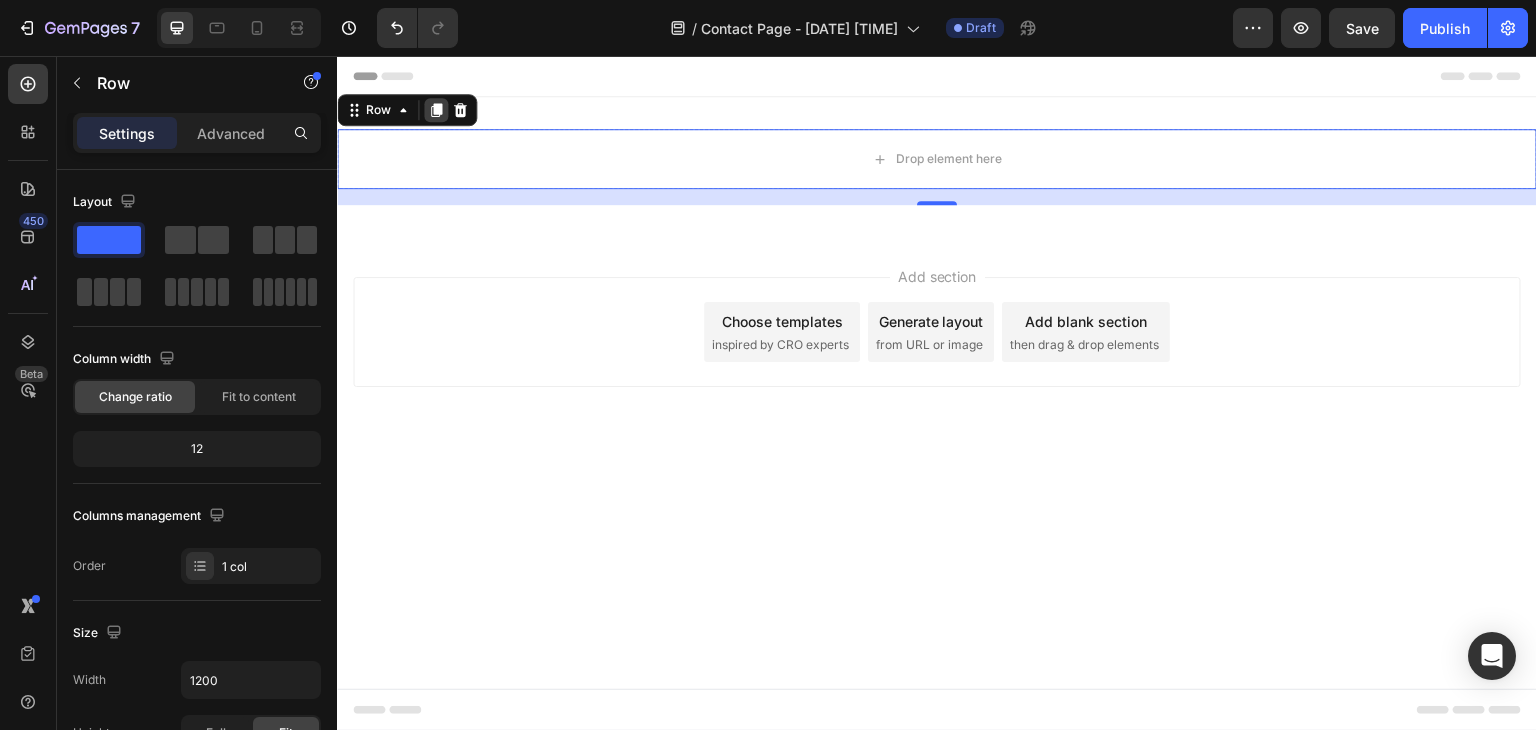 click 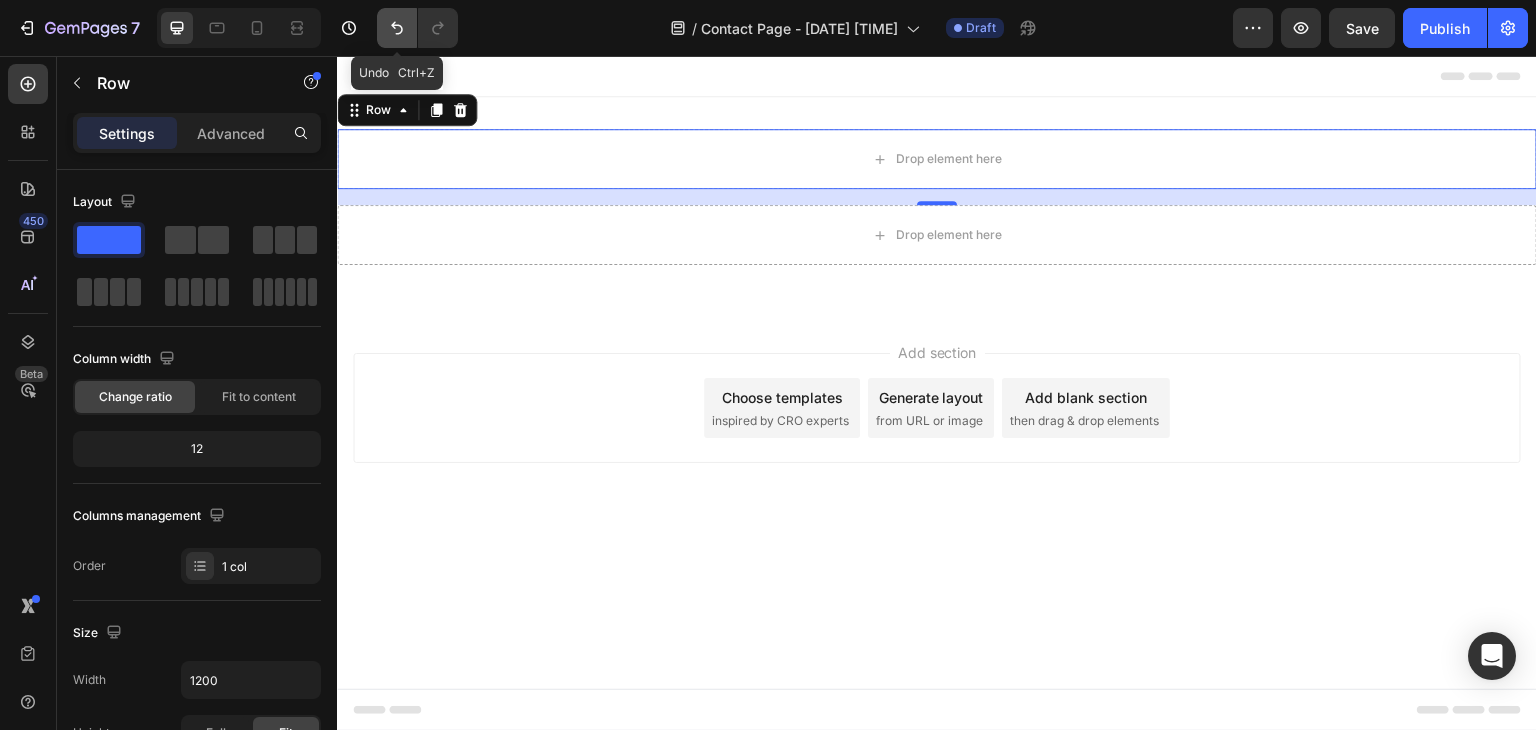 click 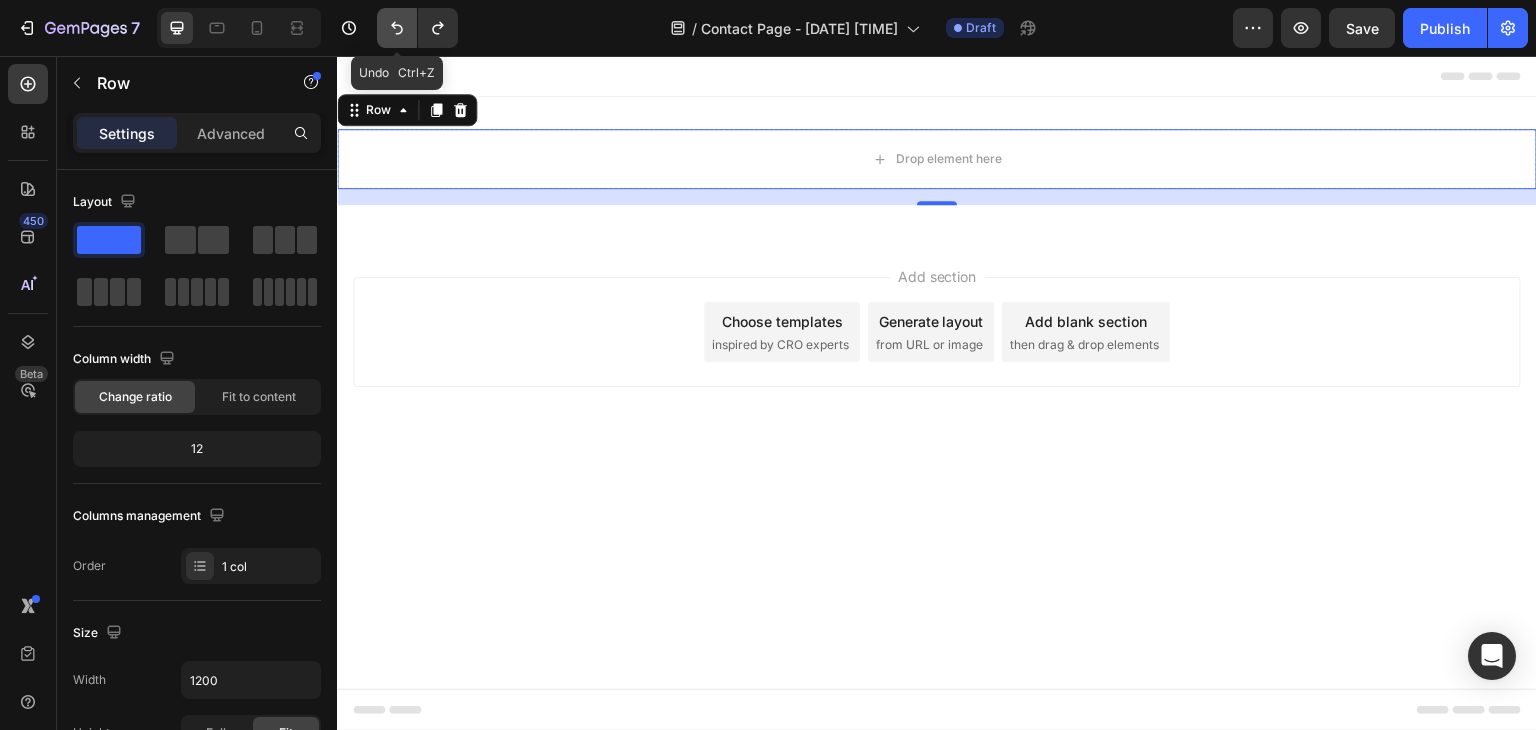 click 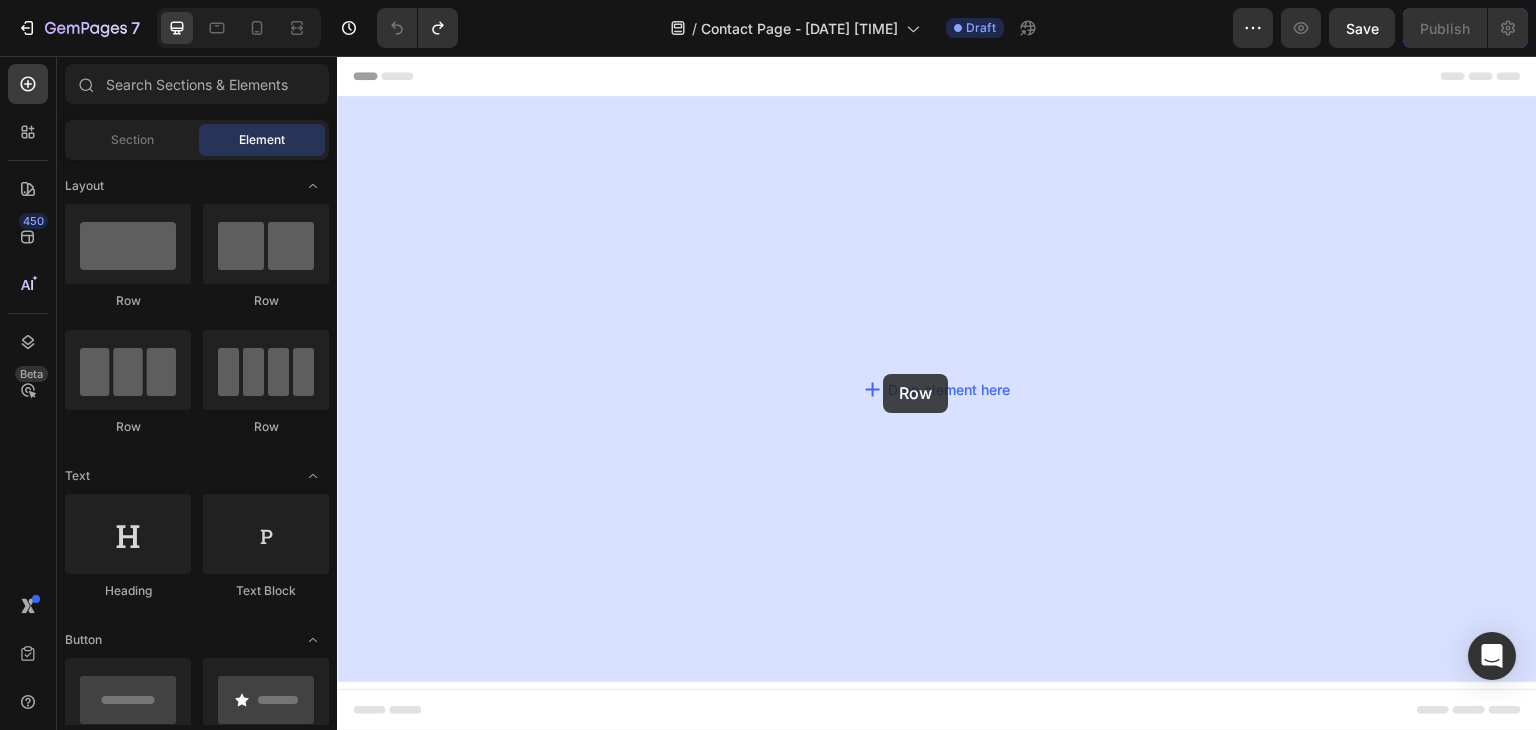drag, startPoint x: 478, startPoint y: 304, endPoint x: 882, endPoint y: 374, distance: 410.0195 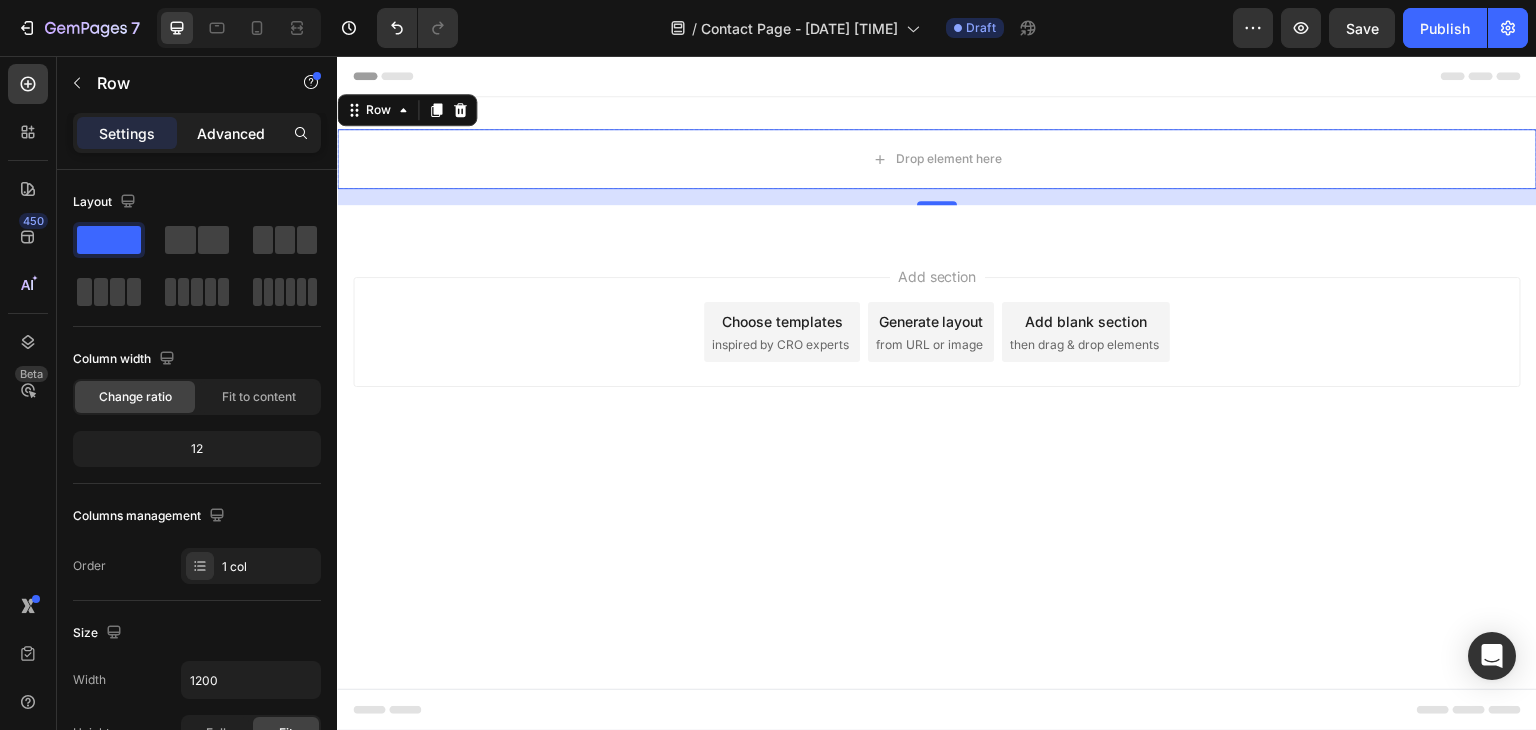 click on "Advanced" at bounding box center [231, 133] 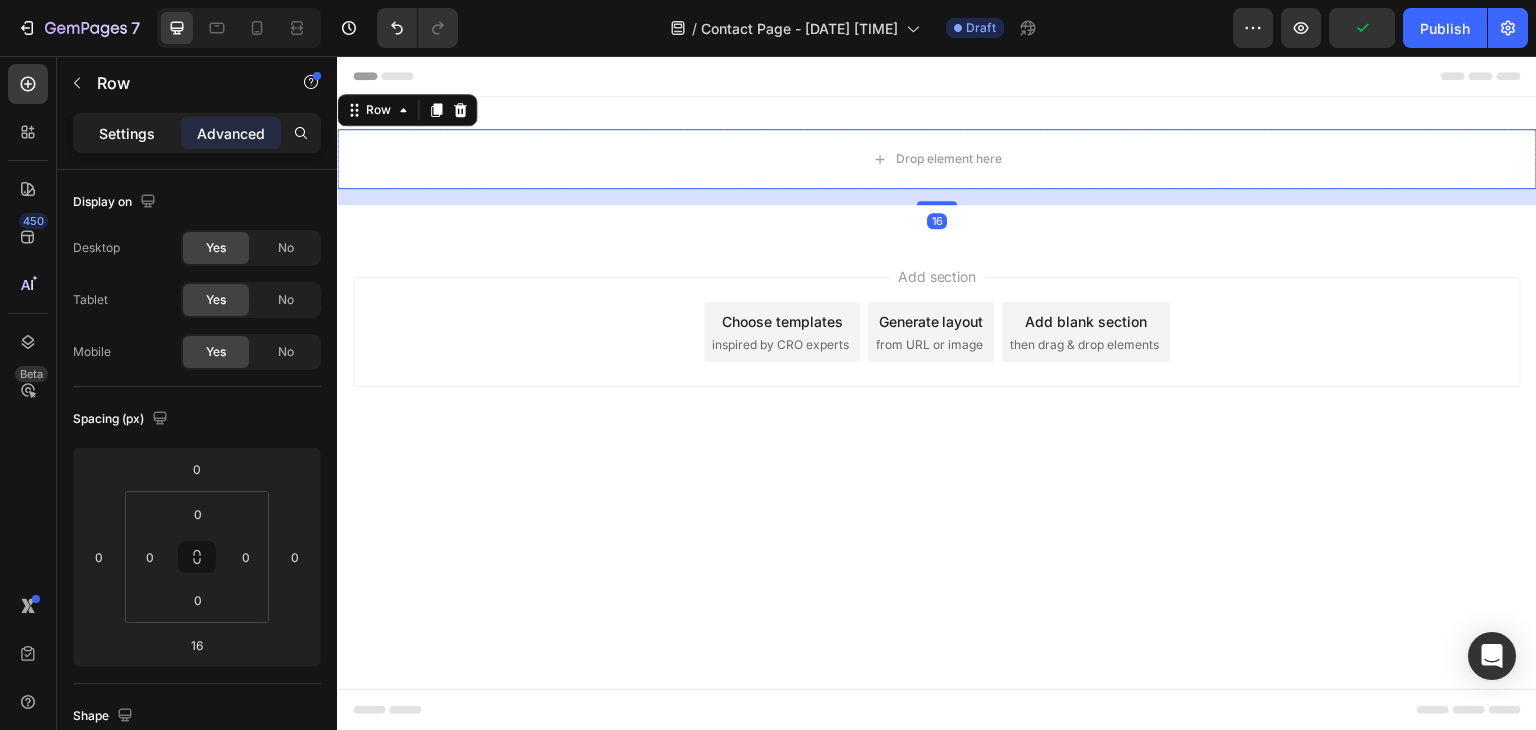 click on "Settings" at bounding box center [127, 133] 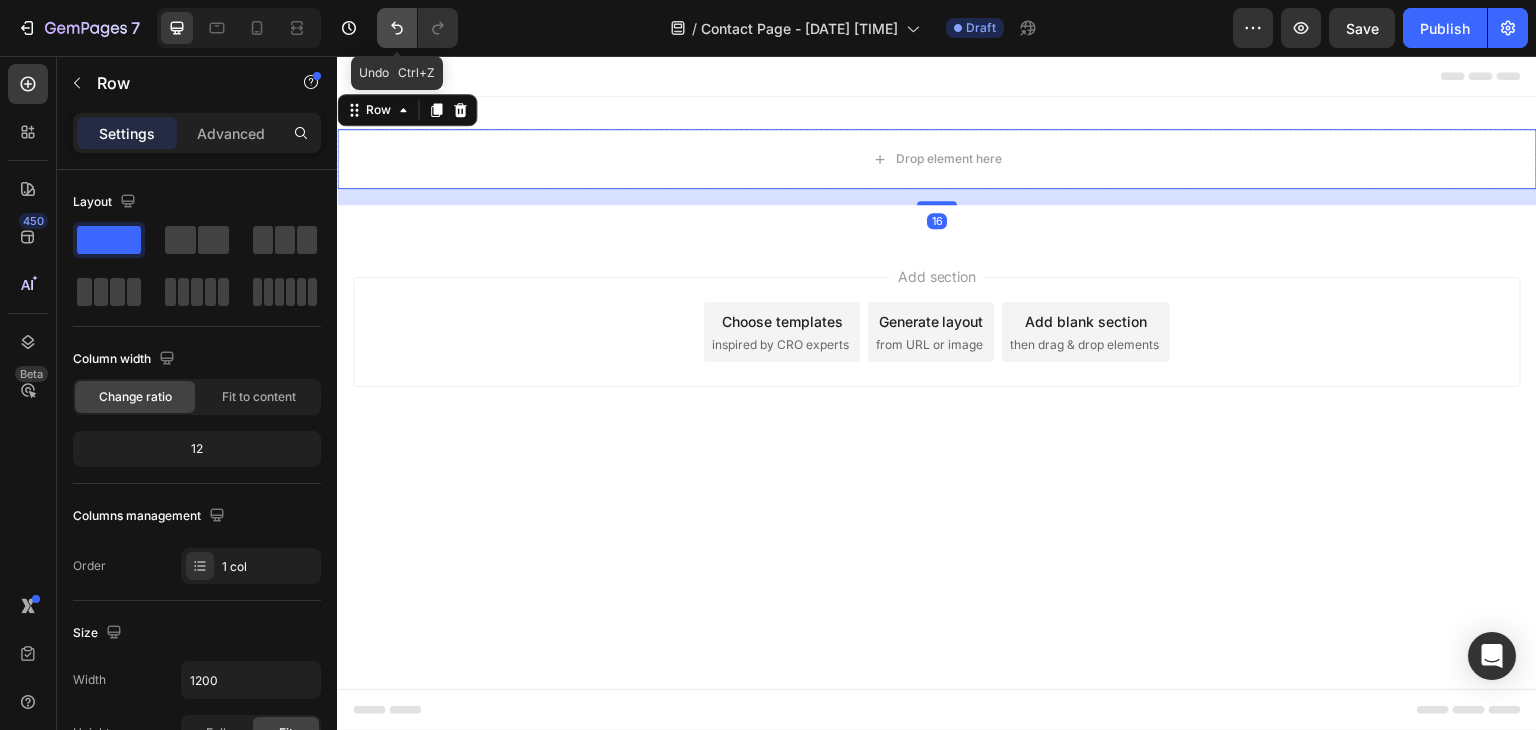 click 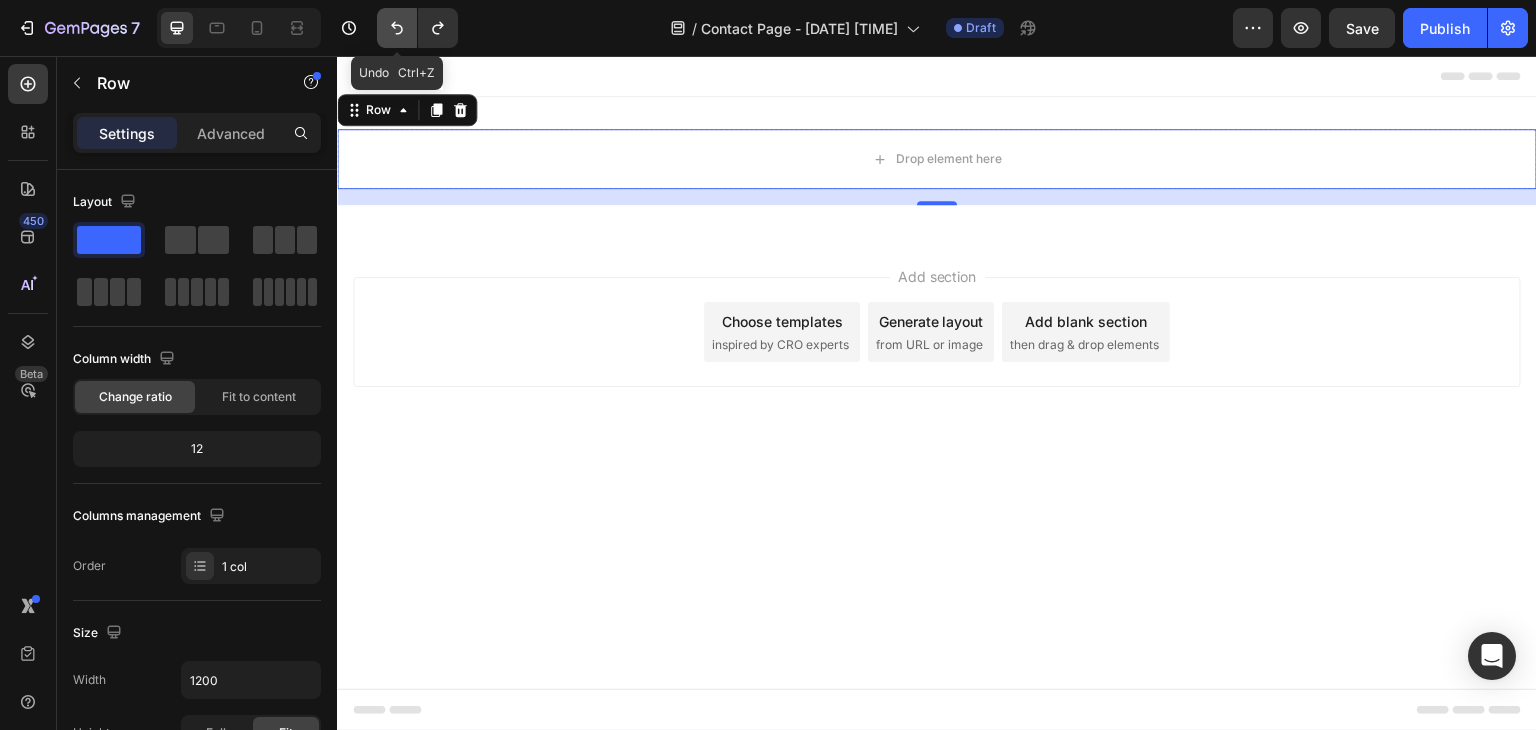 click 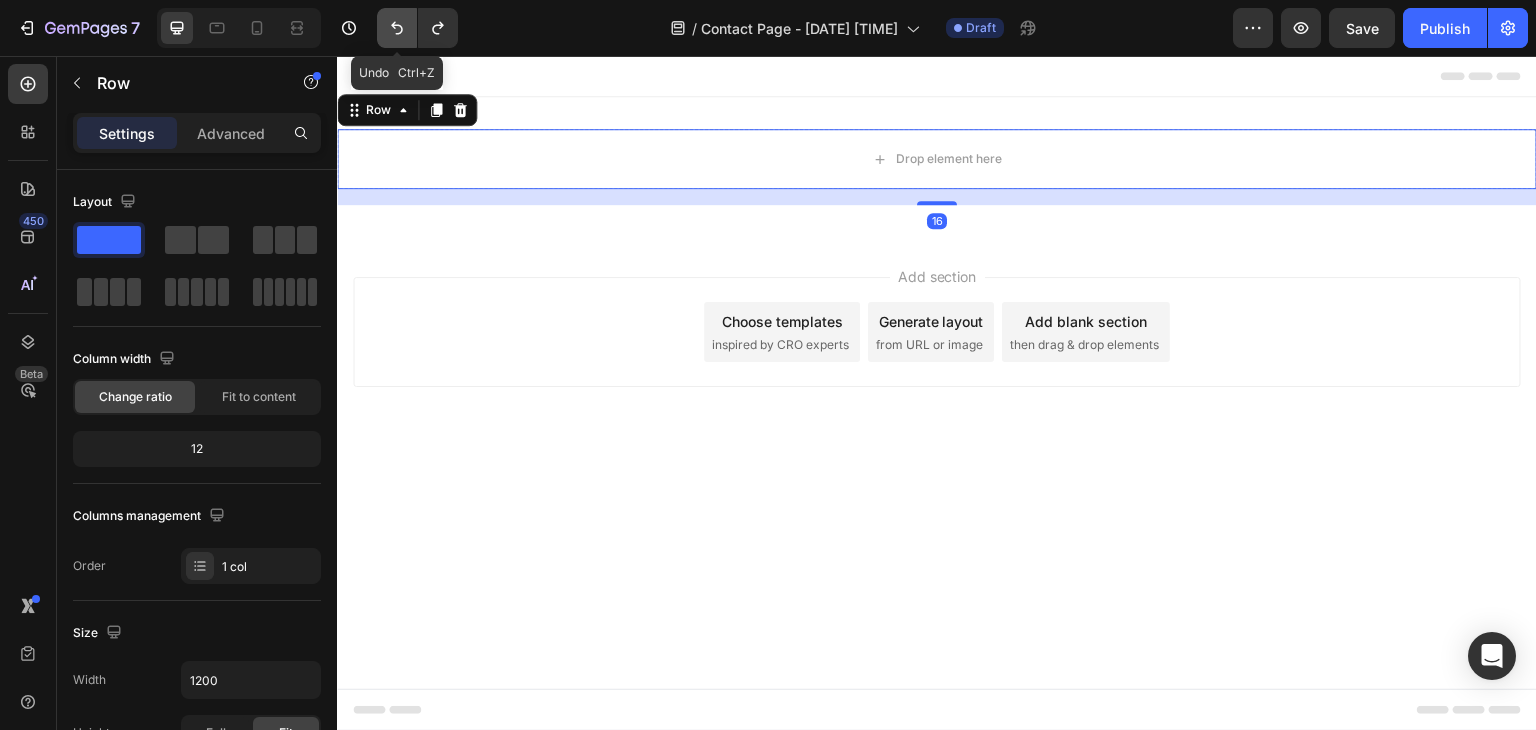 click 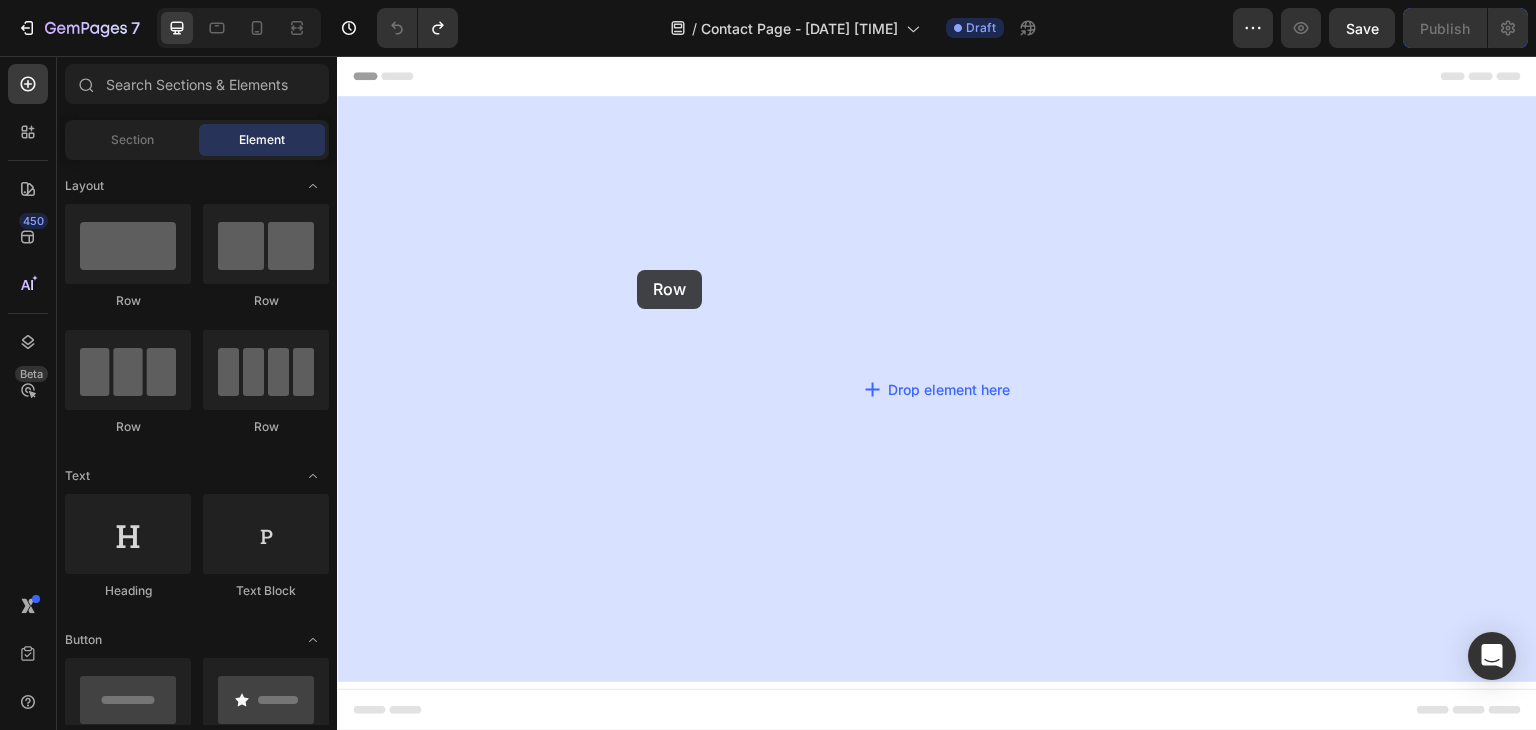 drag, startPoint x: 477, startPoint y: 304, endPoint x: 637, endPoint y: 270, distance: 163.57262 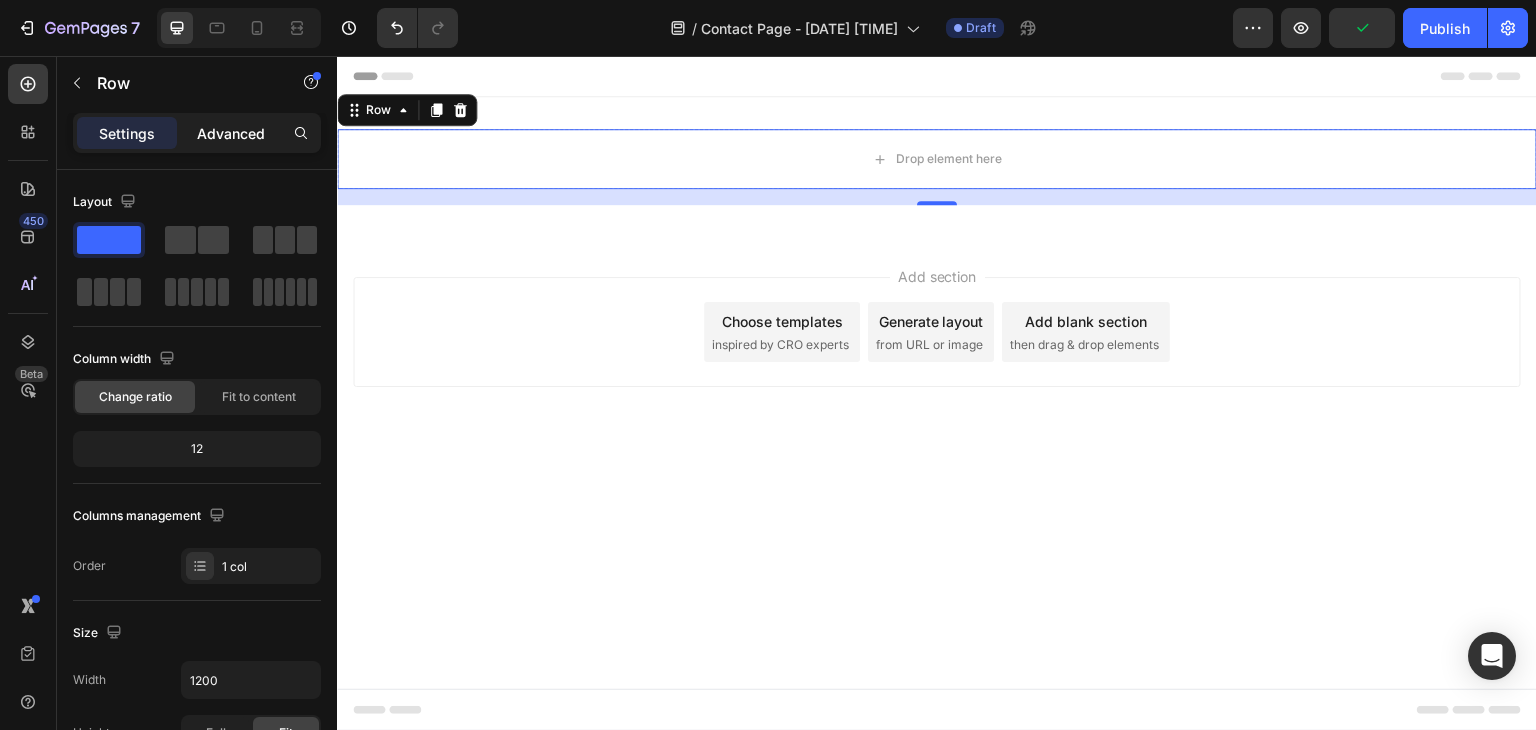click on "Advanced" at bounding box center [231, 133] 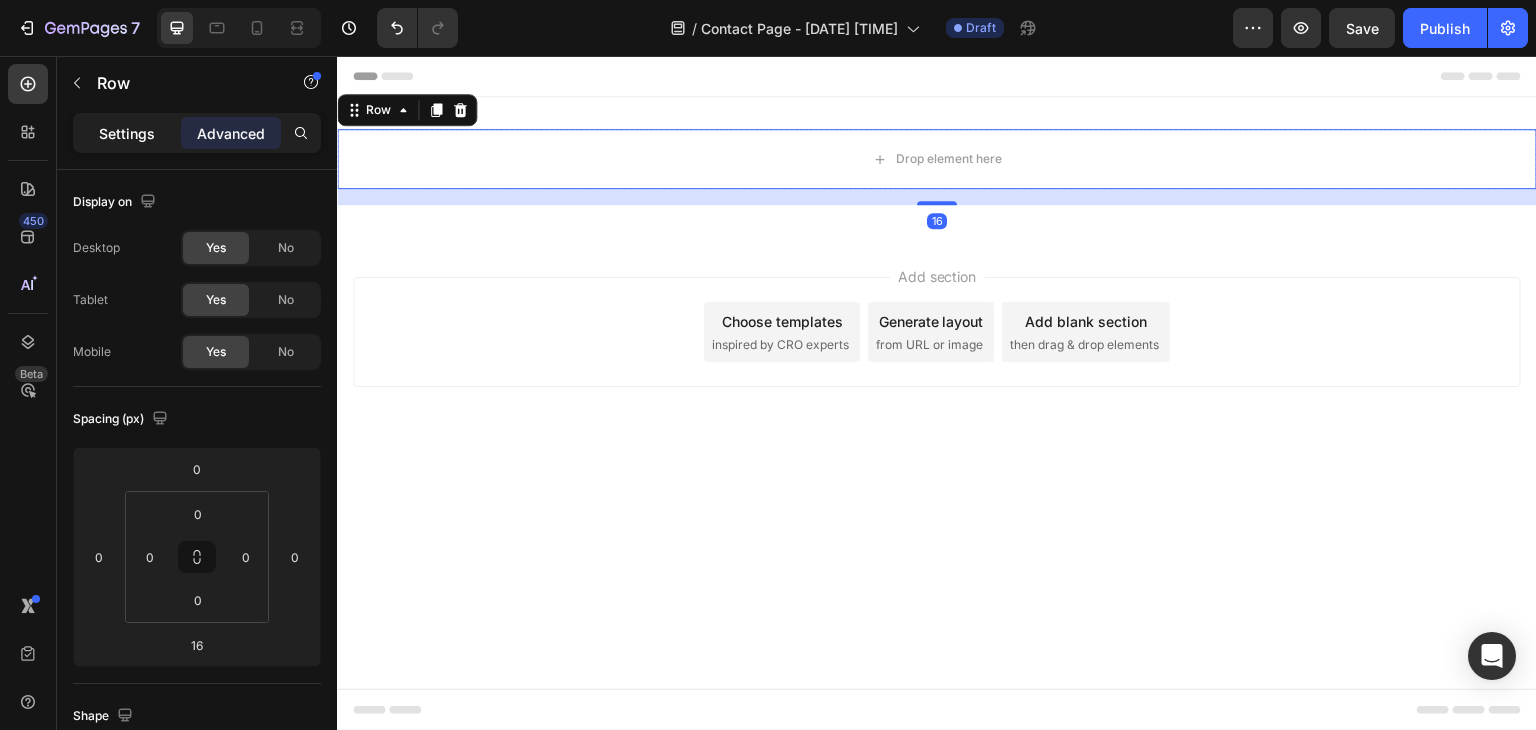 click on "Settings" at bounding box center (127, 133) 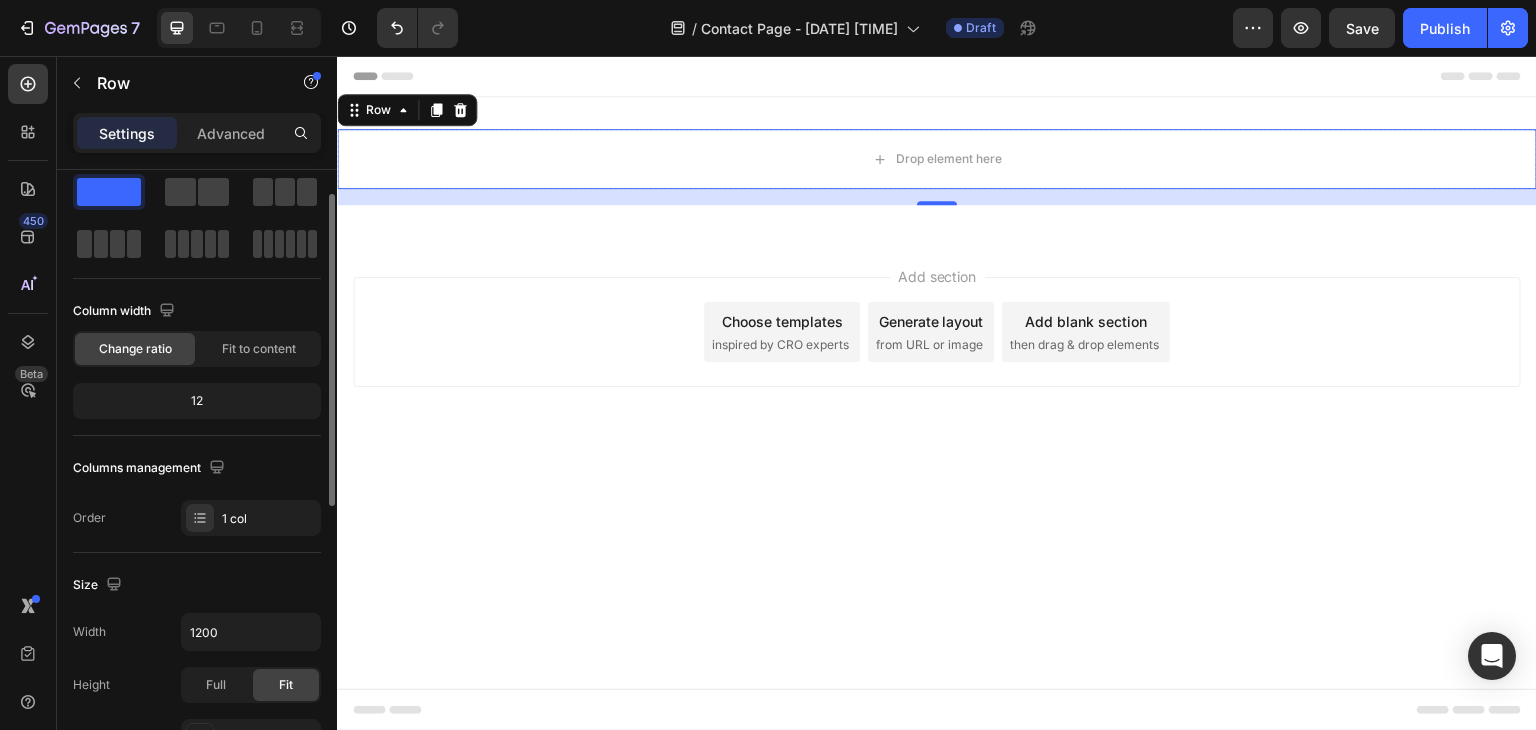 scroll, scrollTop: 0, scrollLeft: 0, axis: both 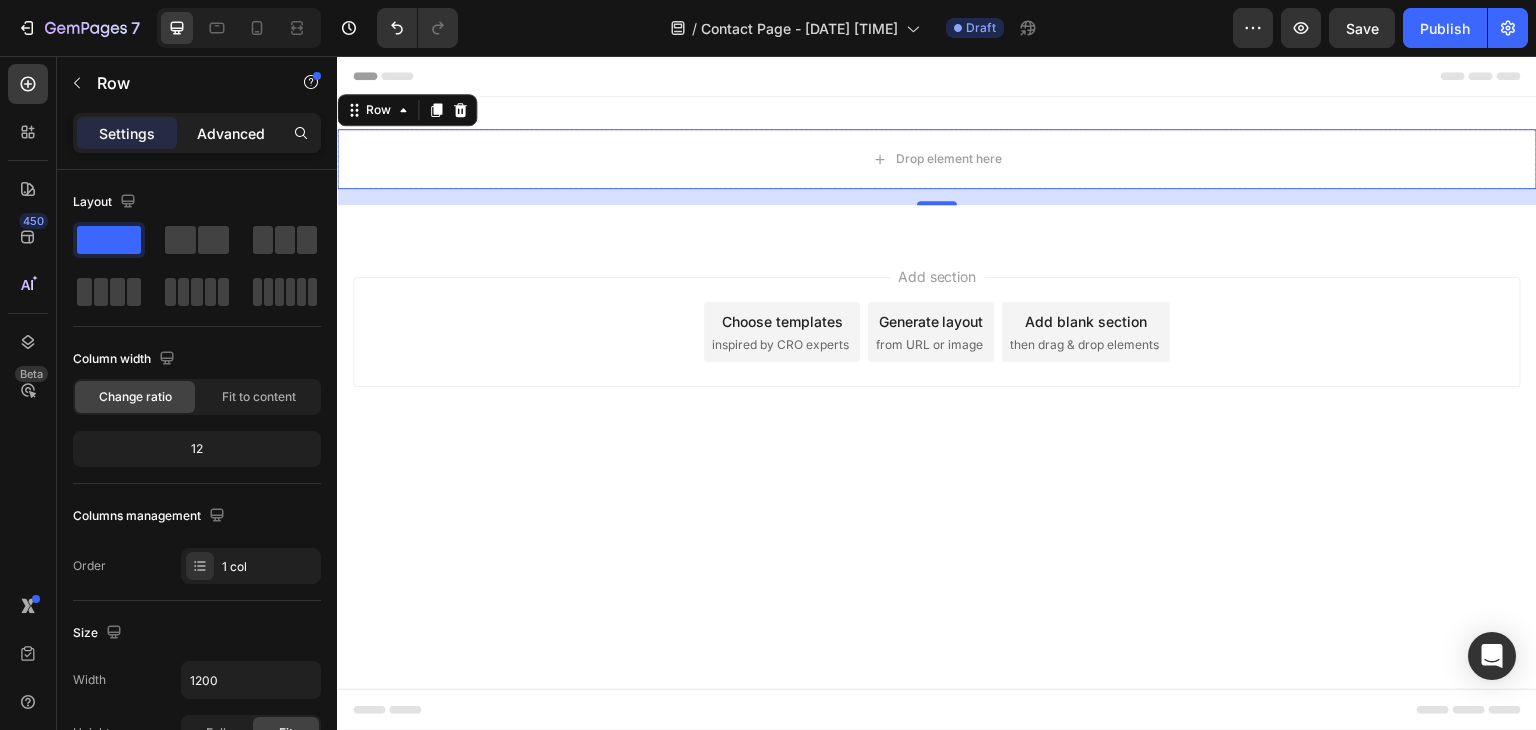 click on "Advanced" at bounding box center (231, 133) 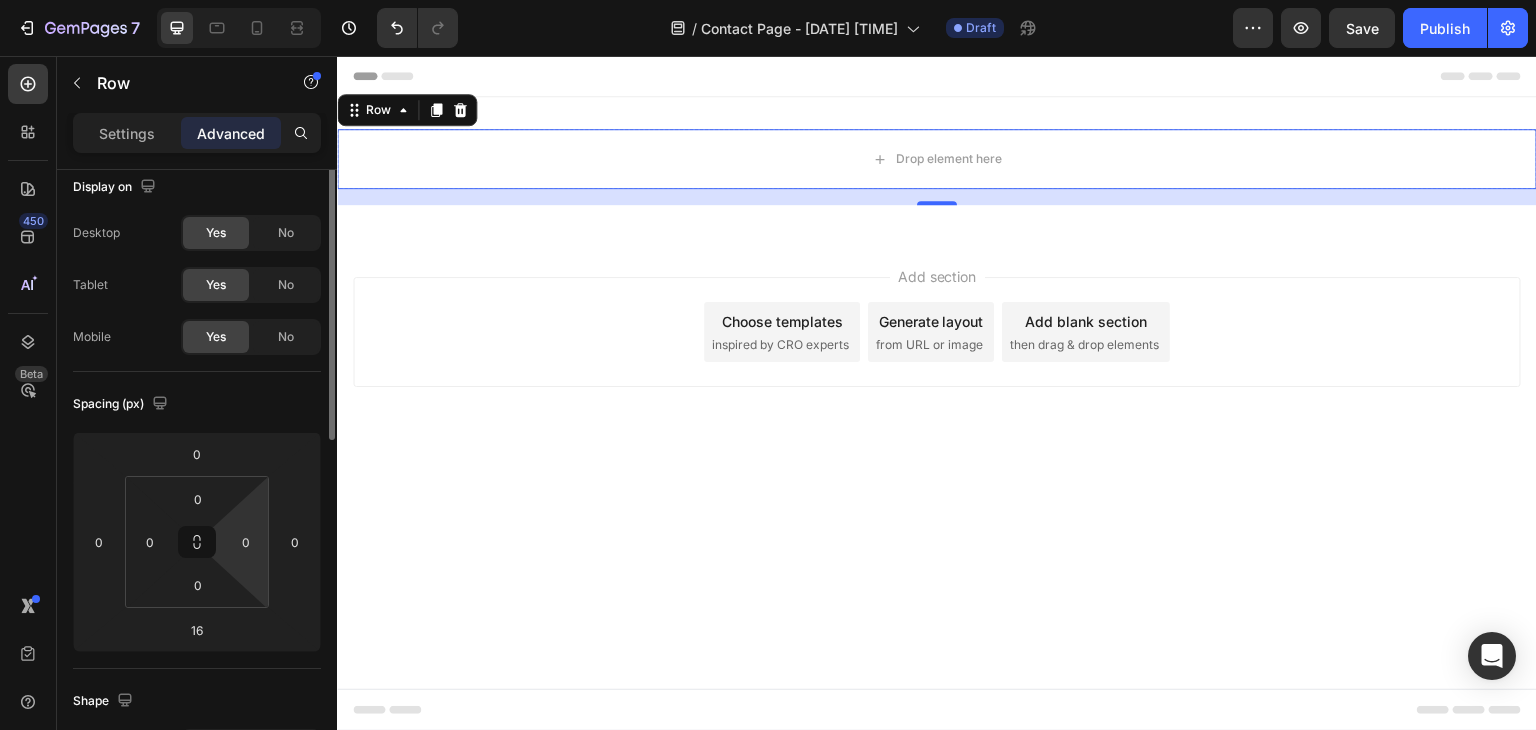 scroll, scrollTop: 0, scrollLeft: 0, axis: both 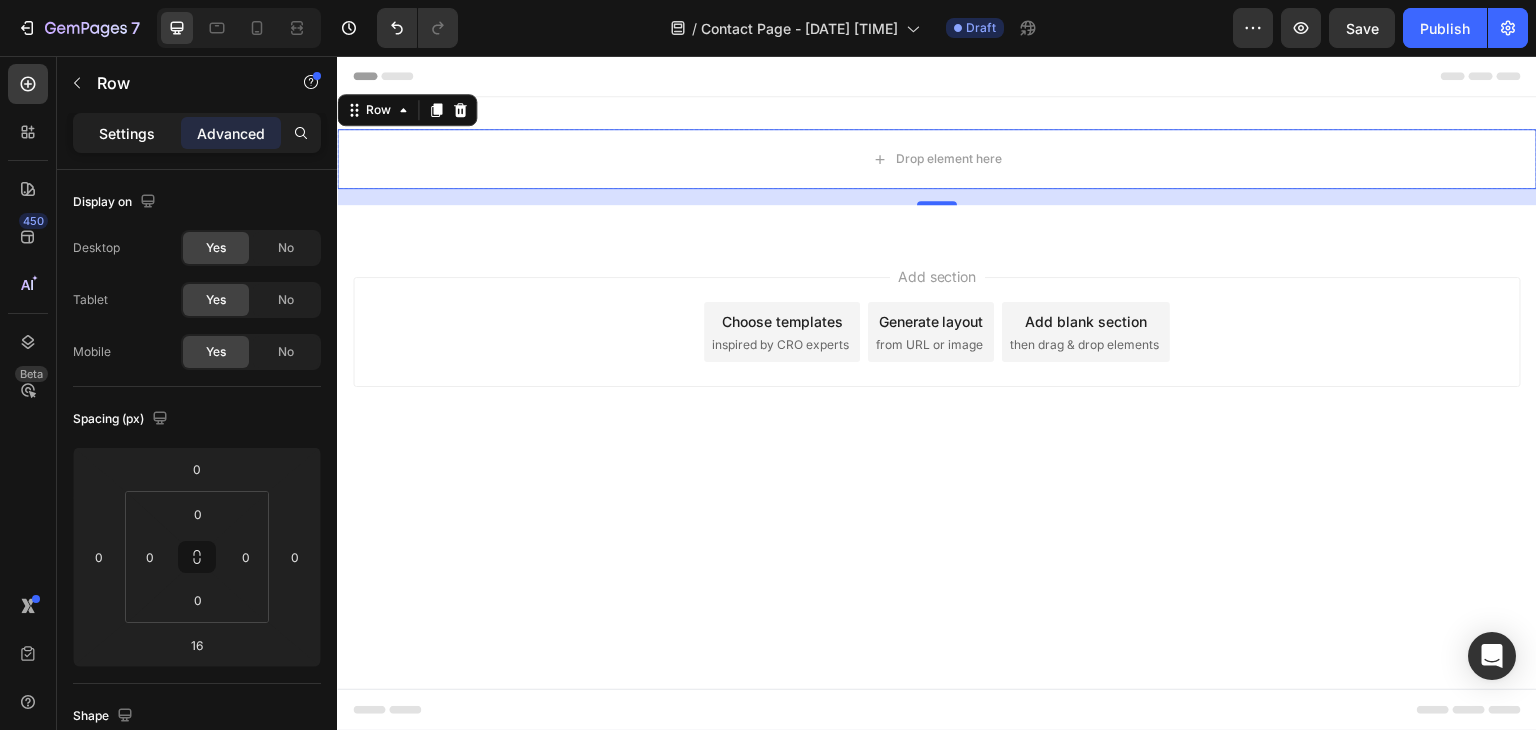 click on "Settings" 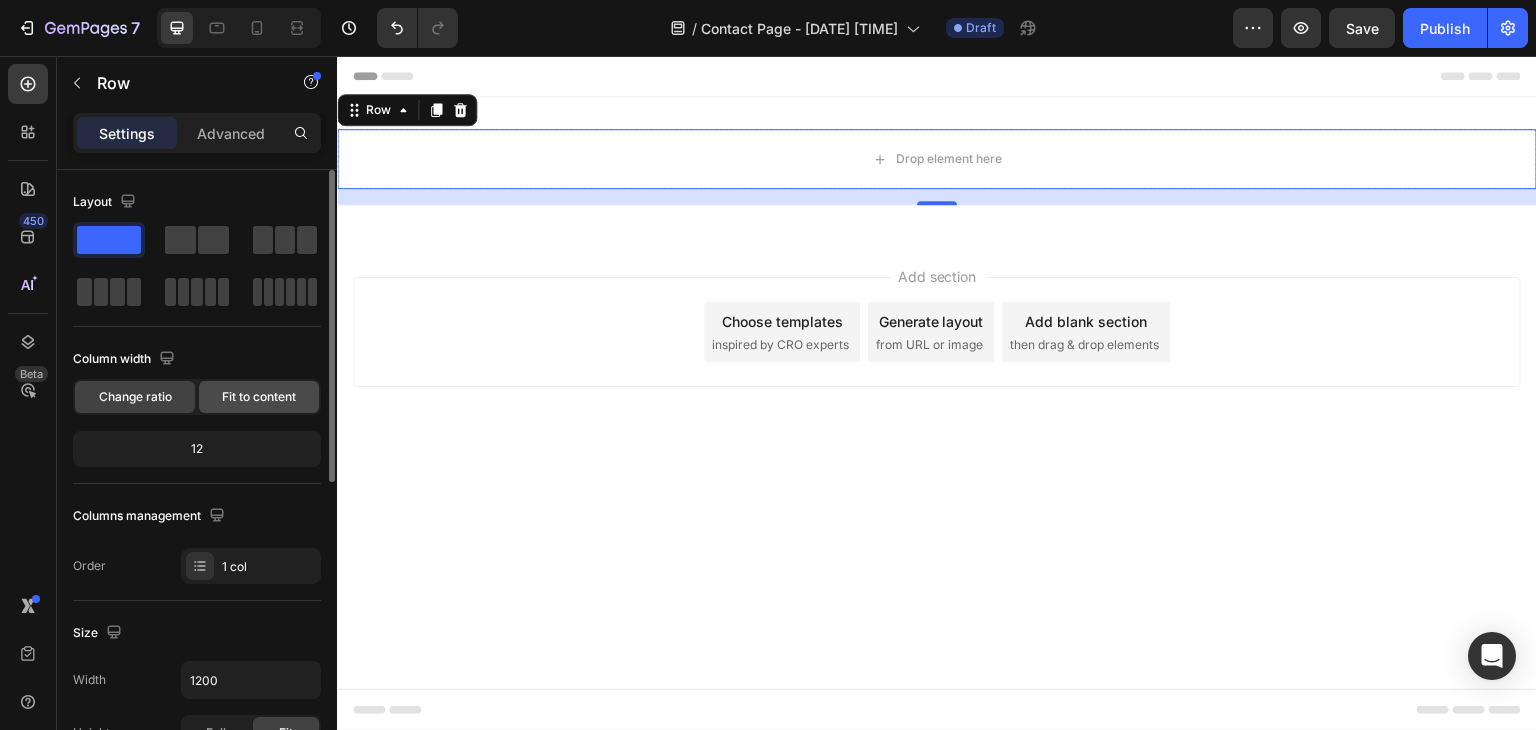 click on "Fit to content" 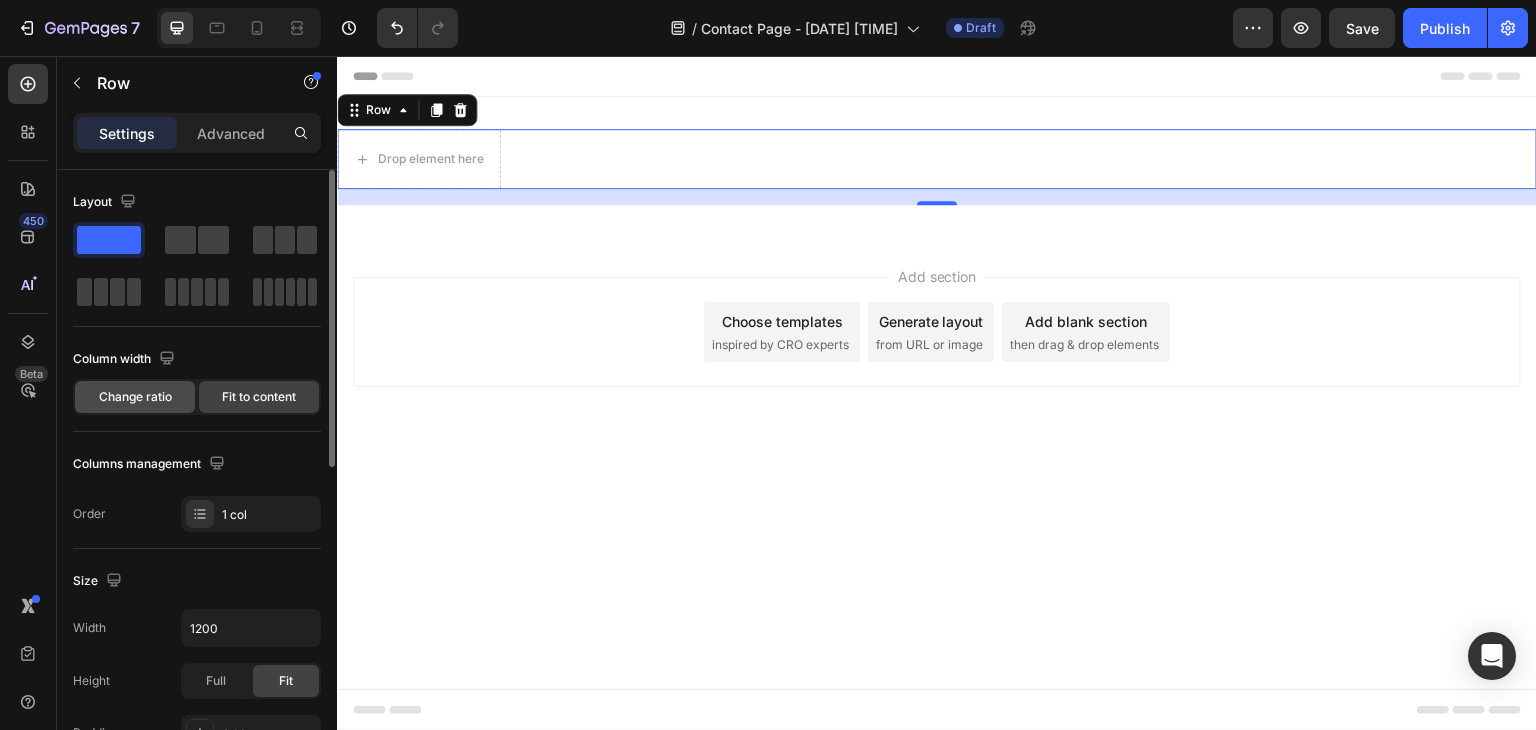 click on "Change ratio" 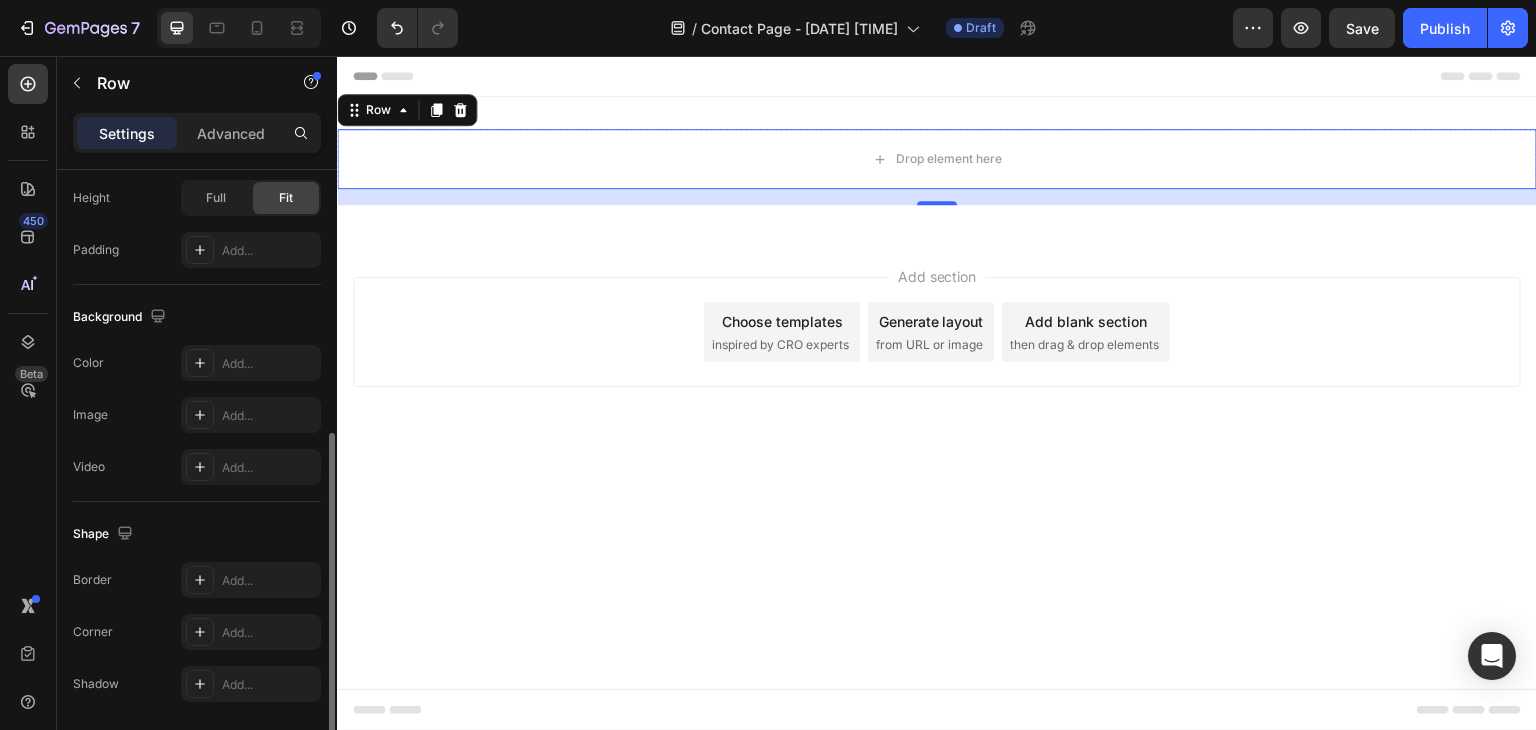scroll, scrollTop: 536, scrollLeft: 0, axis: vertical 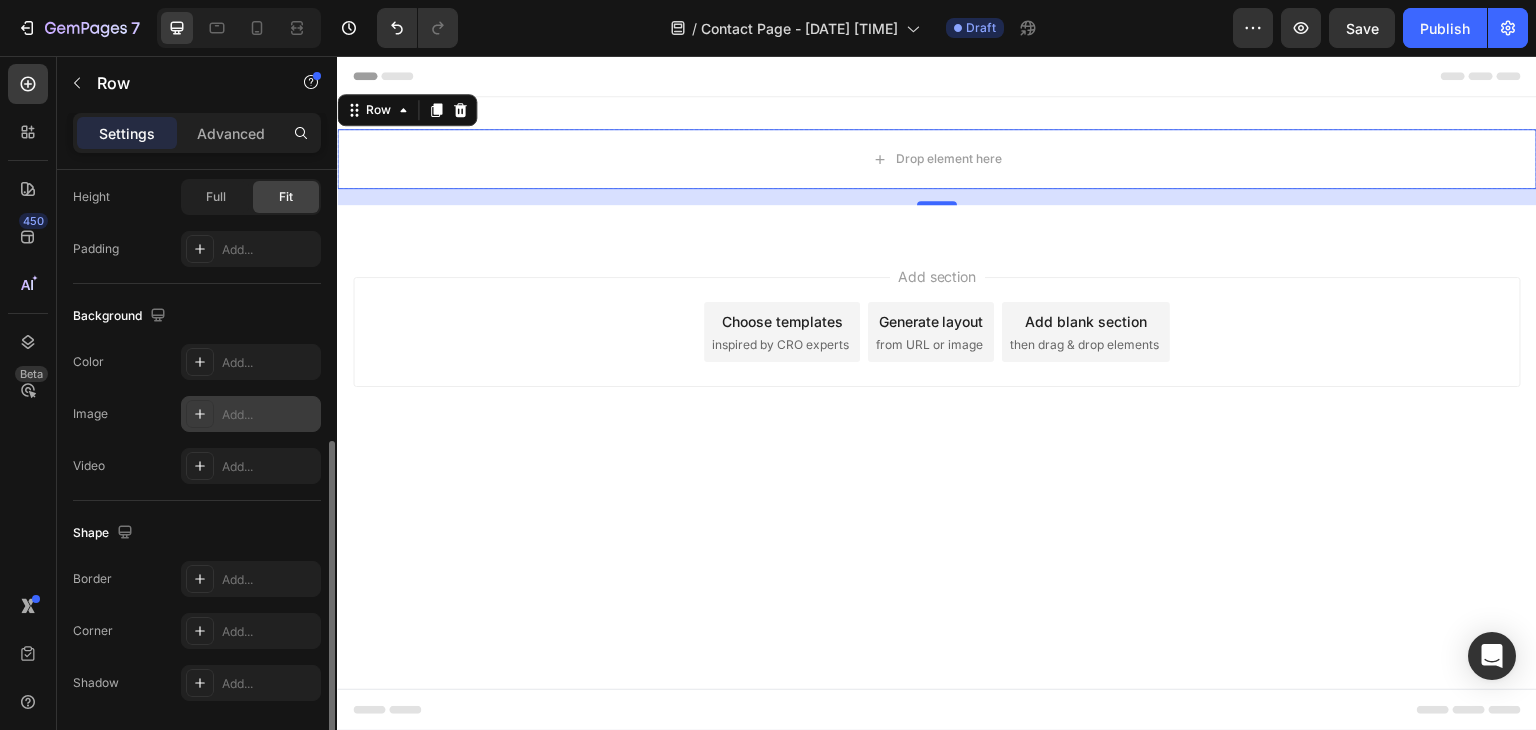 click 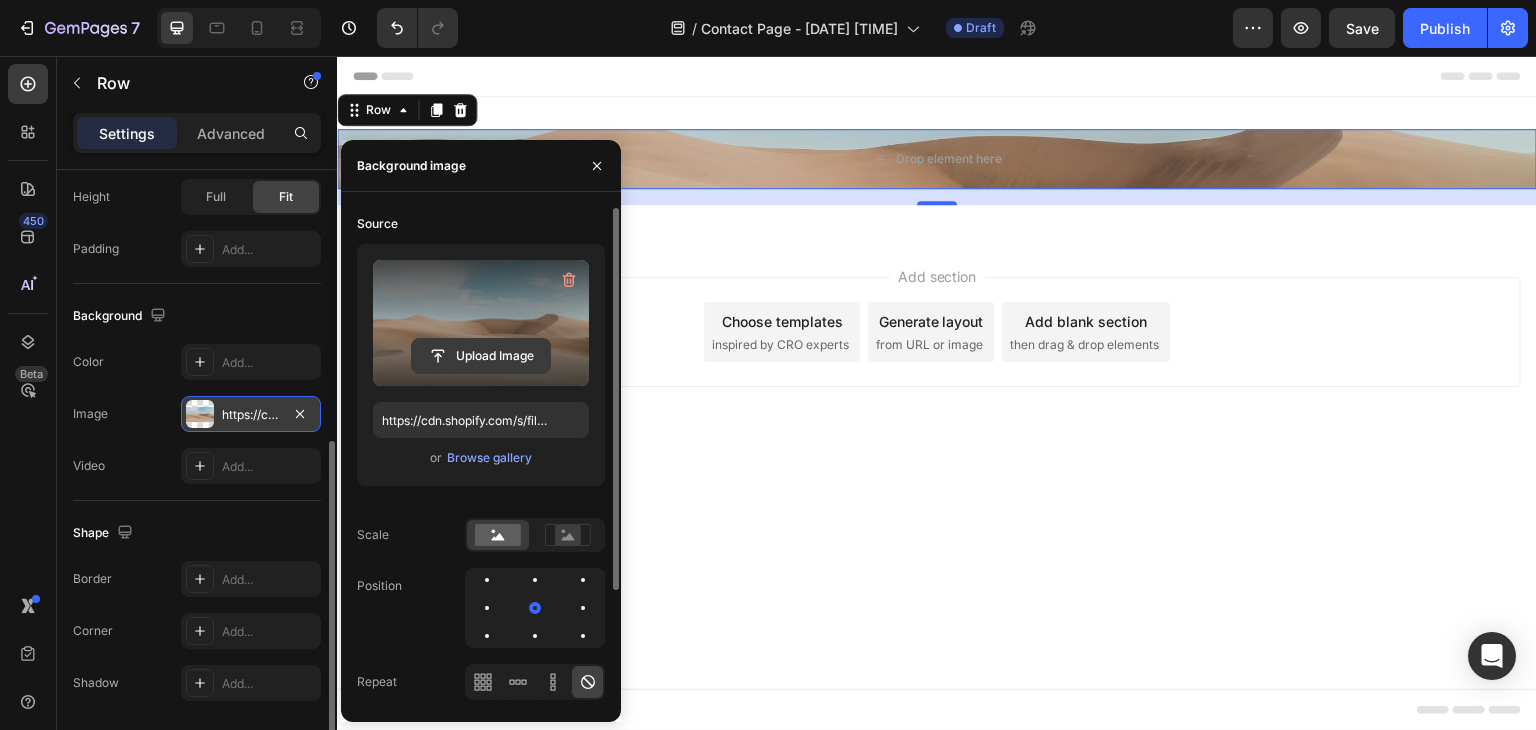 click 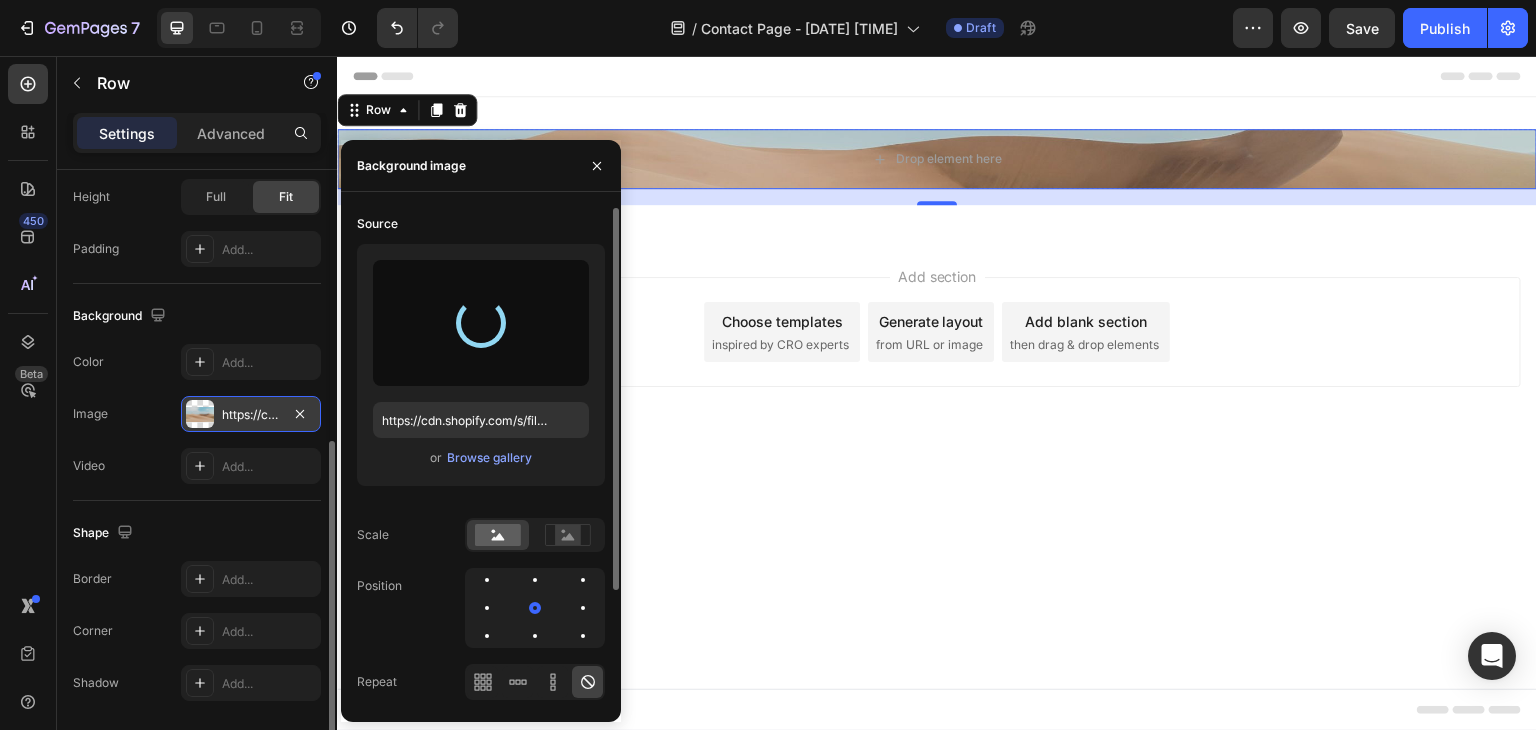 type on "https://cdn.shopify.com/s/files/1/0918/9369/4829/files/gempages_564986998259975179-122352d0-436b-480b-8645-209f346acf41.png" 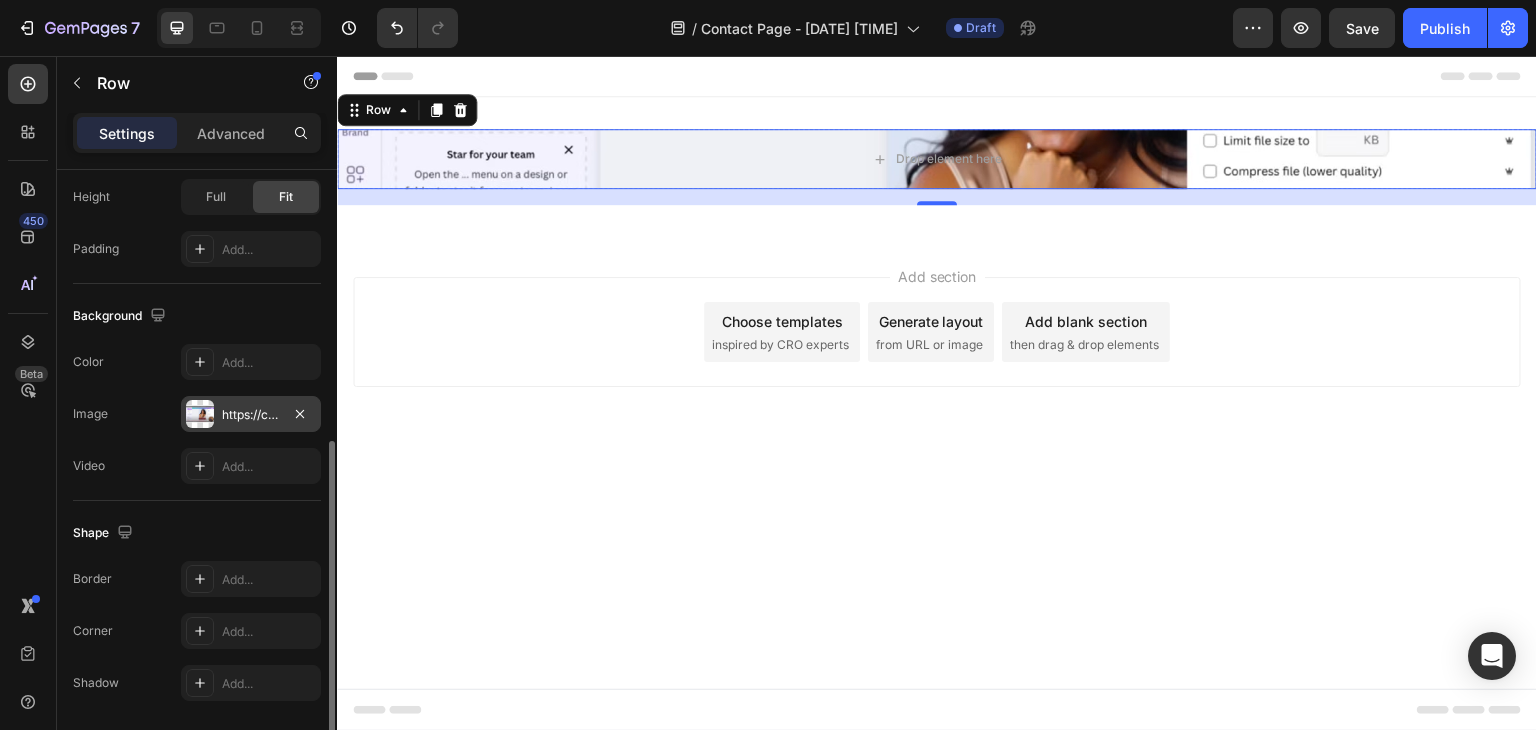 drag, startPoint x: 937, startPoint y: 188, endPoint x: 973, endPoint y: 368, distance: 183.5647 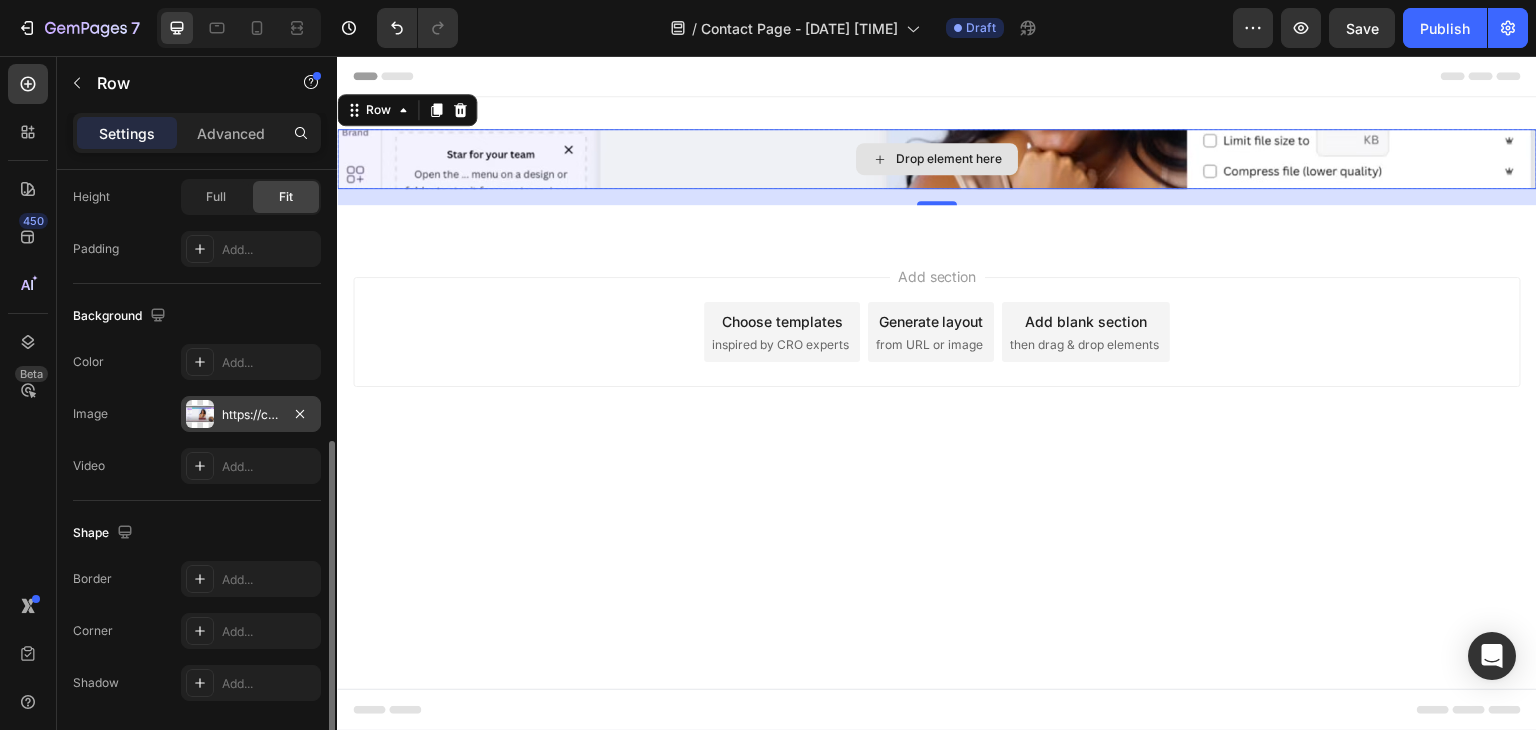 click on "Drop element here" at bounding box center [937, 159] 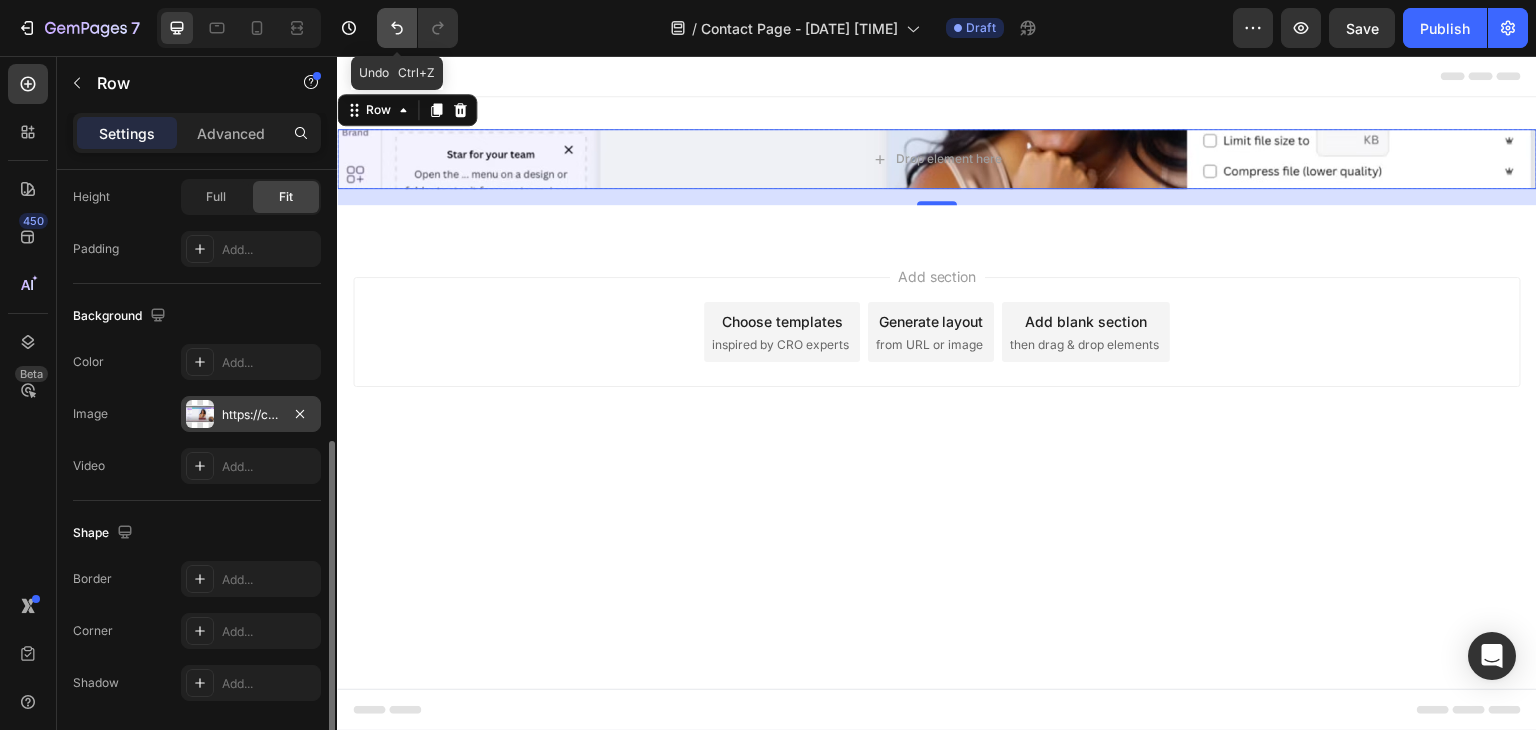 click 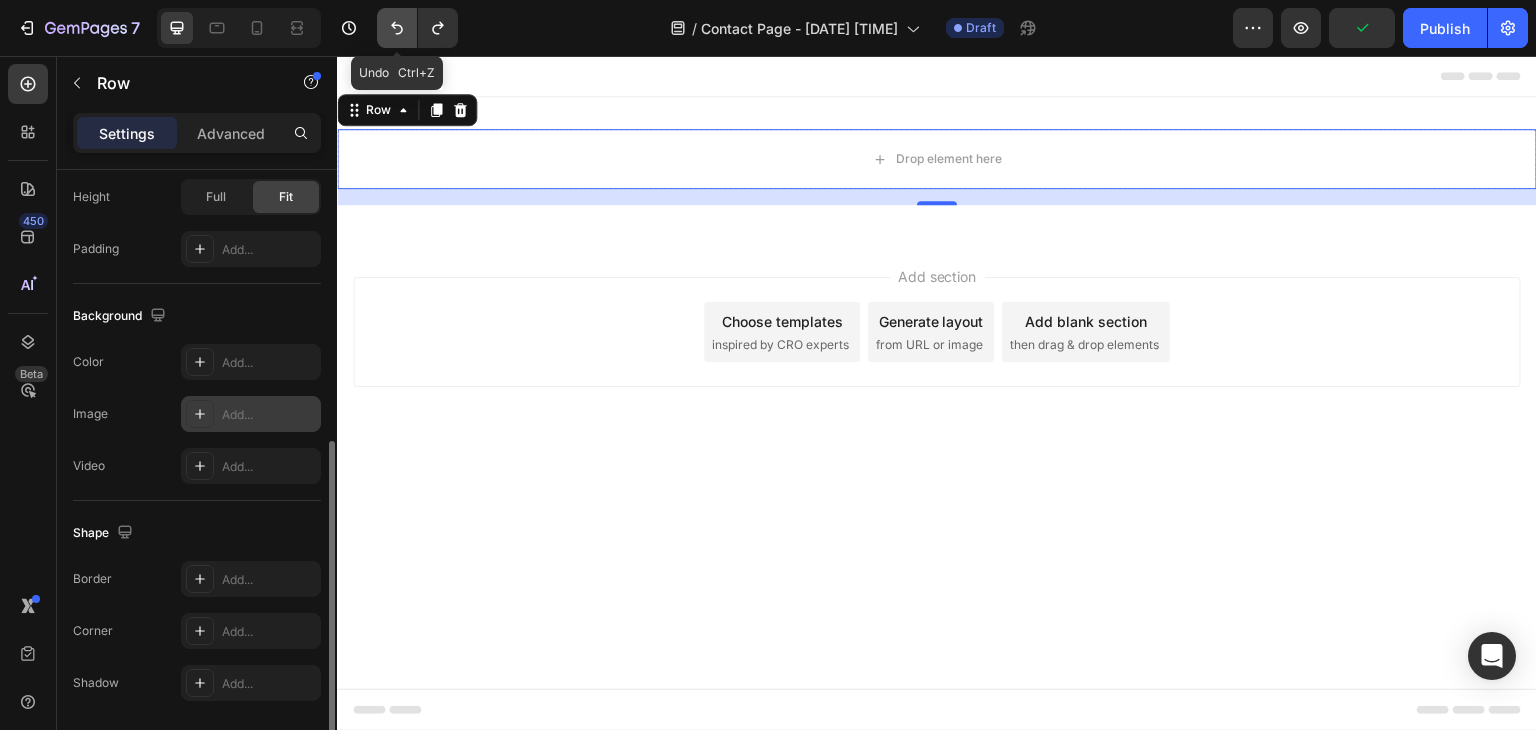 click 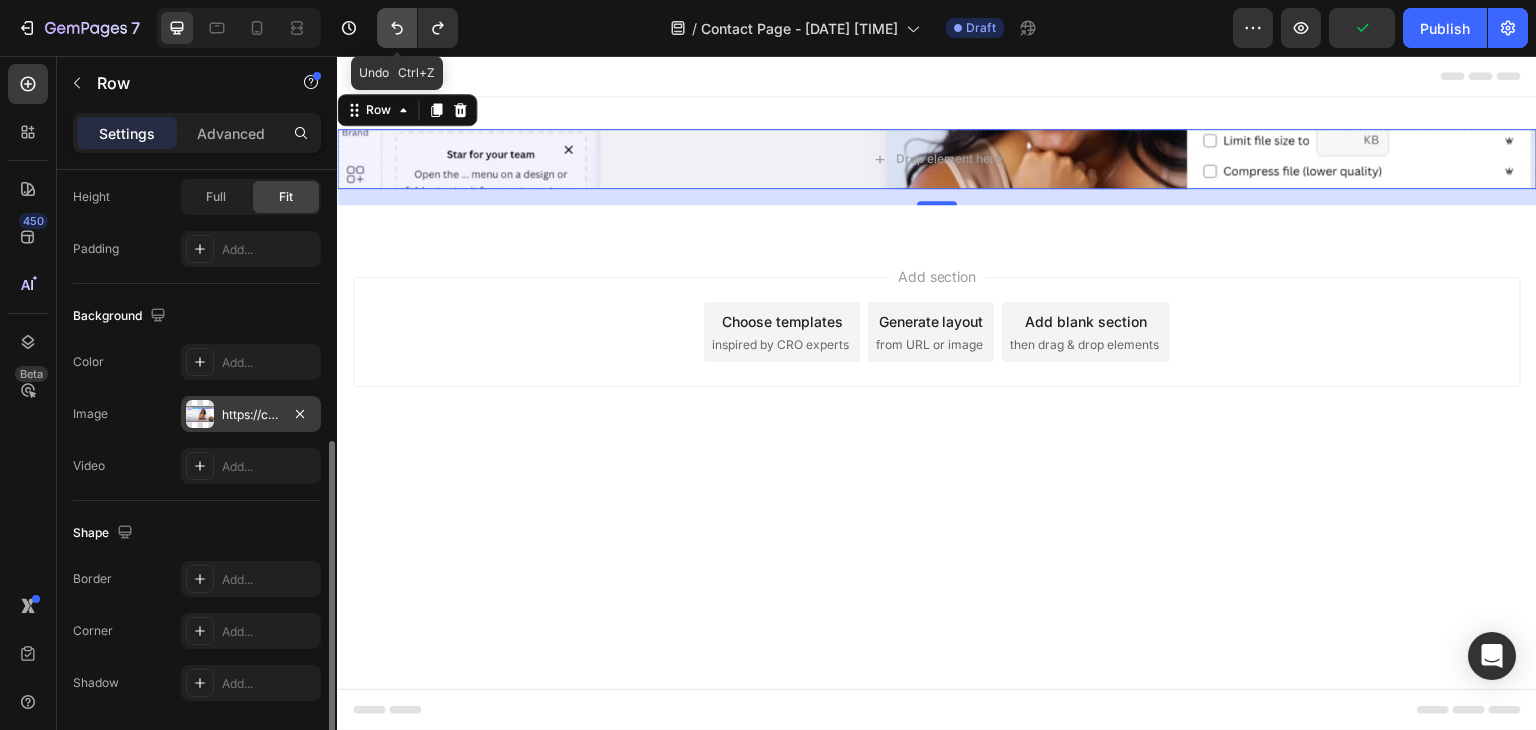 click 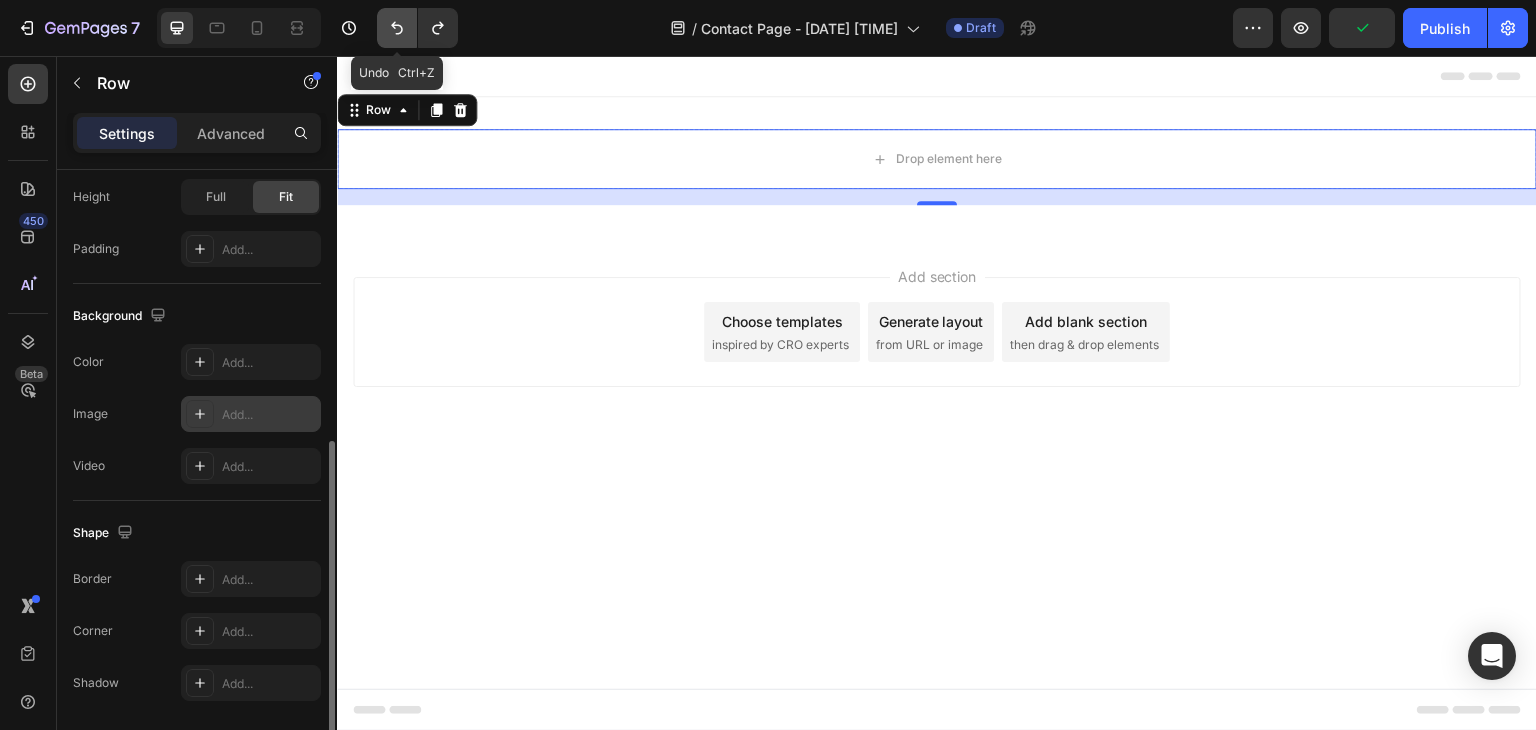 click 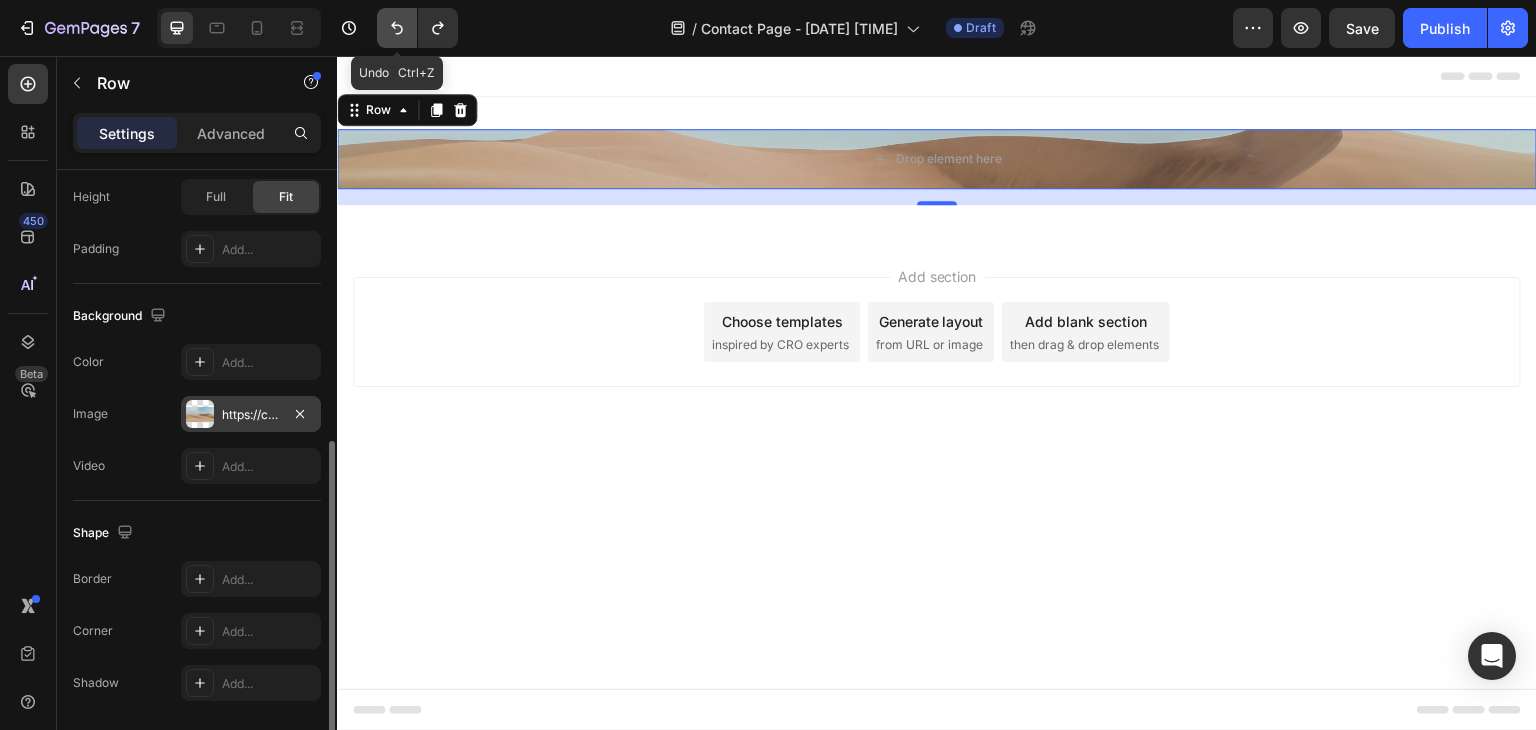 click 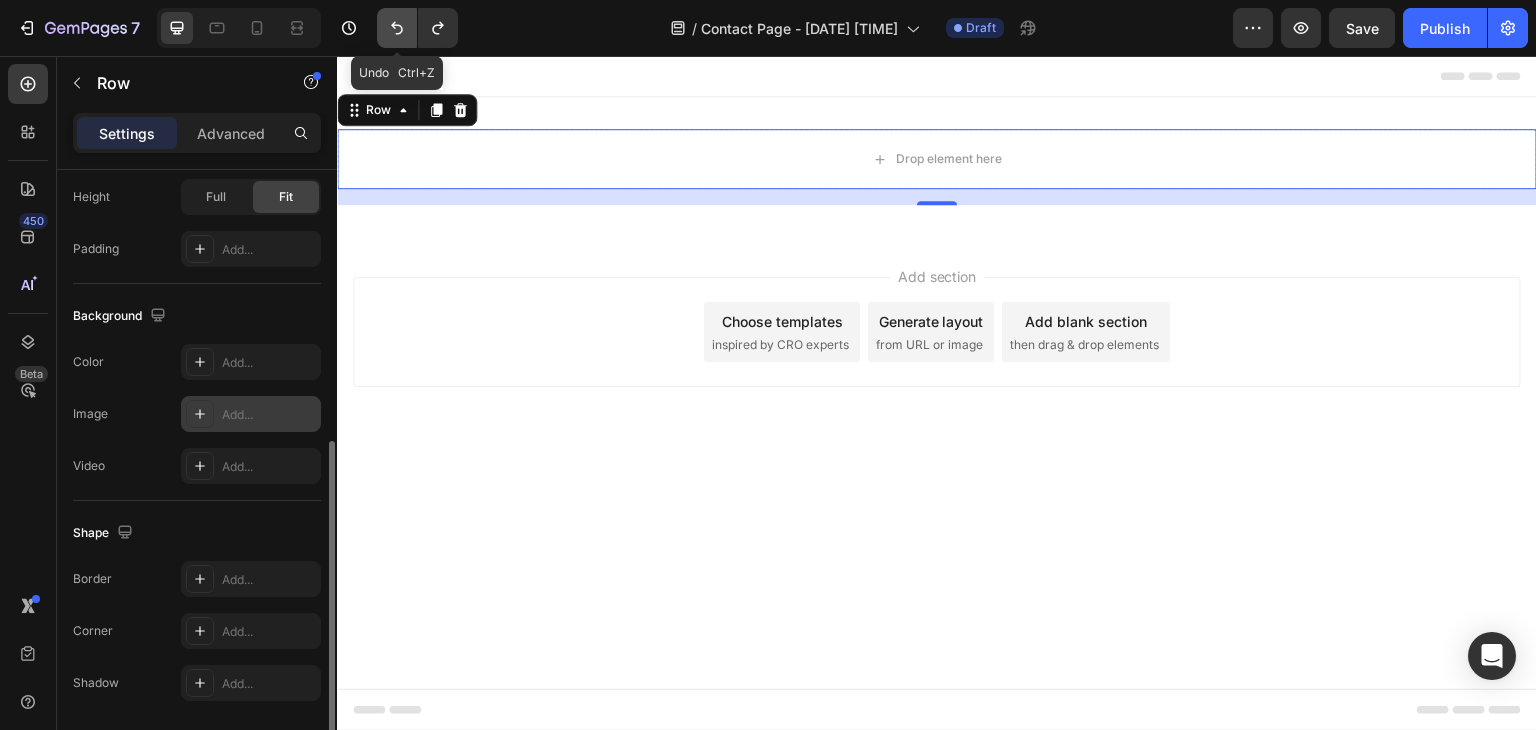 click 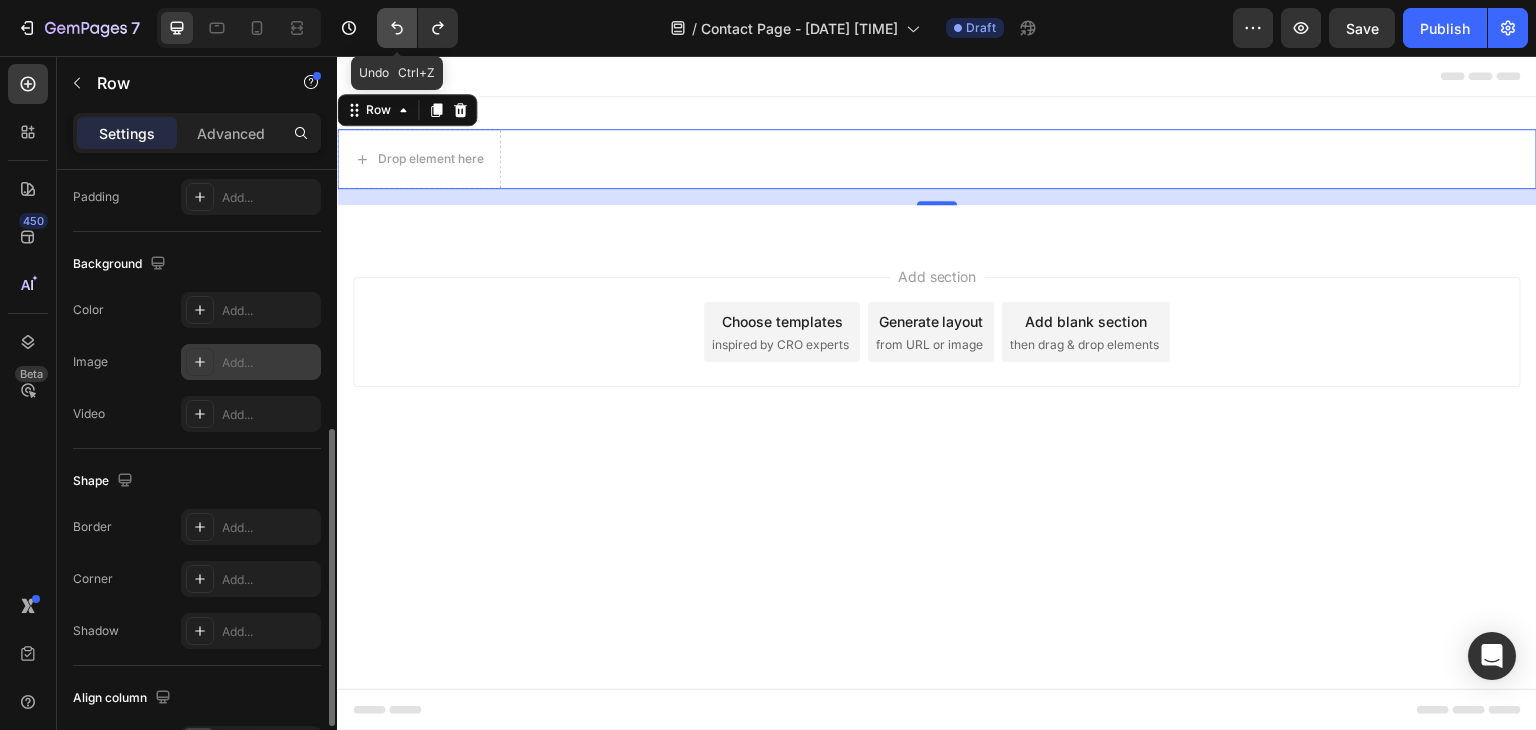 click 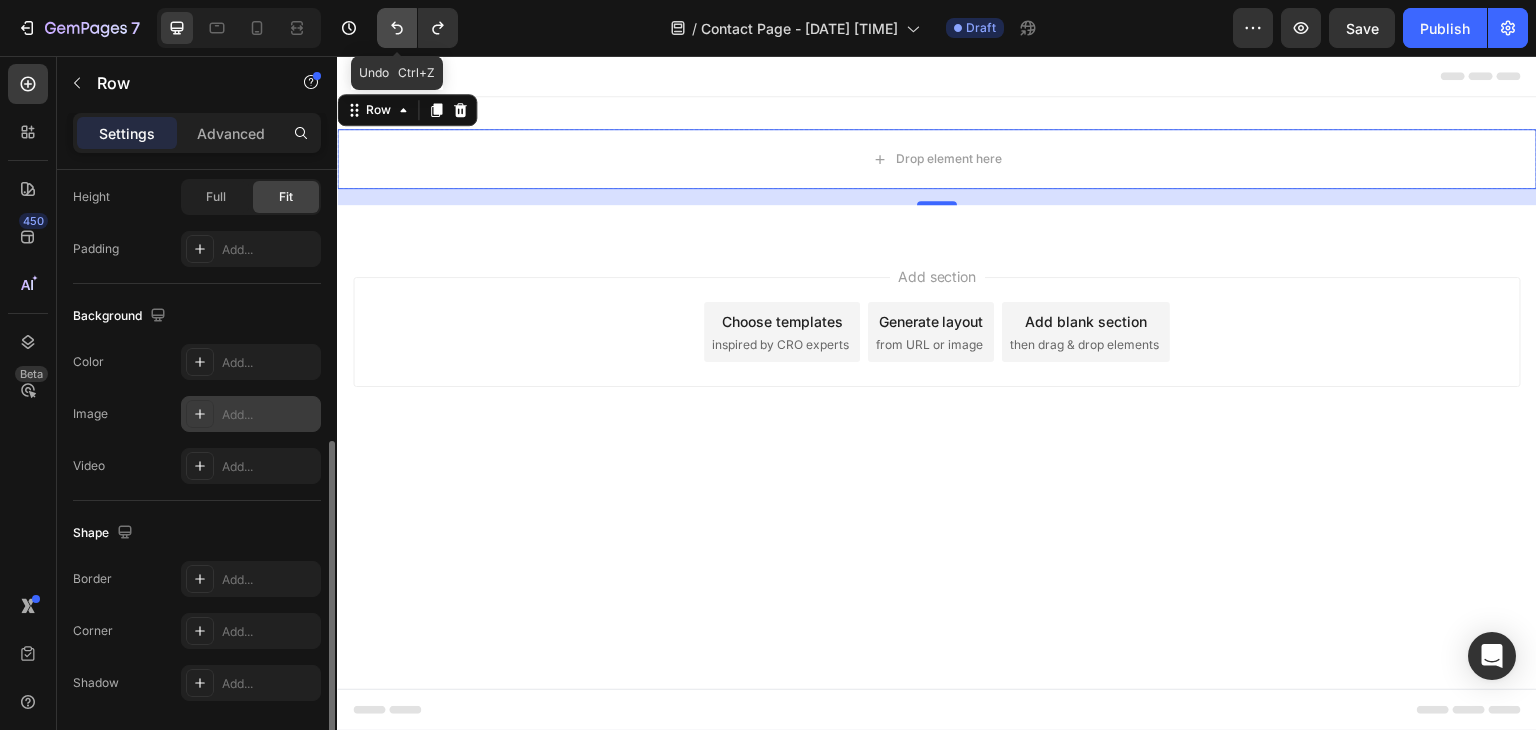 click 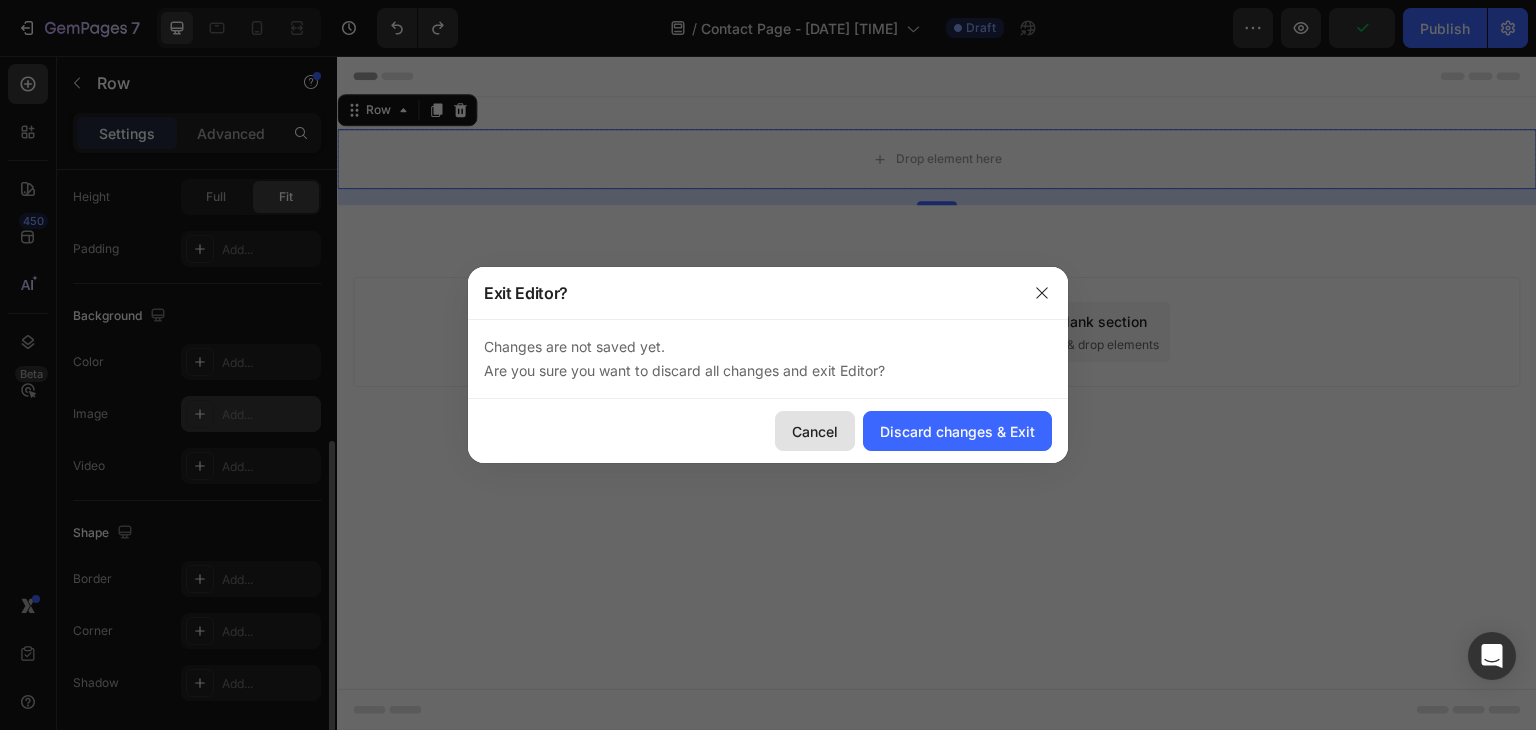 click on "Cancel" at bounding box center (815, 431) 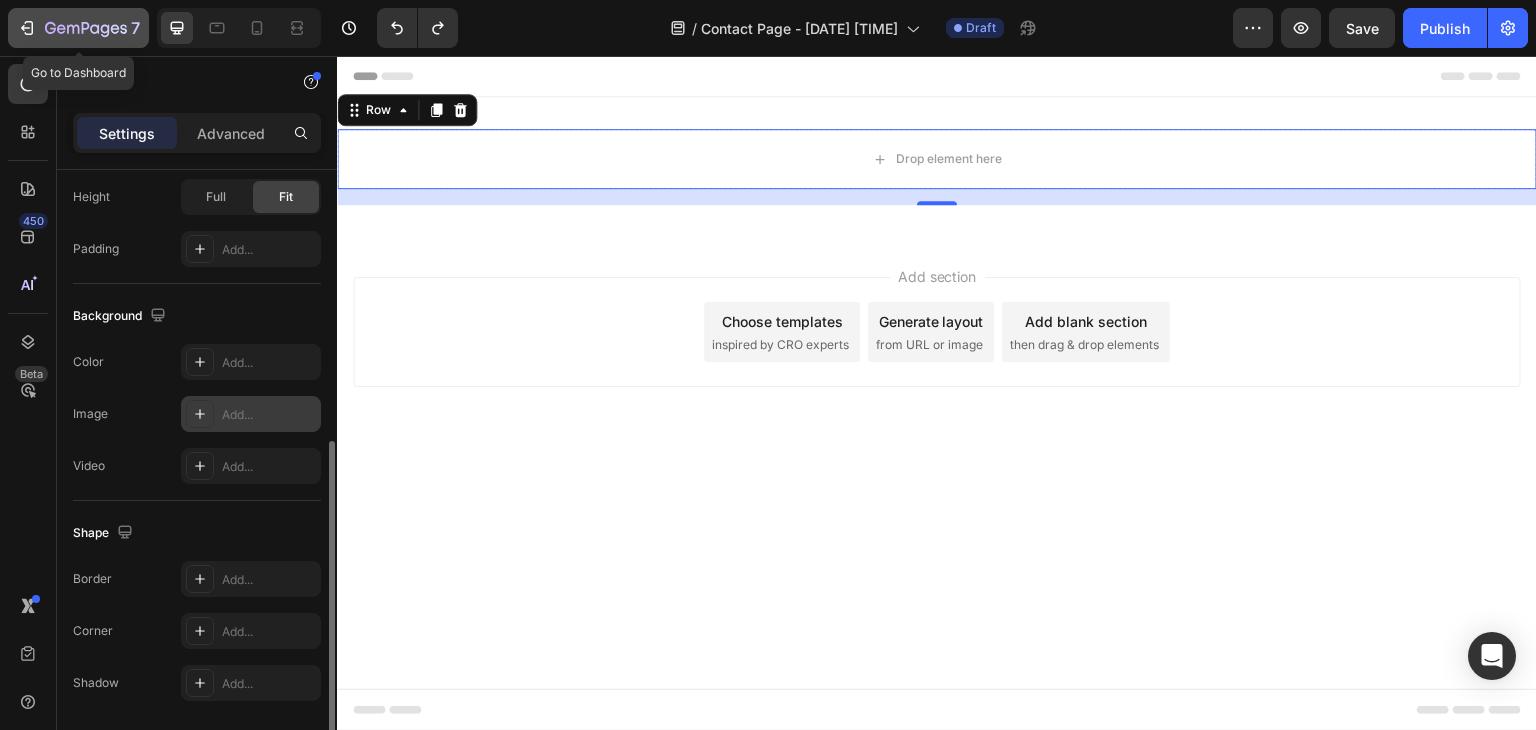 click 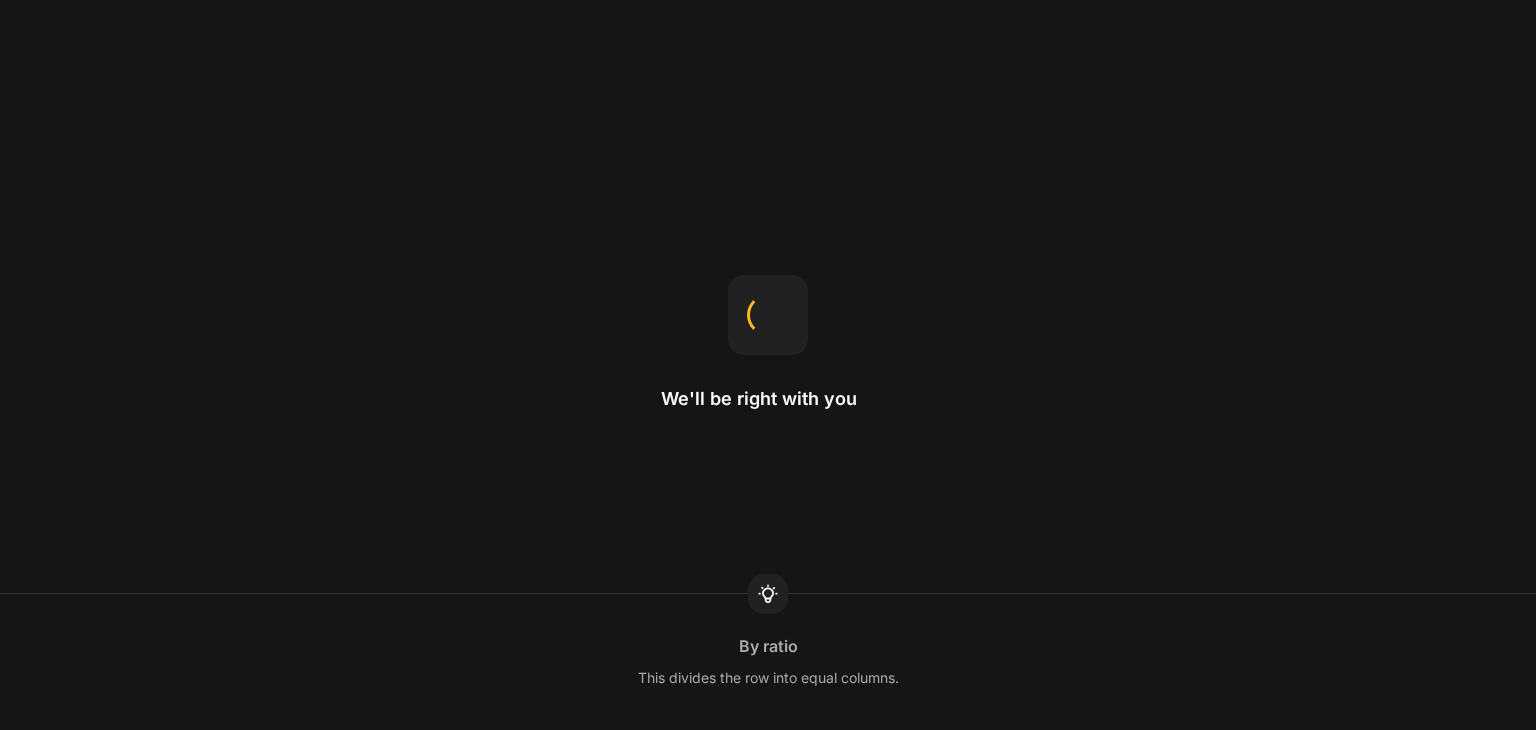 scroll, scrollTop: 0, scrollLeft: 0, axis: both 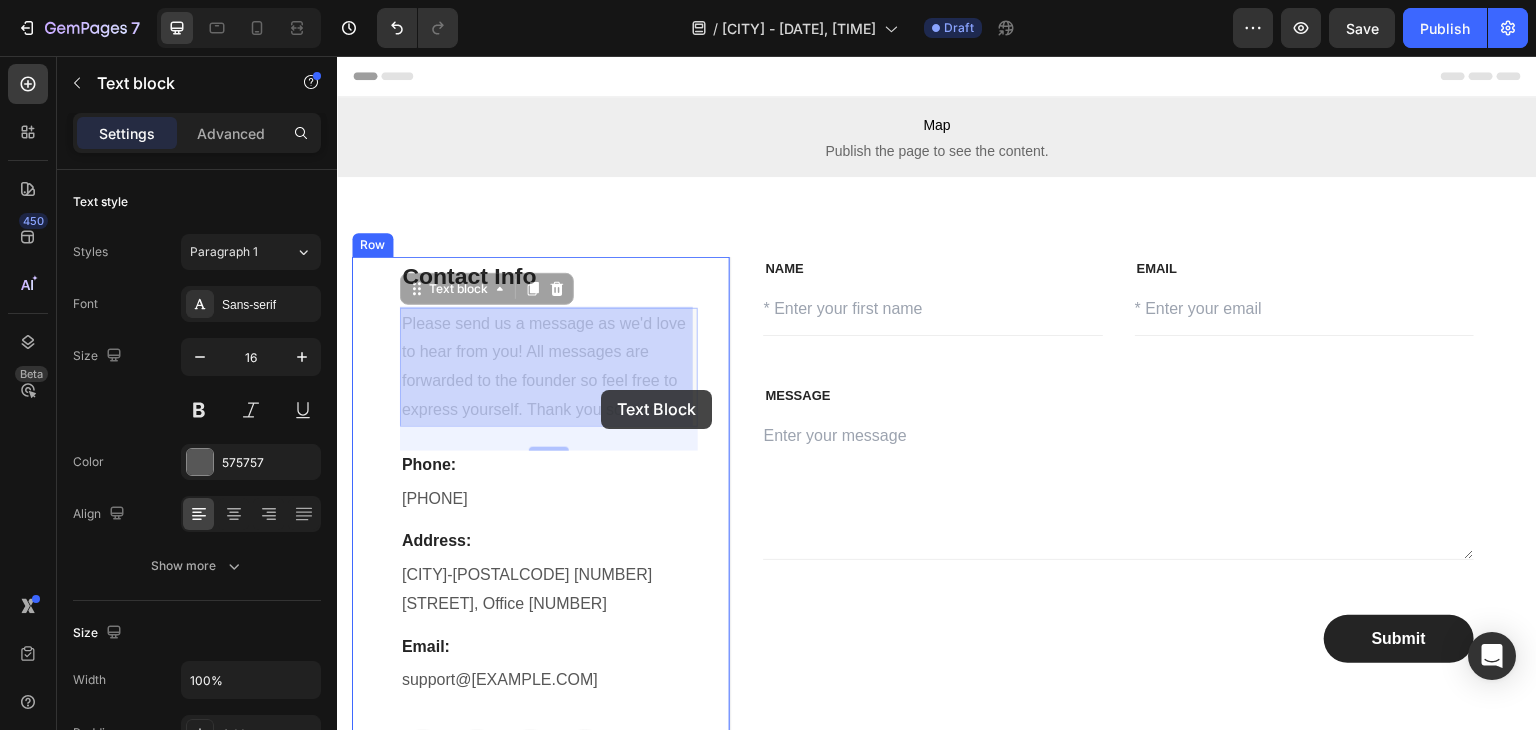 drag, startPoint x: 668, startPoint y: 406, endPoint x: 601, endPoint y: 390, distance: 68.88396 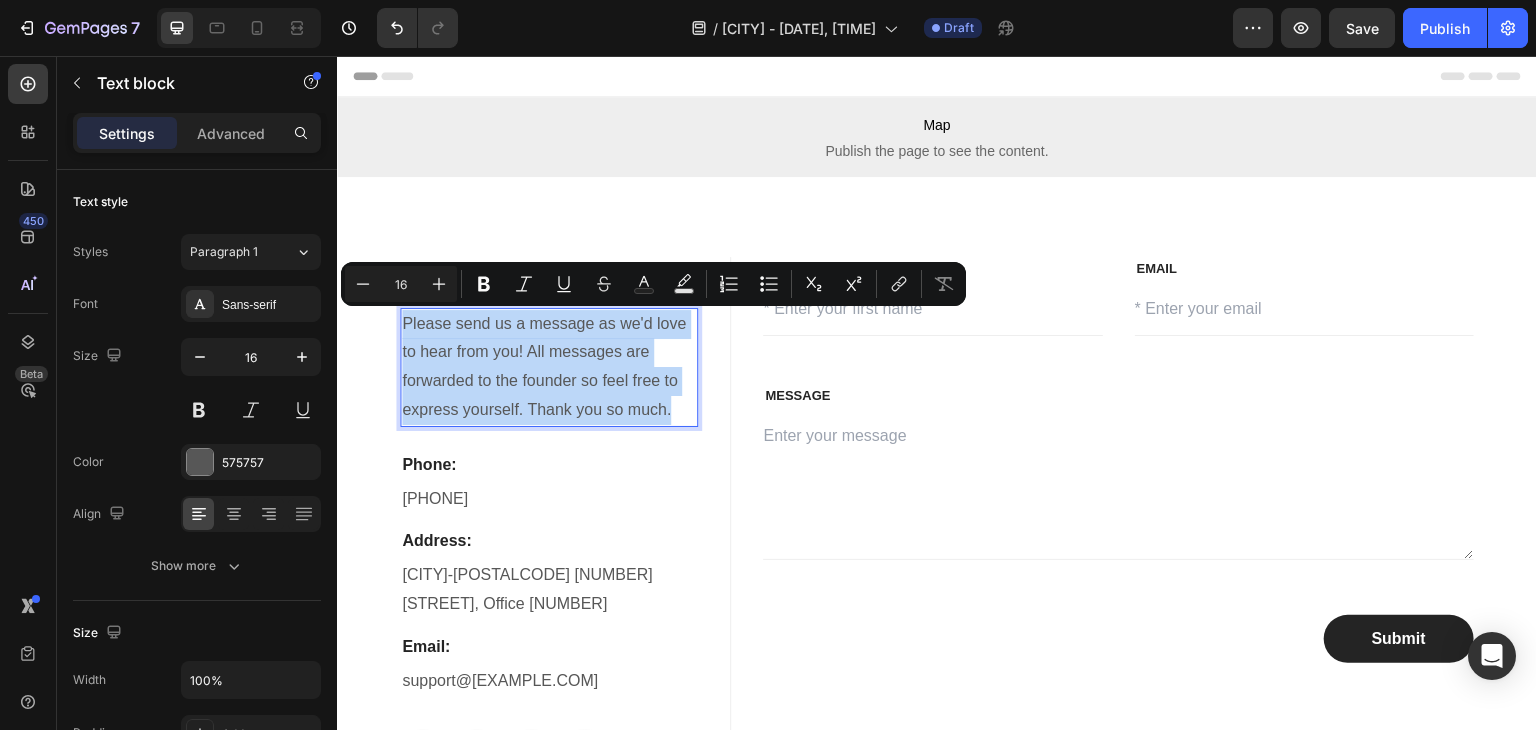 drag, startPoint x: 402, startPoint y: 319, endPoint x: 685, endPoint y: 422, distance: 301.16107 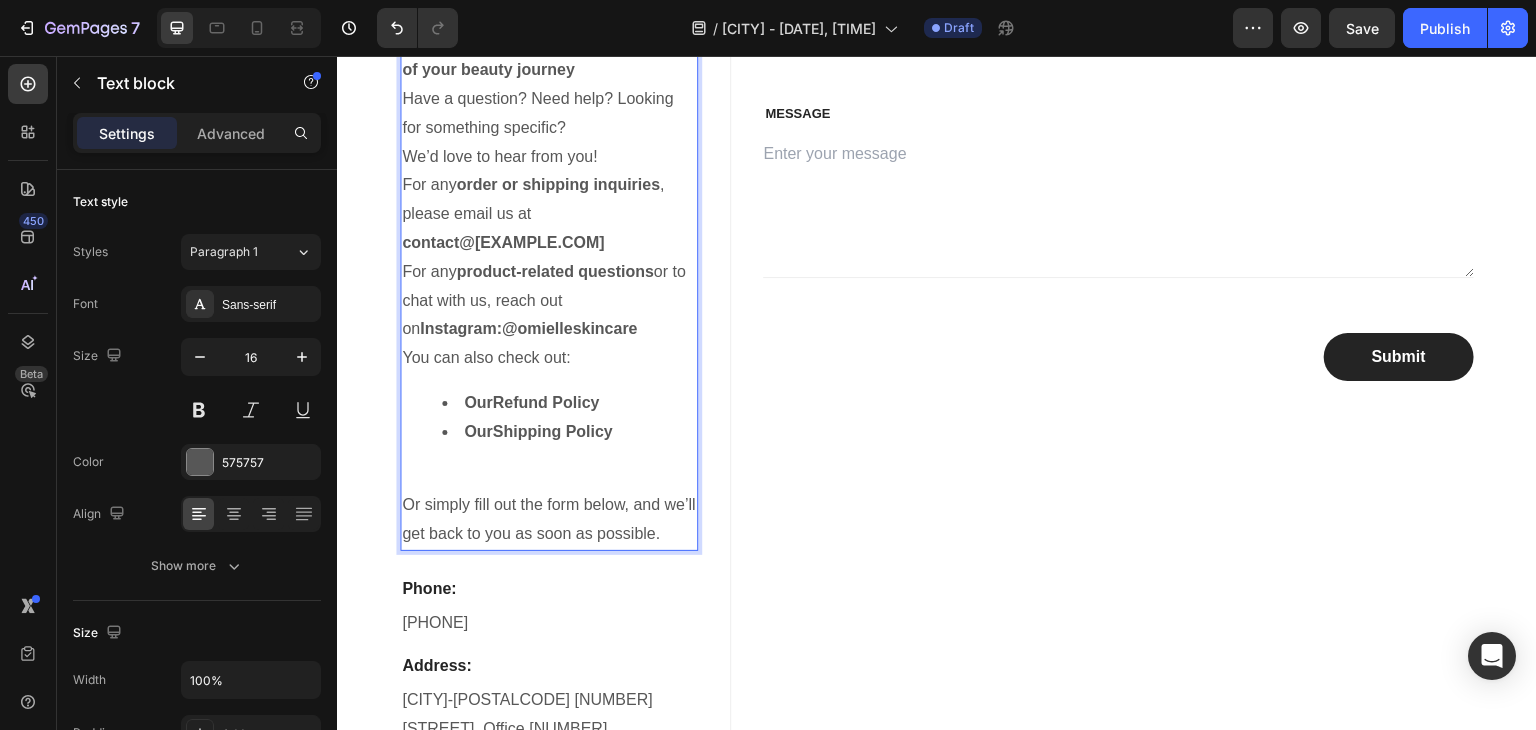 scroll, scrollTop: 139, scrollLeft: 0, axis: vertical 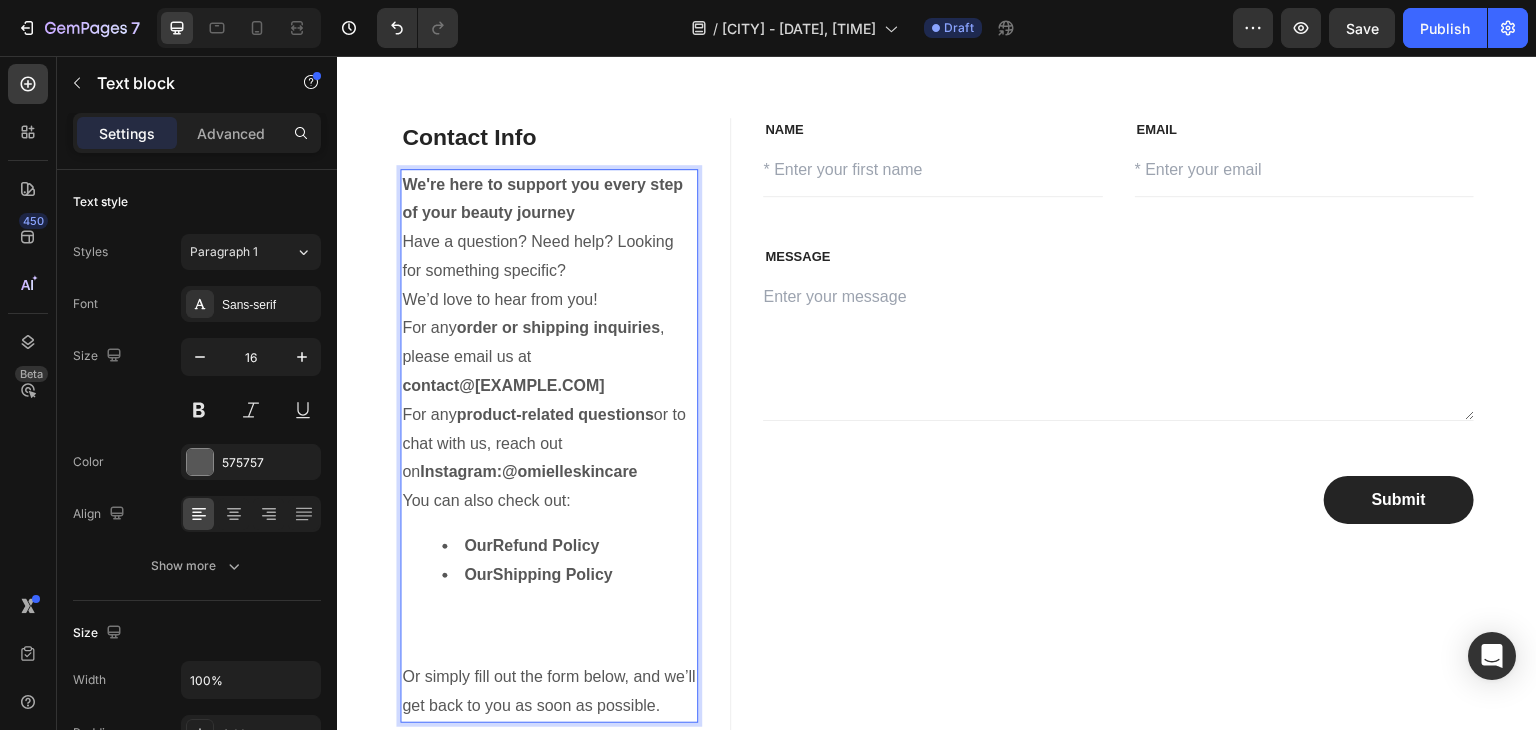 click on "Refund Policy" at bounding box center (545, 545) 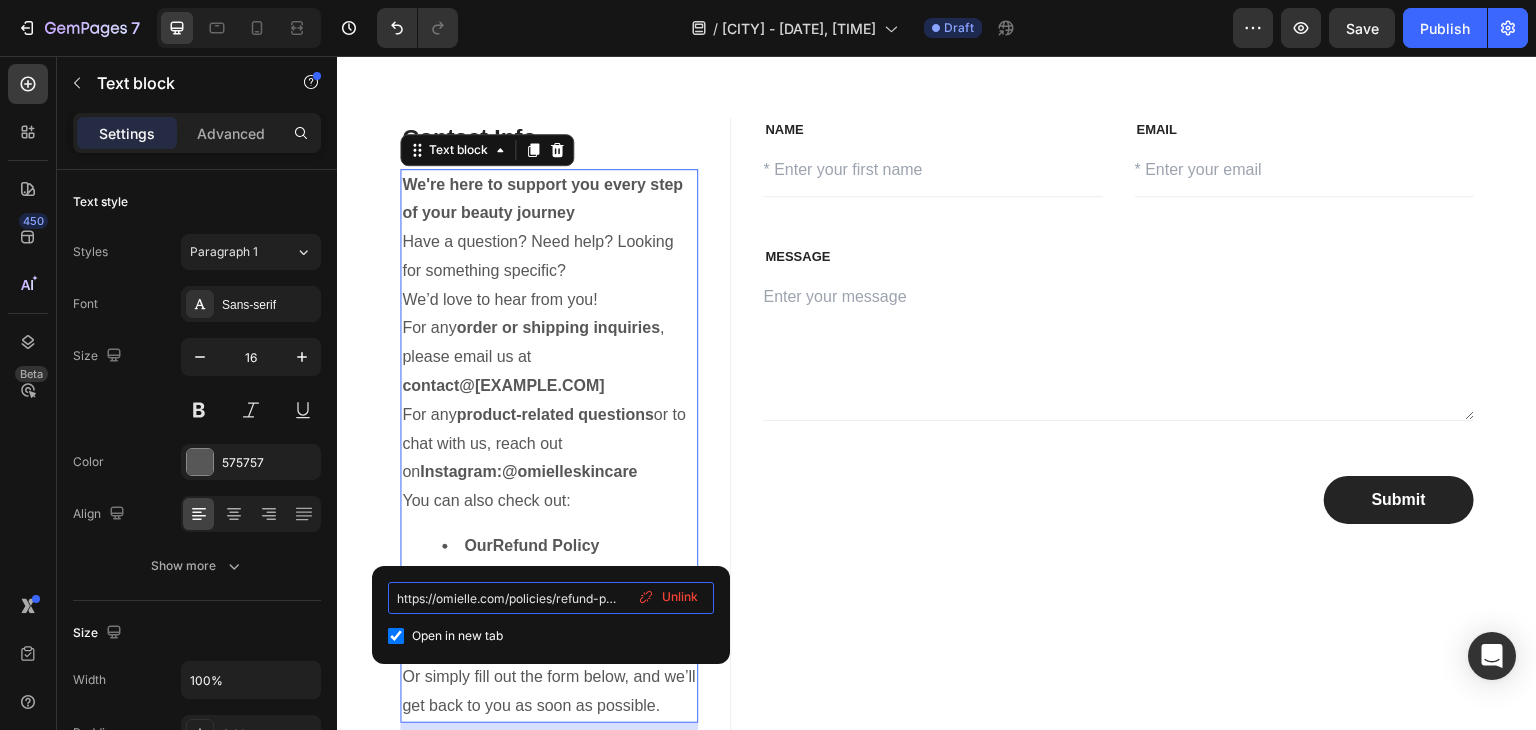 click on "https://omielle.com/policies/refund-policy" at bounding box center (551, 598) 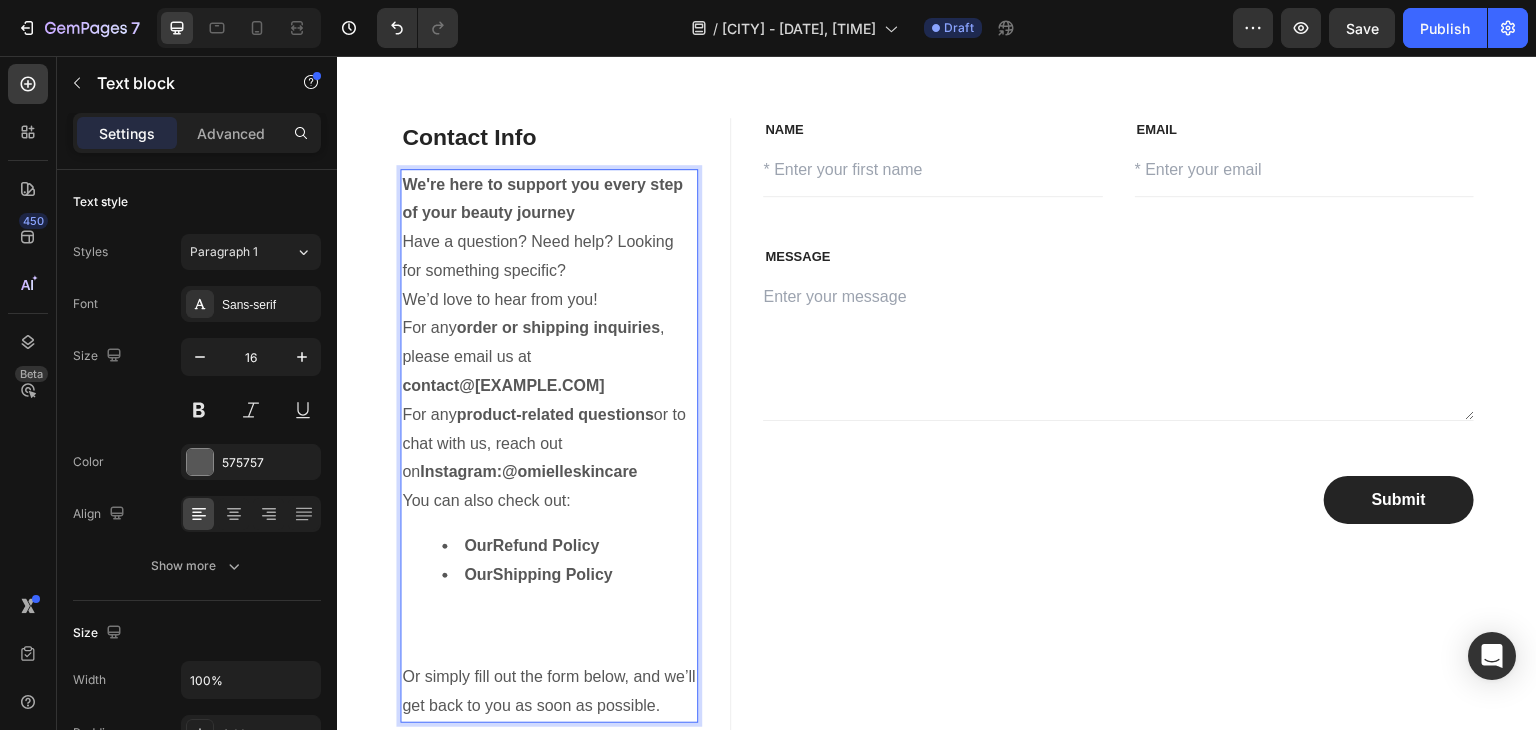 click on "Instagram:" at bounding box center [461, 471] 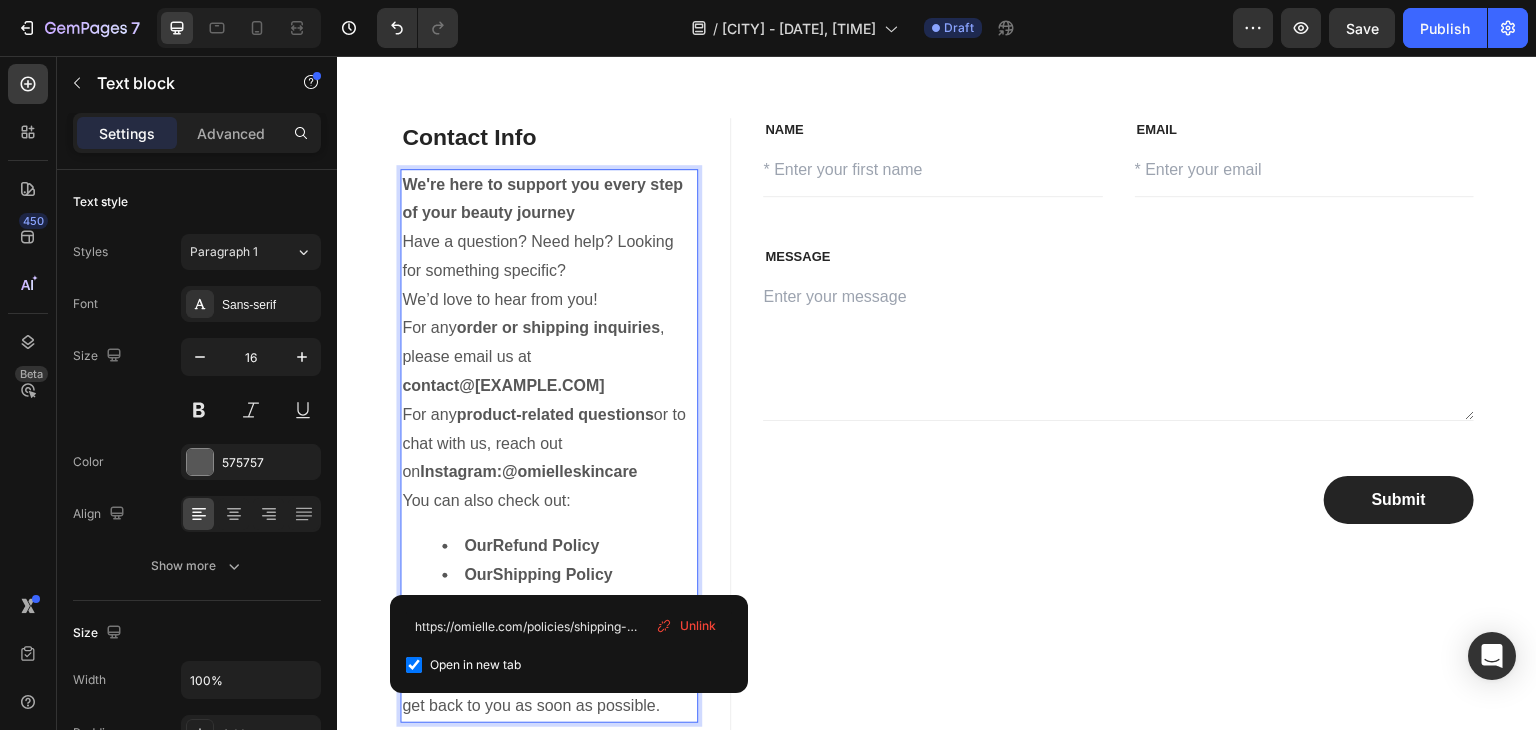 click on "Shipping Policy" at bounding box center (552, 574) 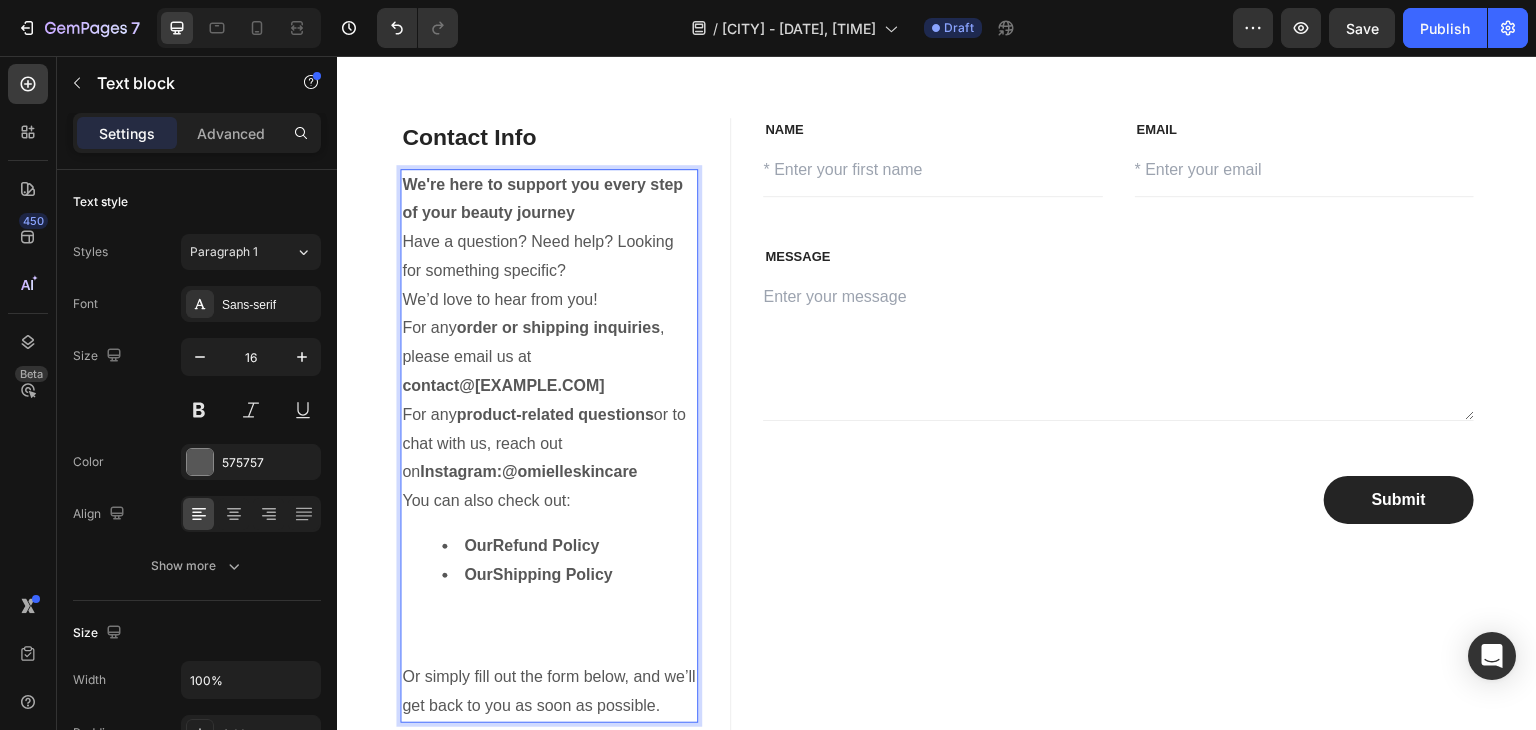 click on "You can also check out:" at bounding box center [549, 501] 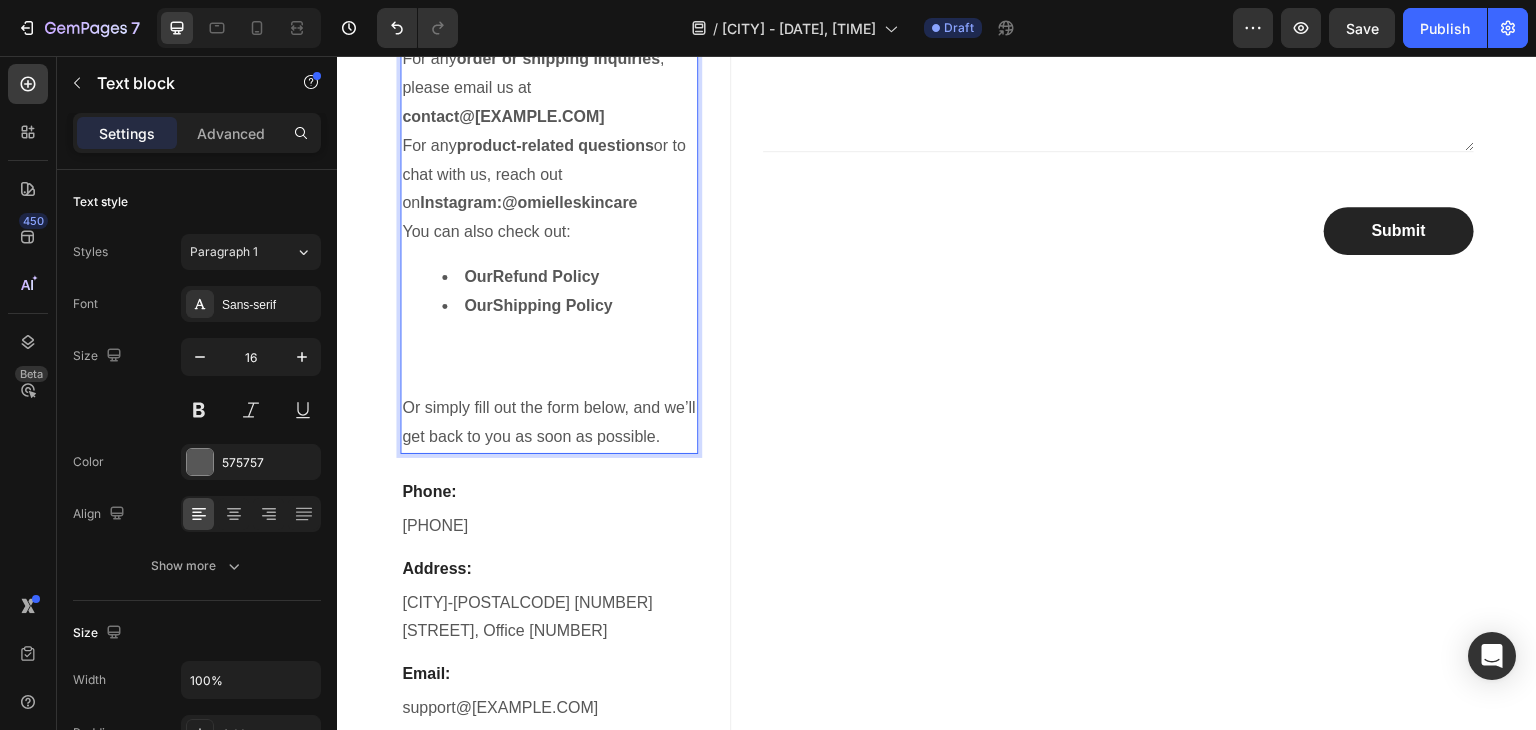 scroll, scrollTop: 415, scrollLeft: 0, axis: vertical 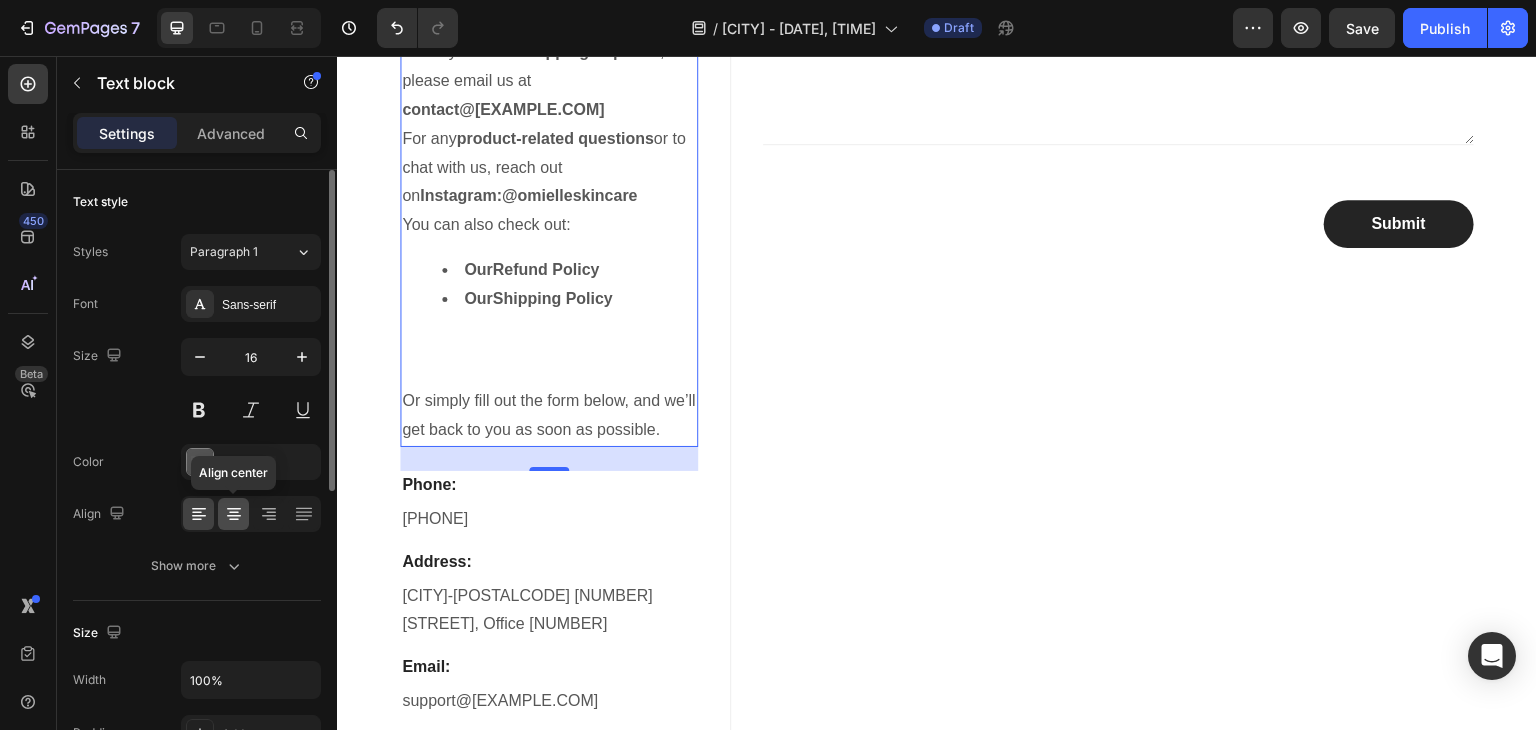click 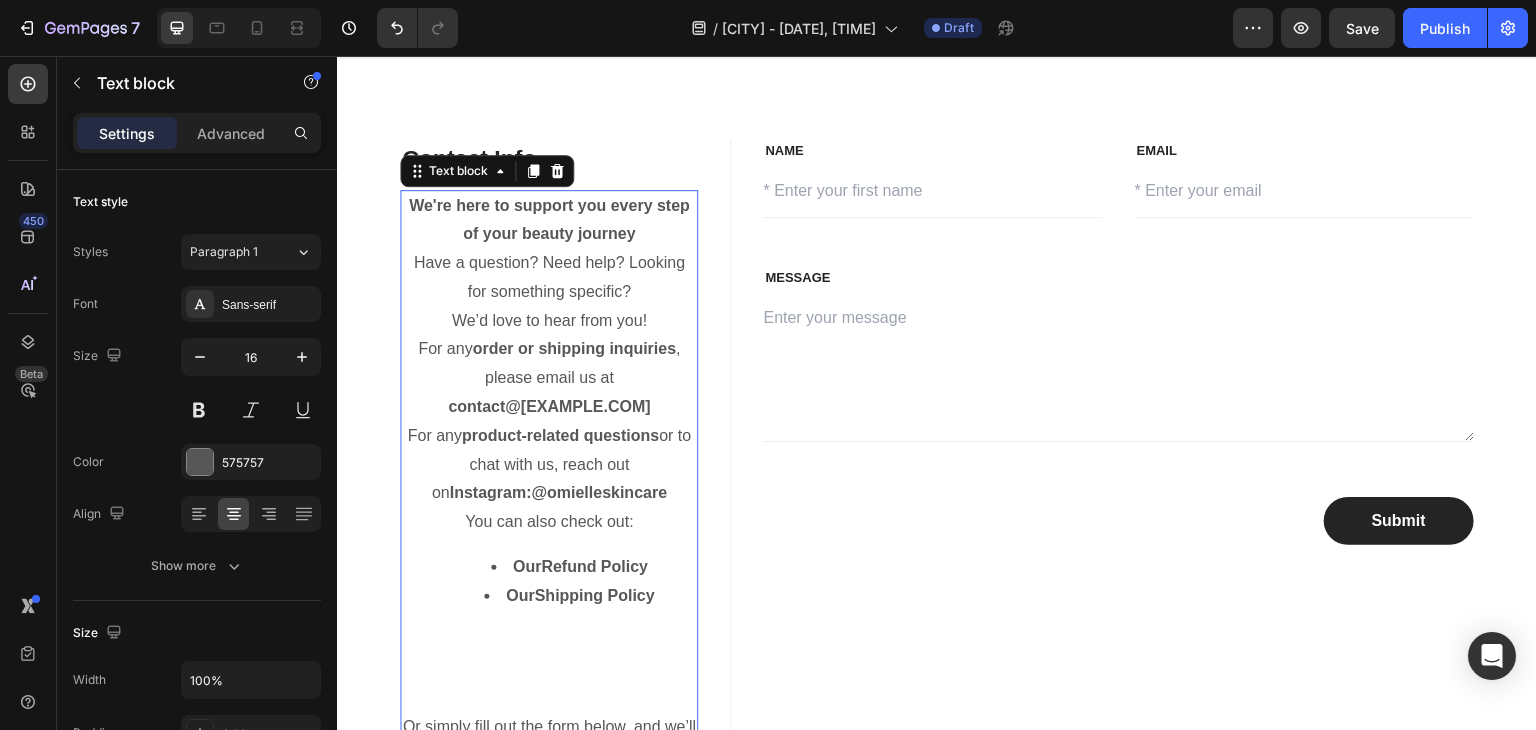 scroll, scrollTop: 116, scrollLeft: 0, axis: vertical 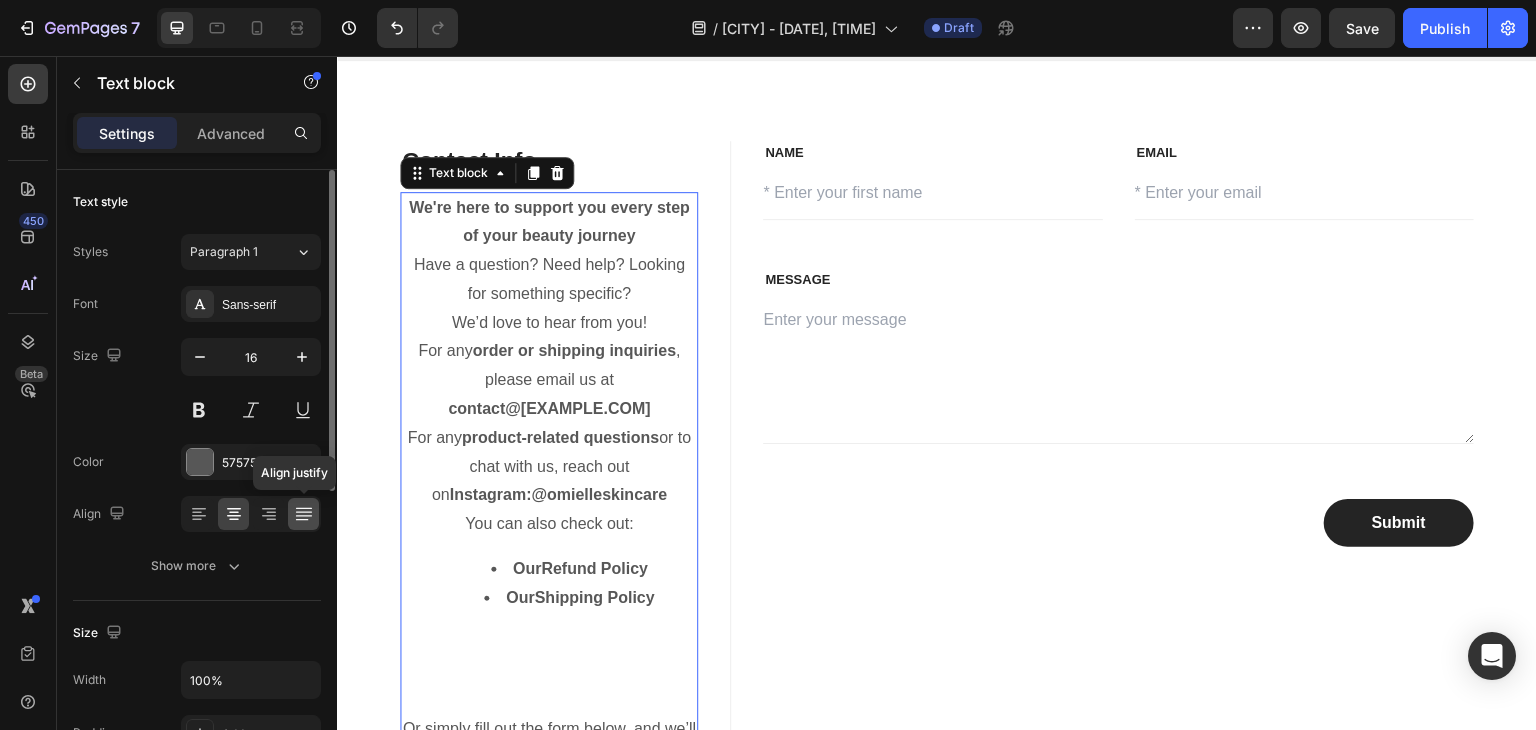 click 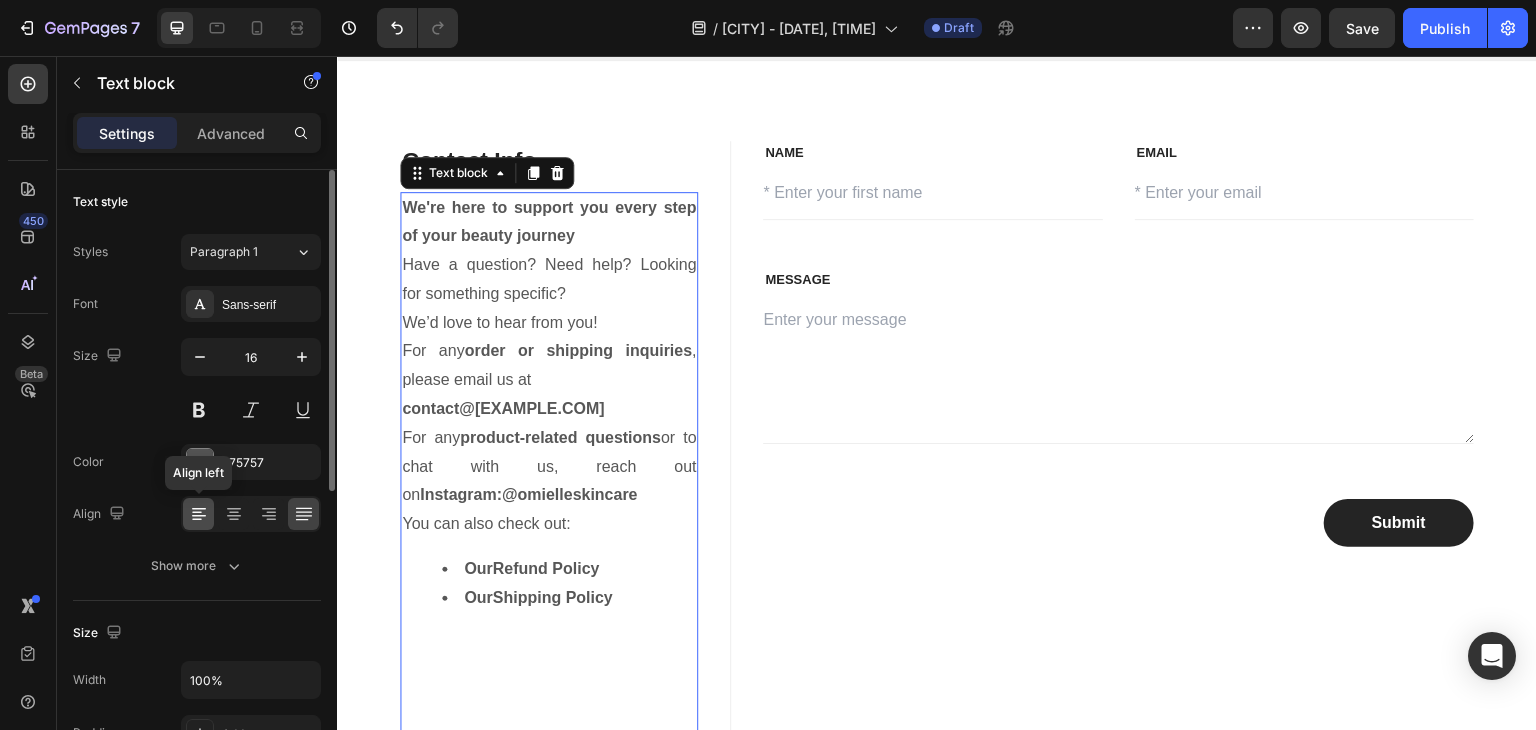 click 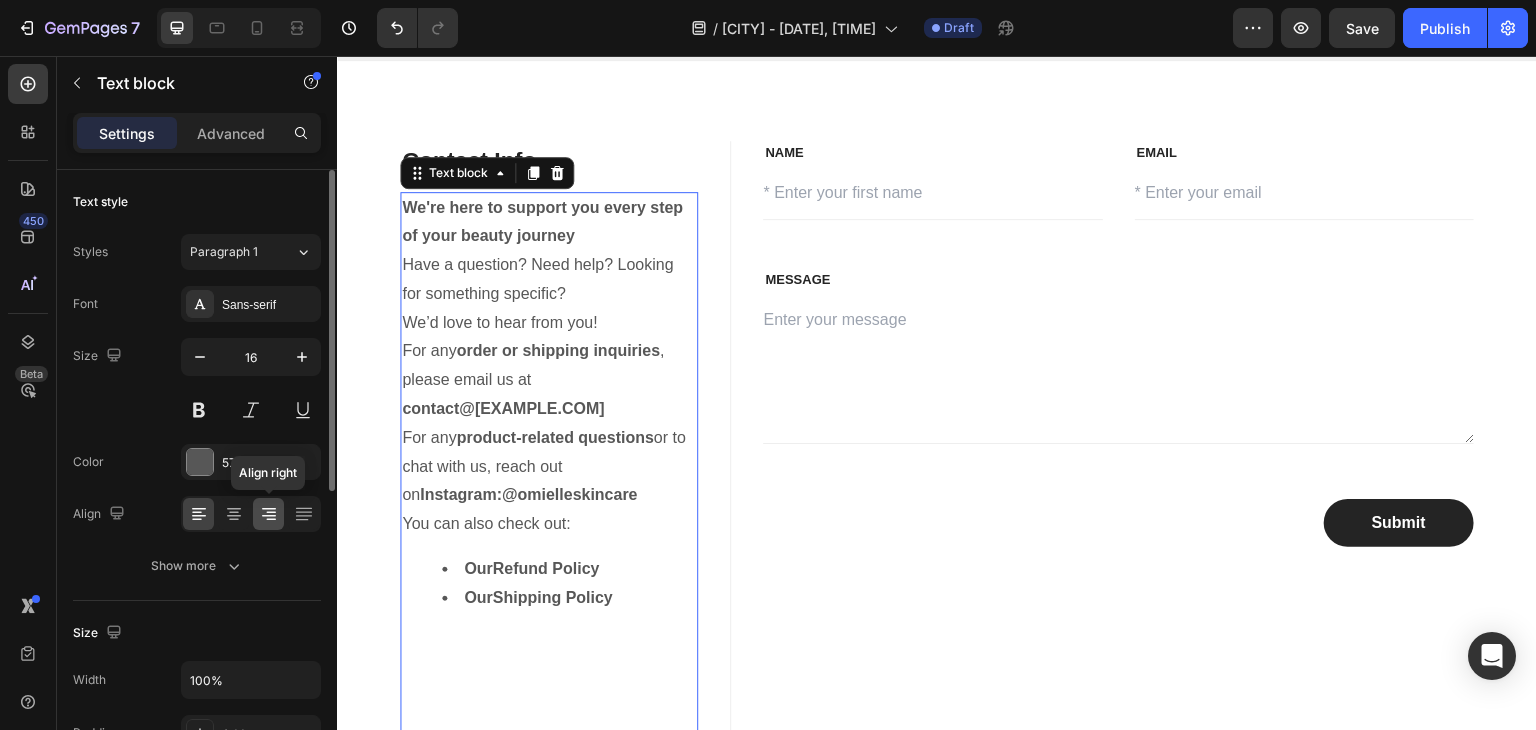 click 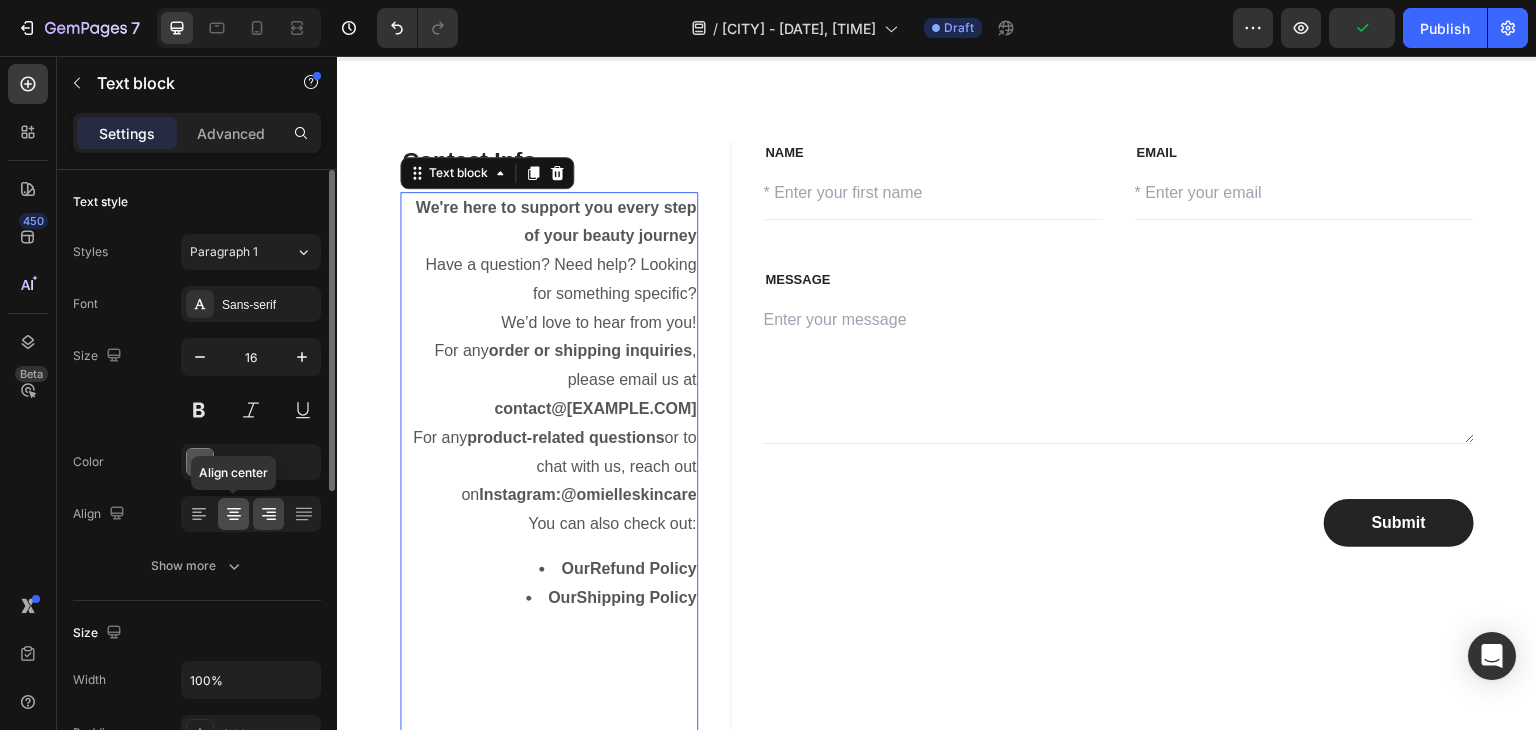 click 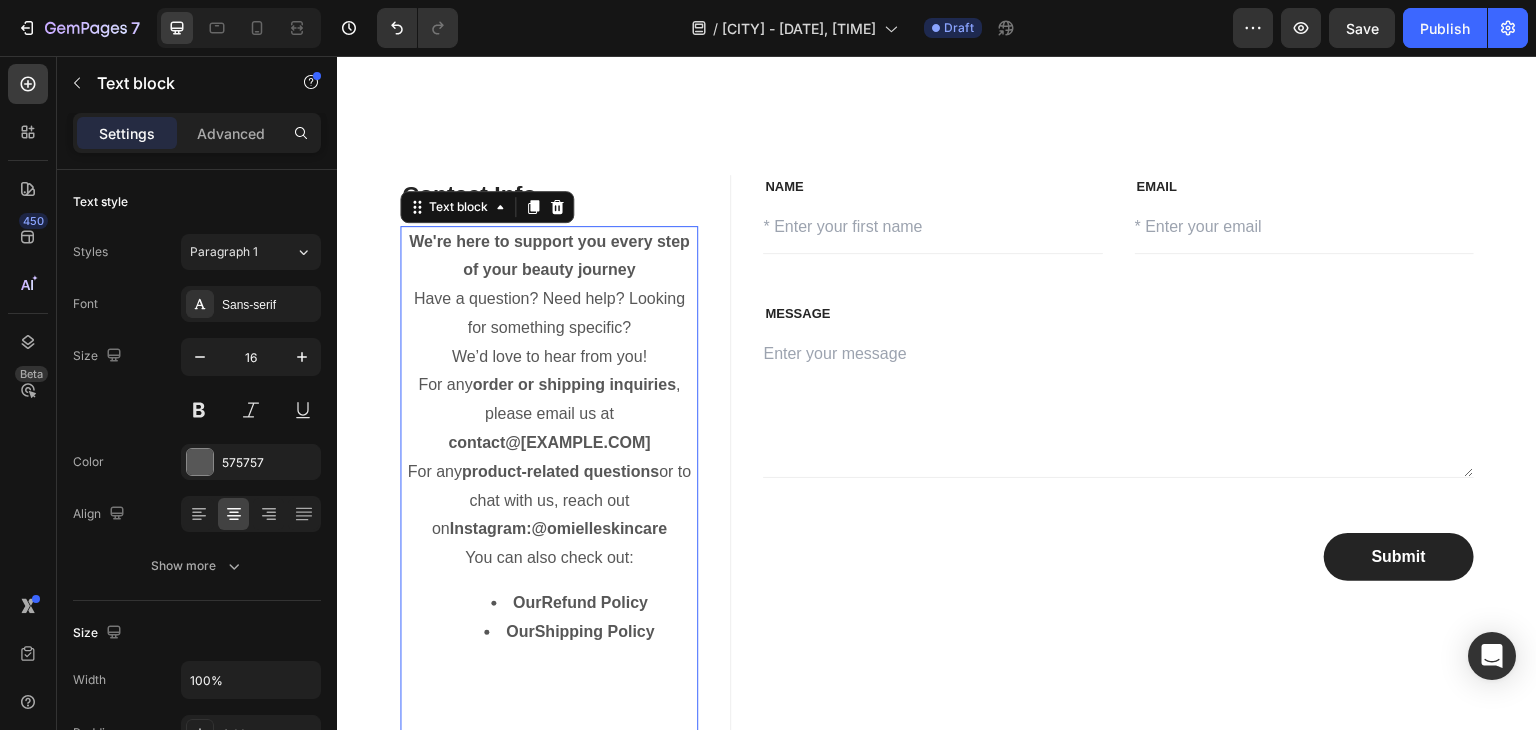 scroll, scrollTop: 24, scrollLeft: 0, axis: vertical 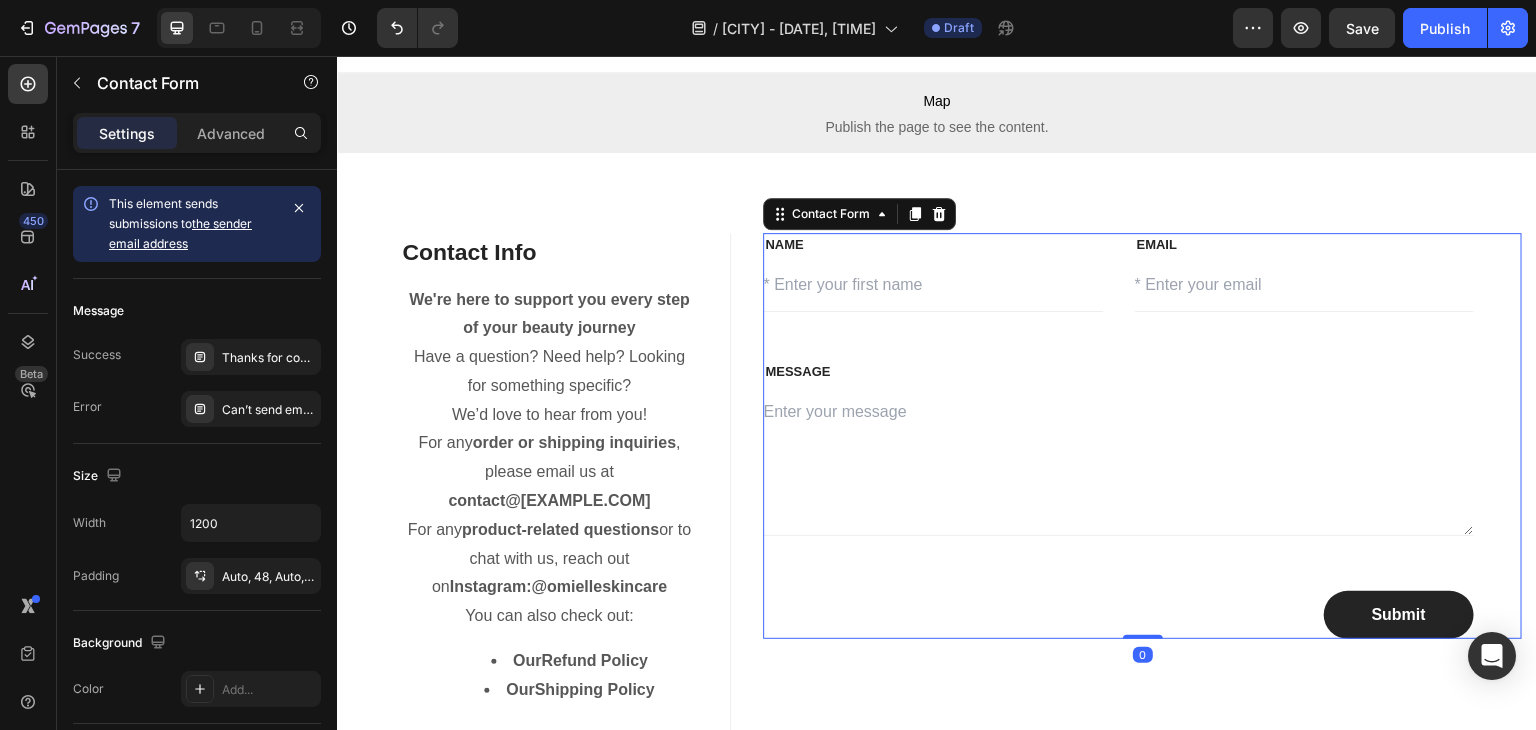 drag, startPoint x: 1128, startPoint y: 636, endPoint x: 1098, endPoint y: 485, distance: 153.9513 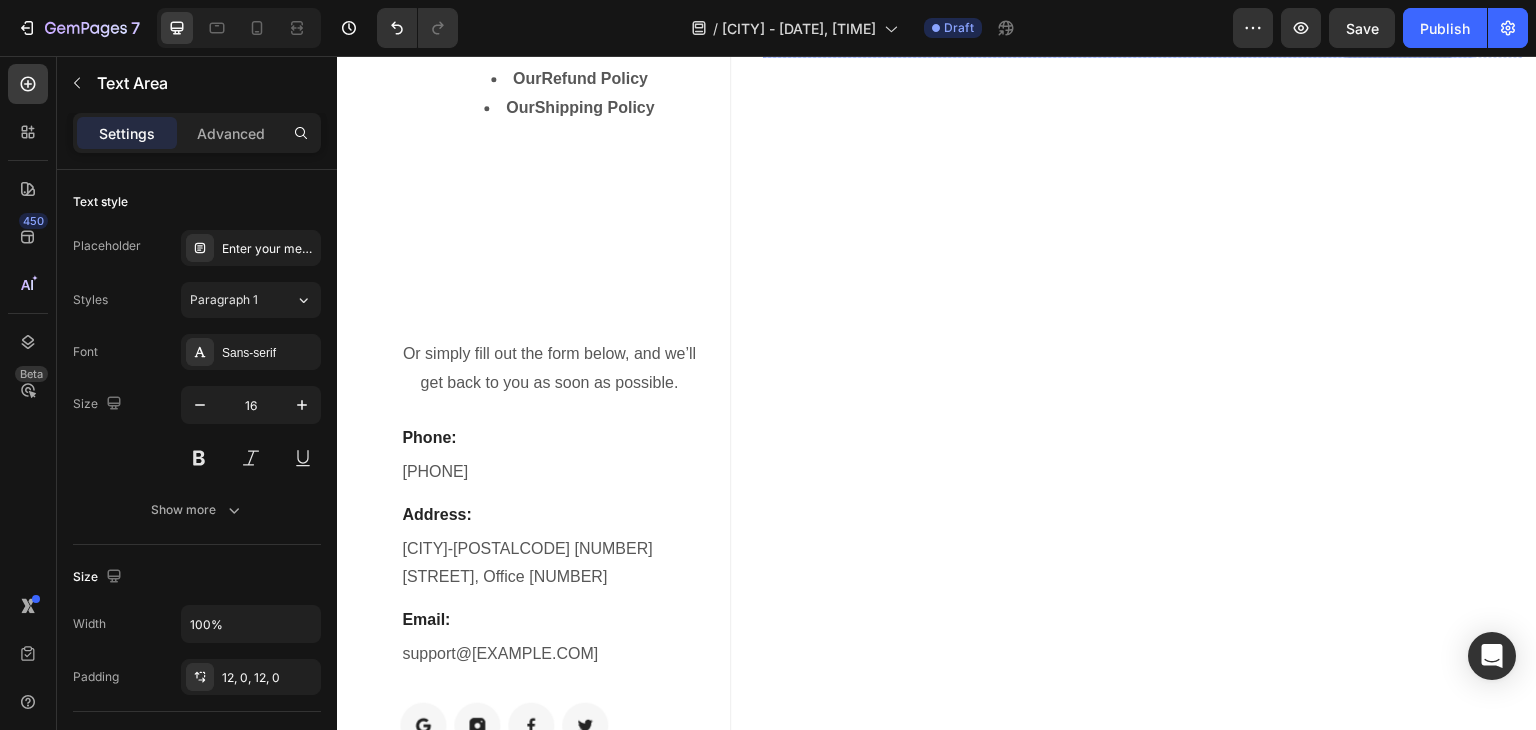 scroll, scrollTop: 782, scrollLeft: 0, axis: vertical 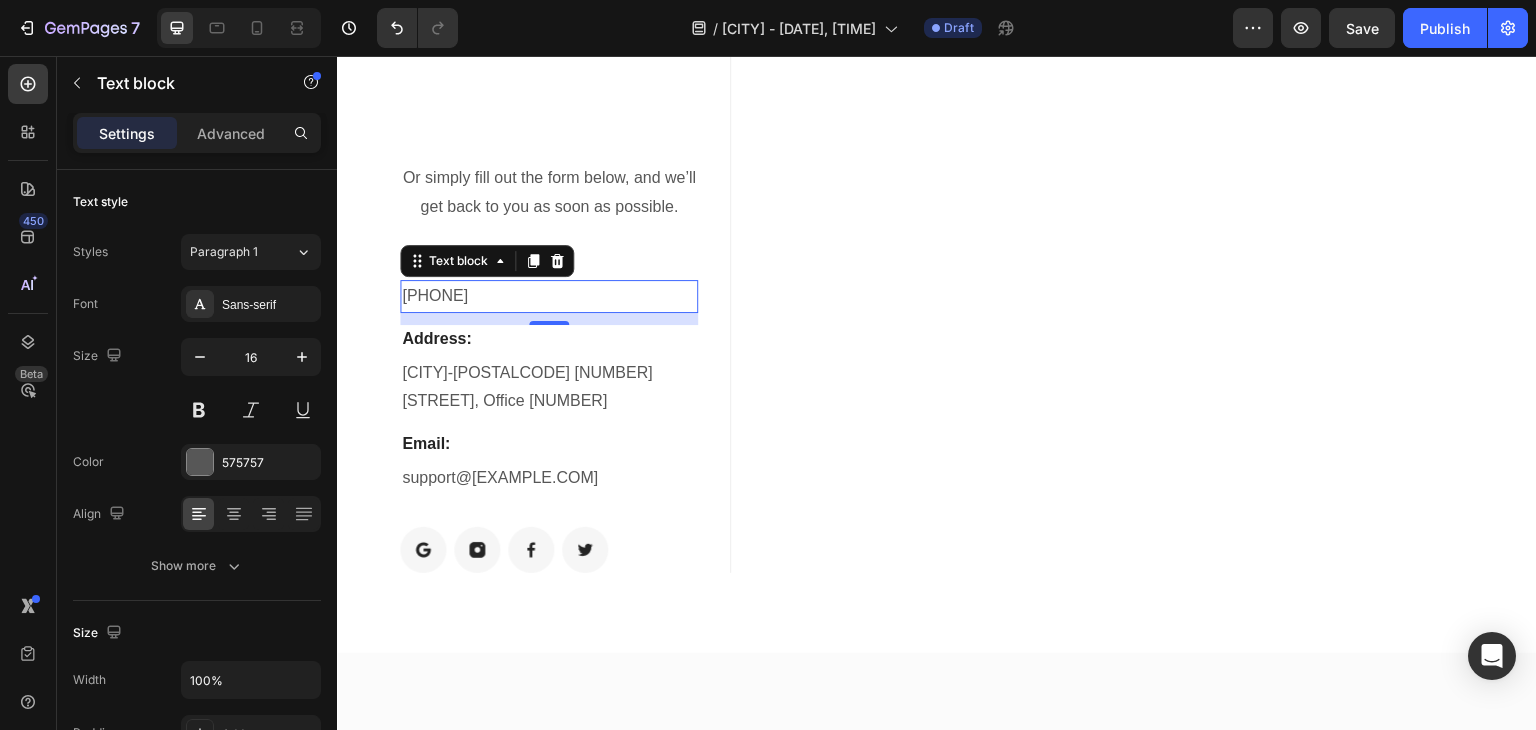 click on "[PHONE]" at bounding box center (549, 296) 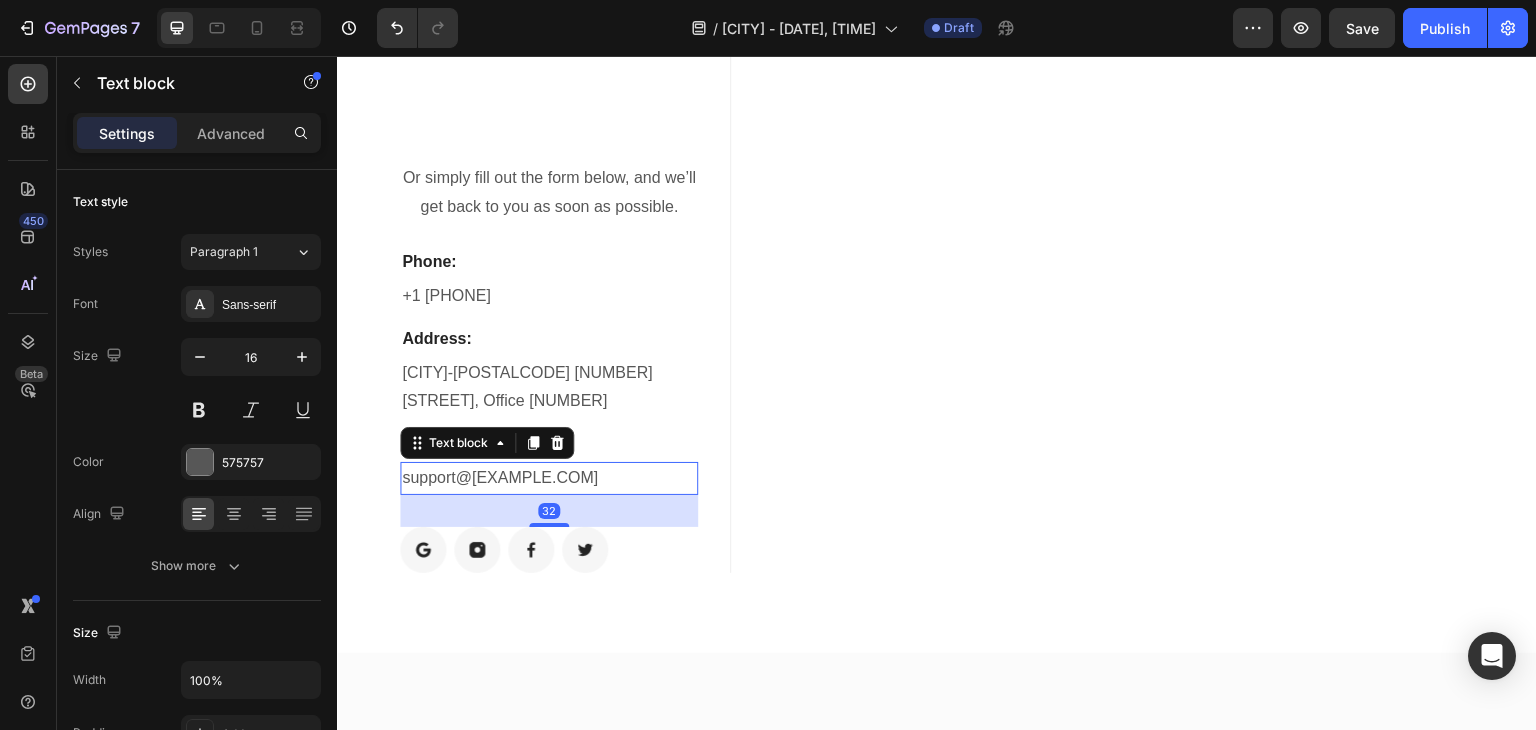 click on "support@[EXAMPLE.COM]" at bounding box center [549, 478] 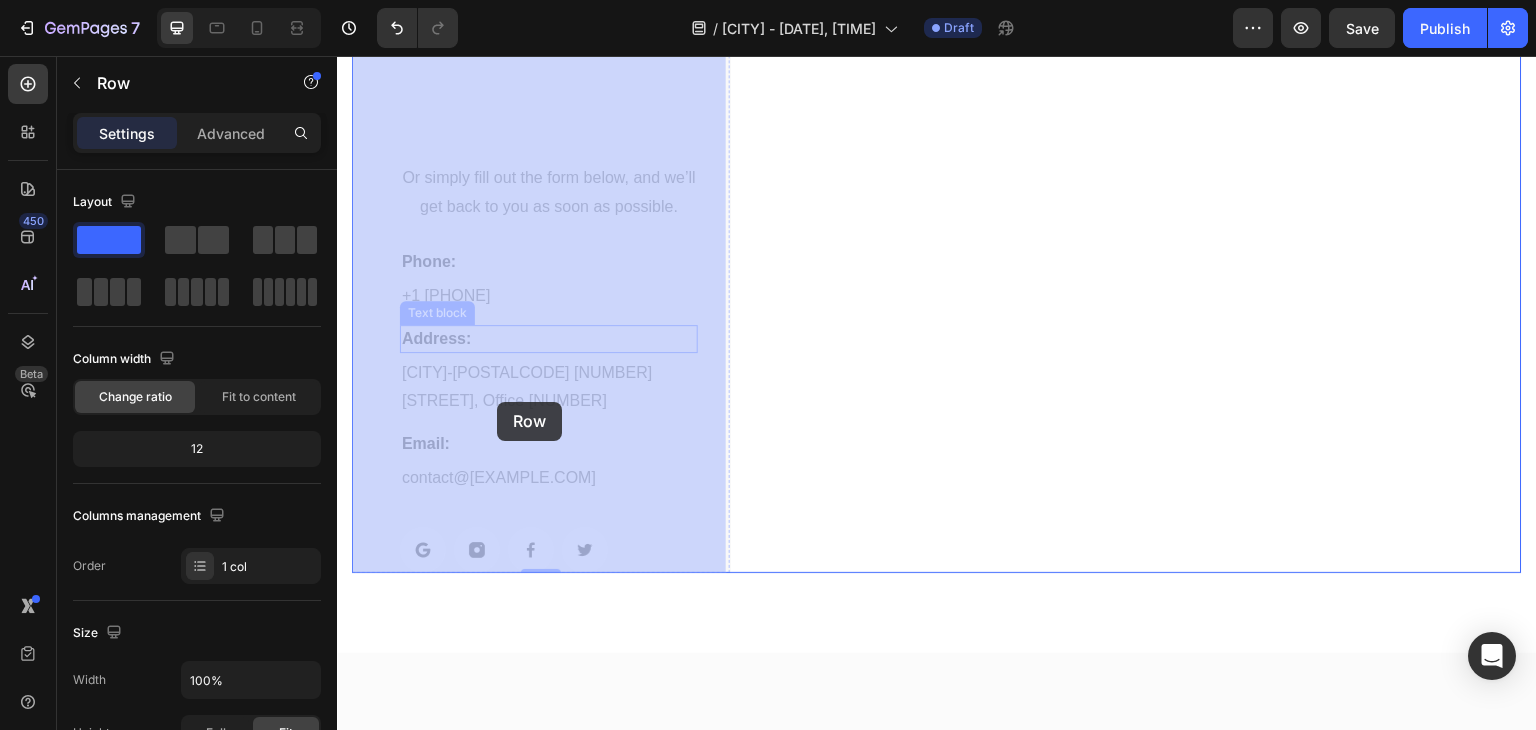 drag, startPoint x: 381, startPoint y: 358, endPoint x: 497, endPoint y: 402, distance: 124.0645 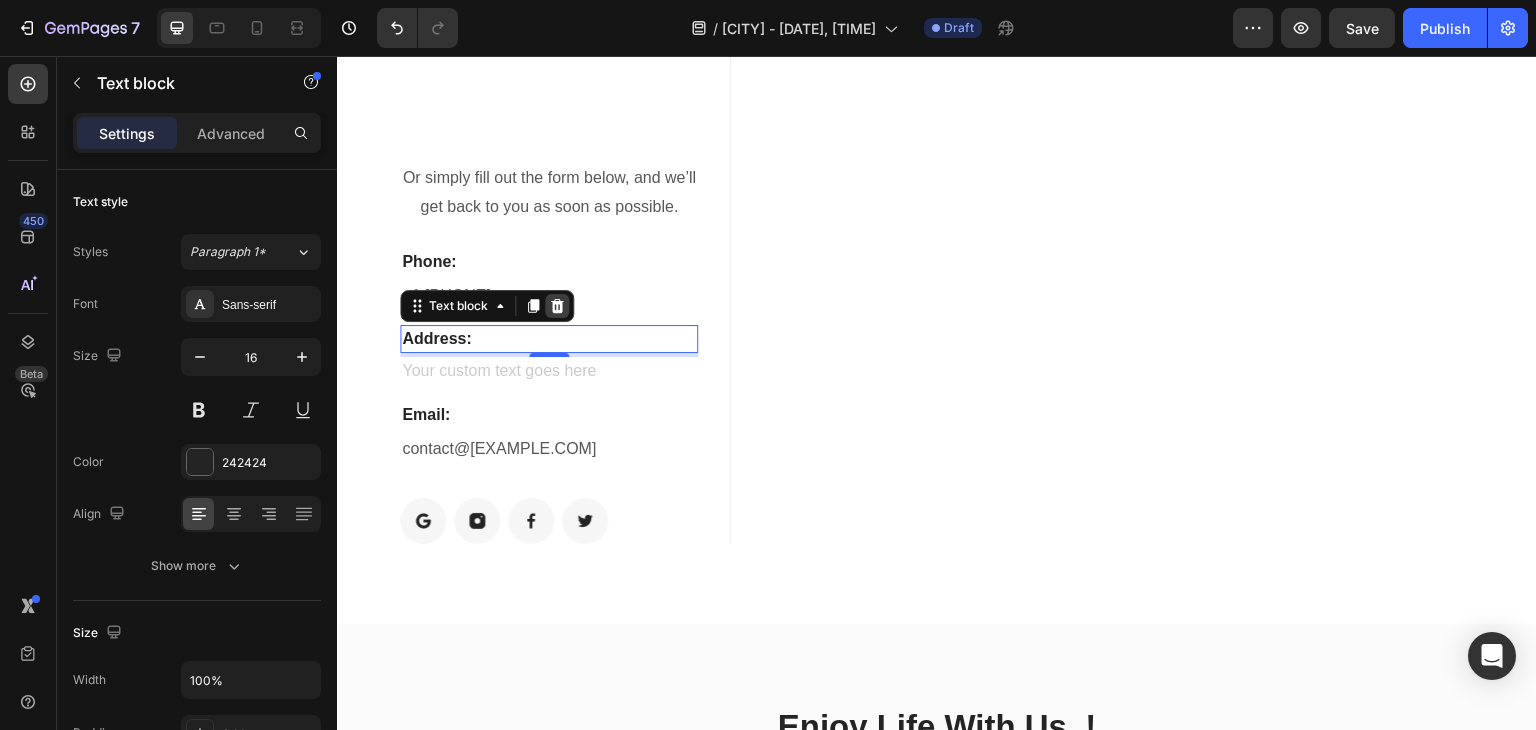 click 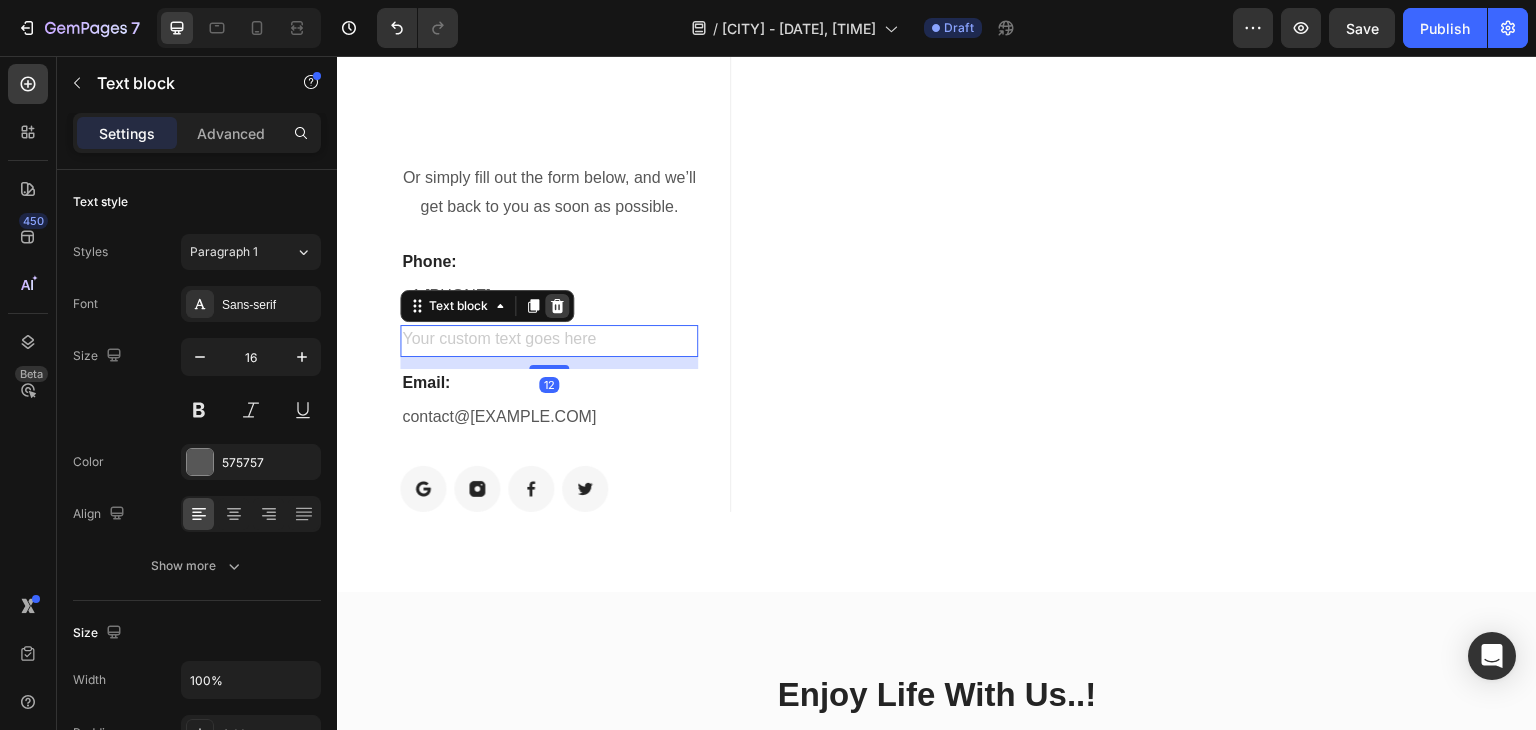 click 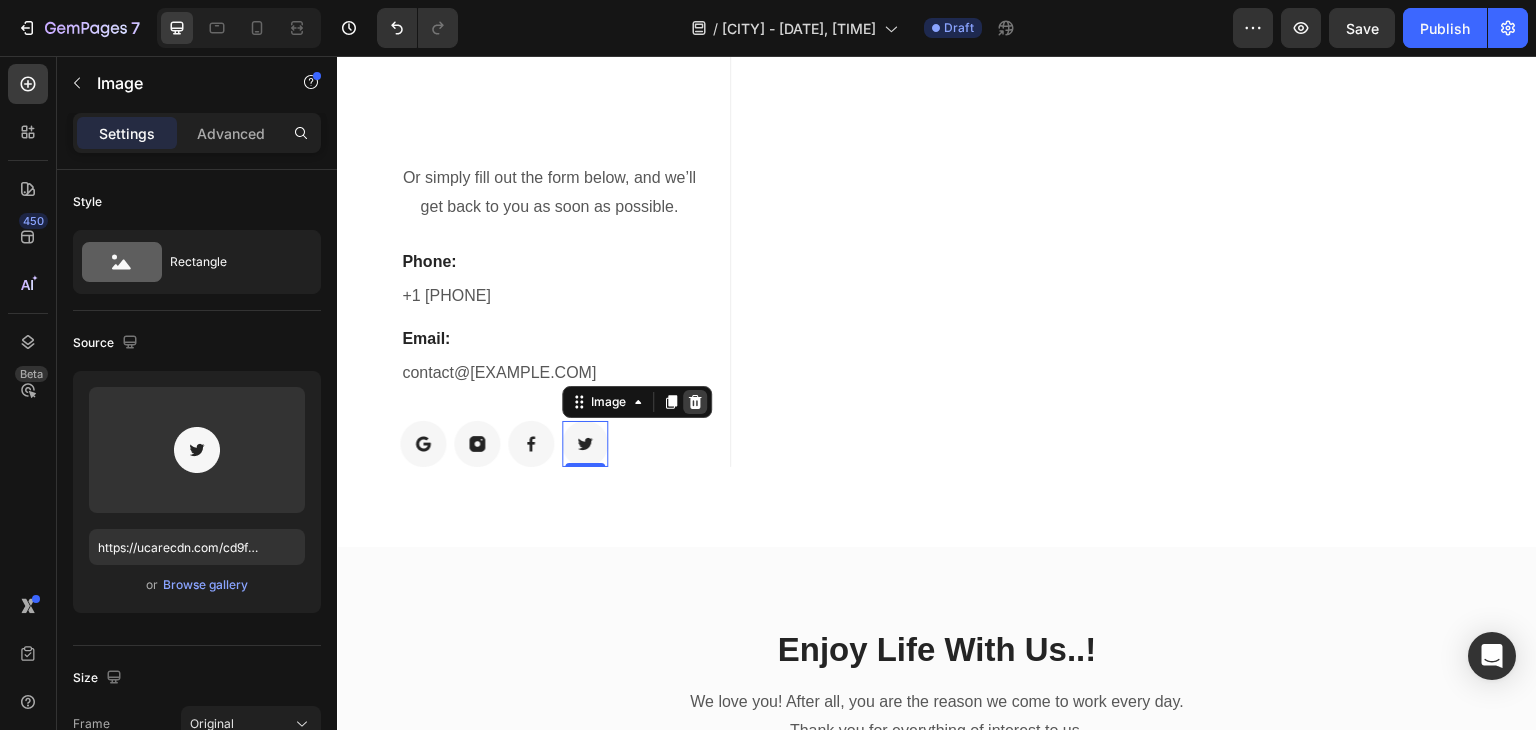 click 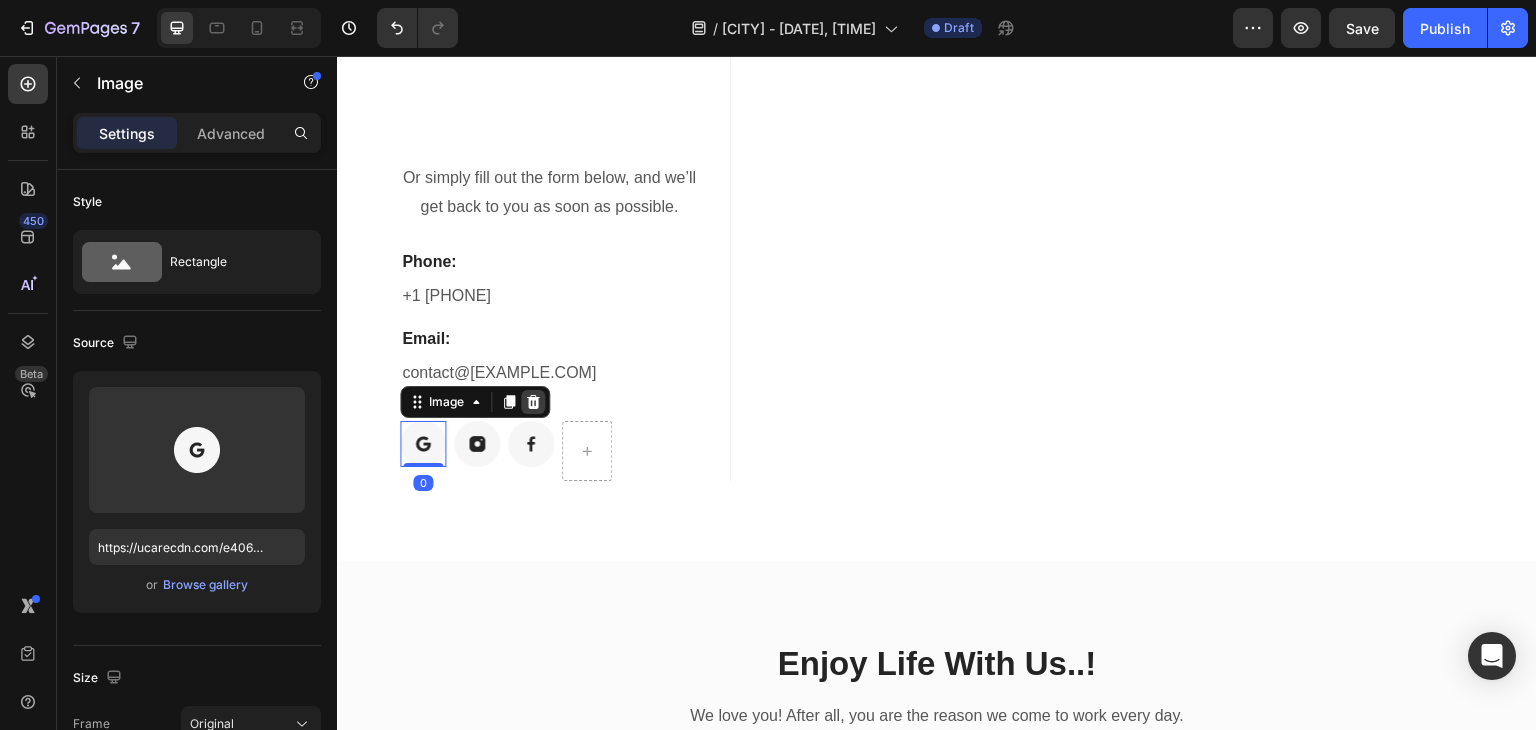 click 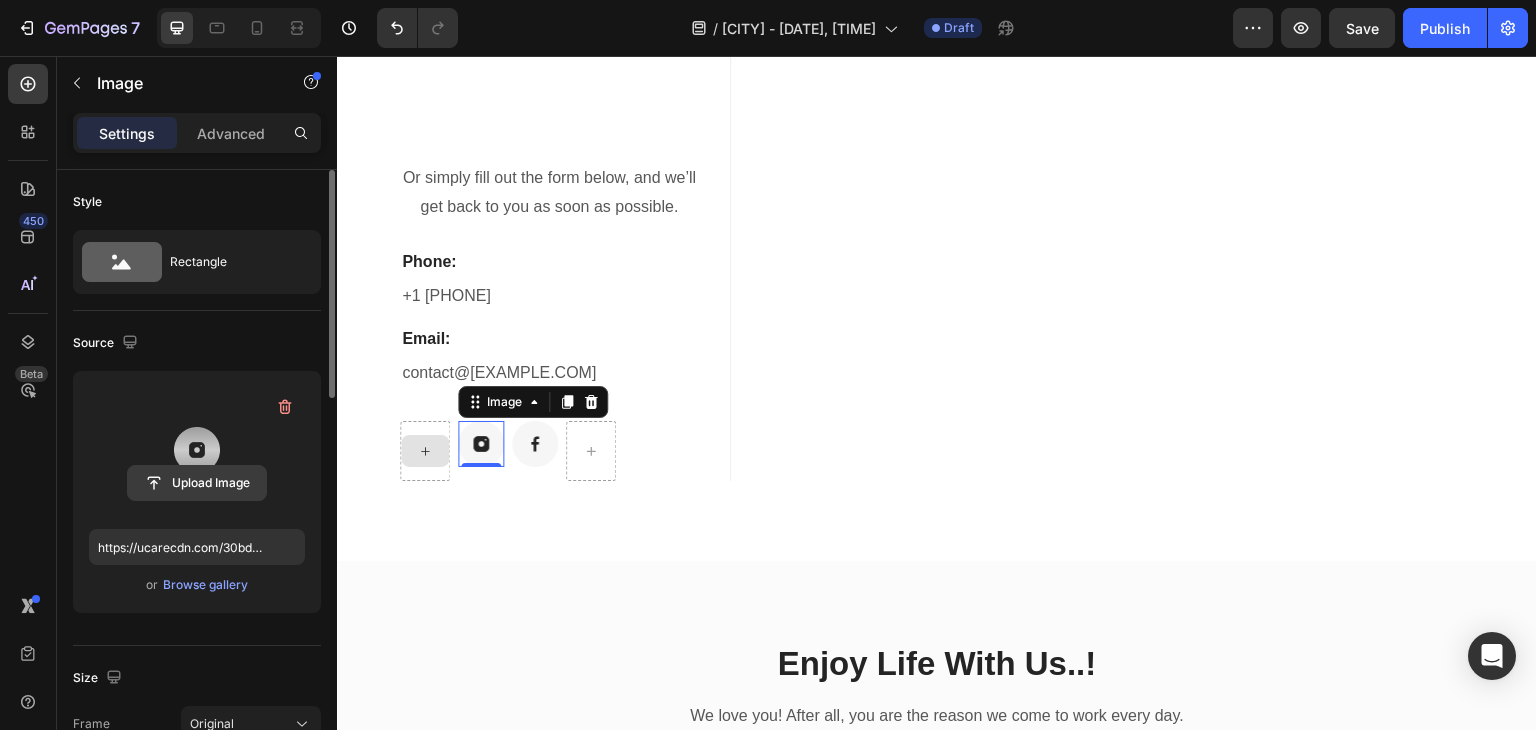 click 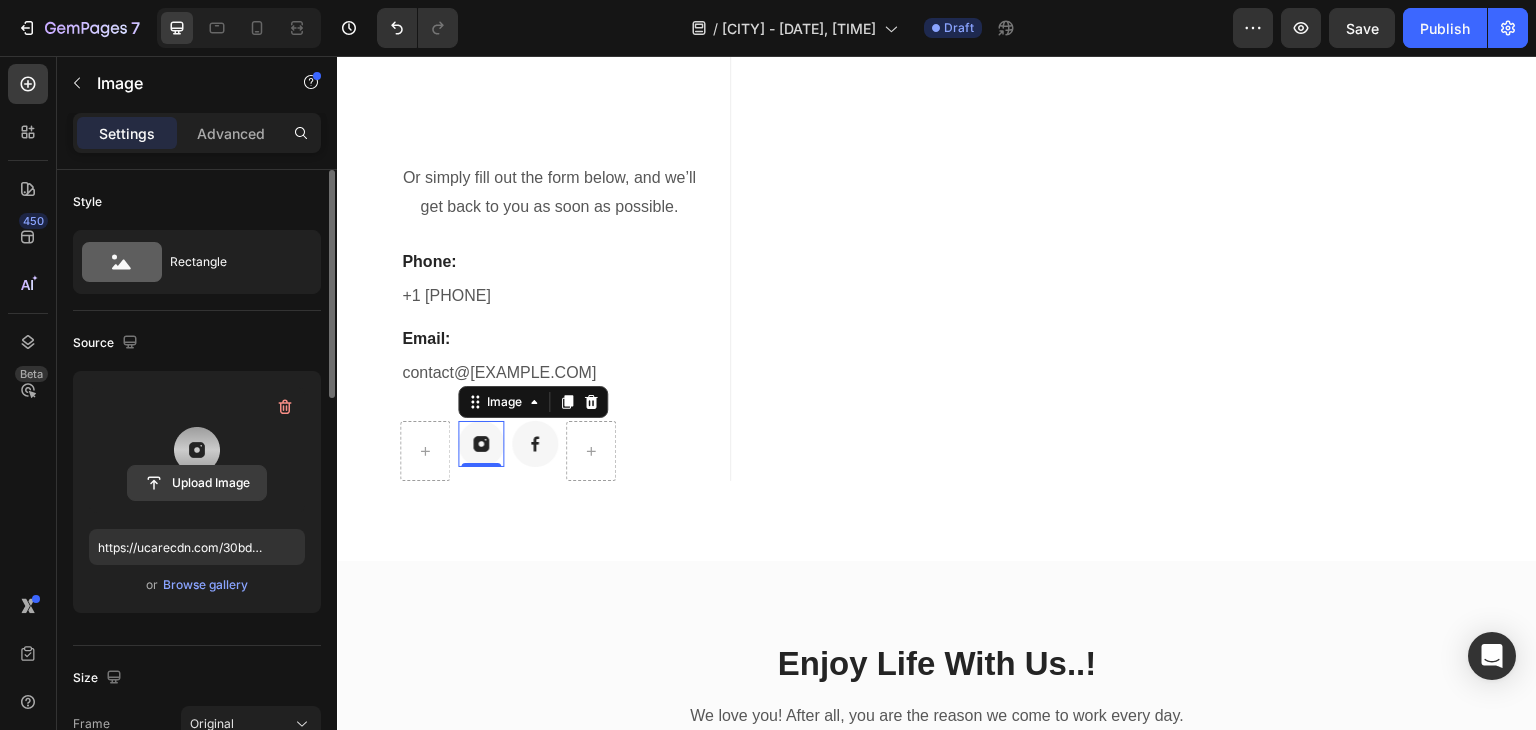 click 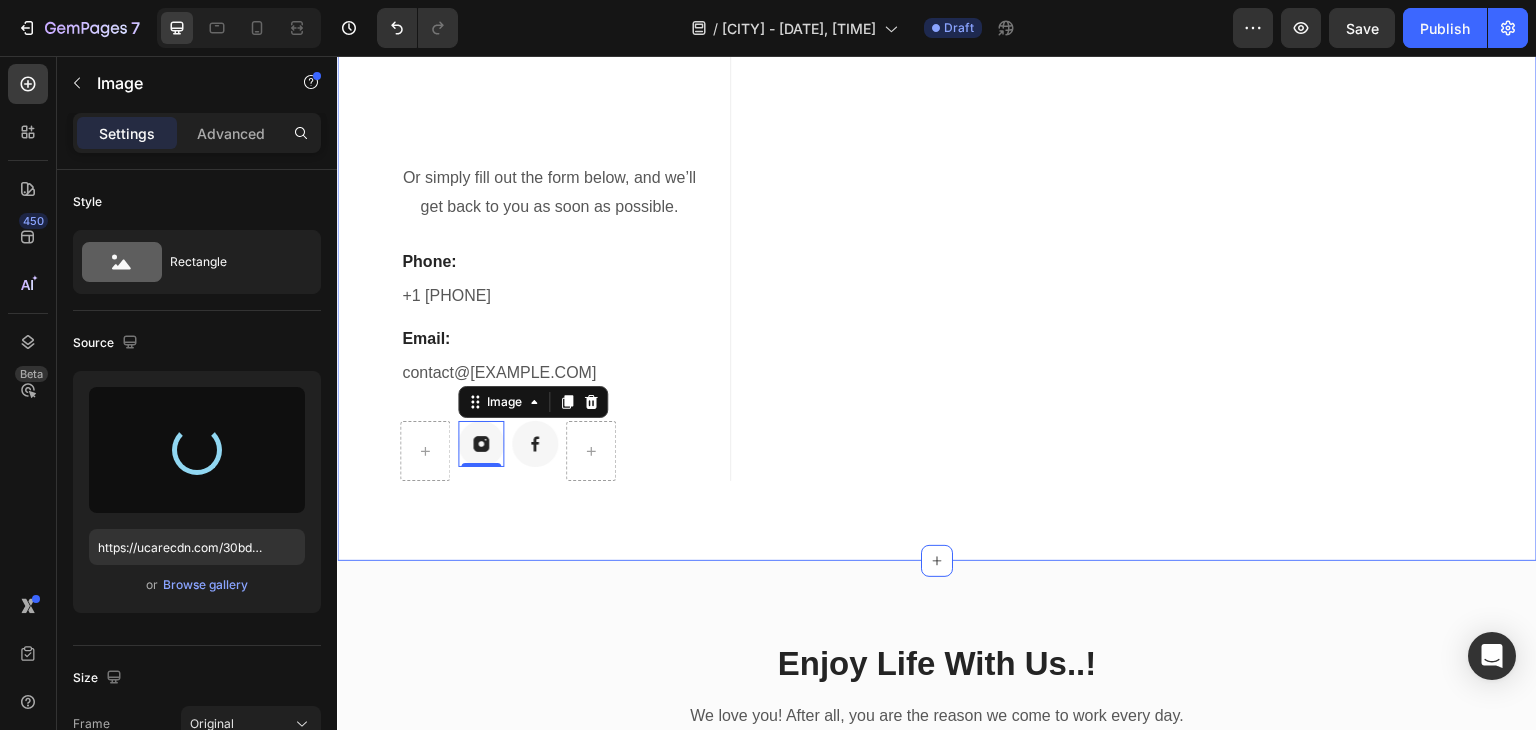 type on "https://cdn.shopify.com/s/files/1/0918/9369/4829/files/gempages_564986998259975179-6e674688-a16e-46fa-8c78-7168faa2d87a.webp" 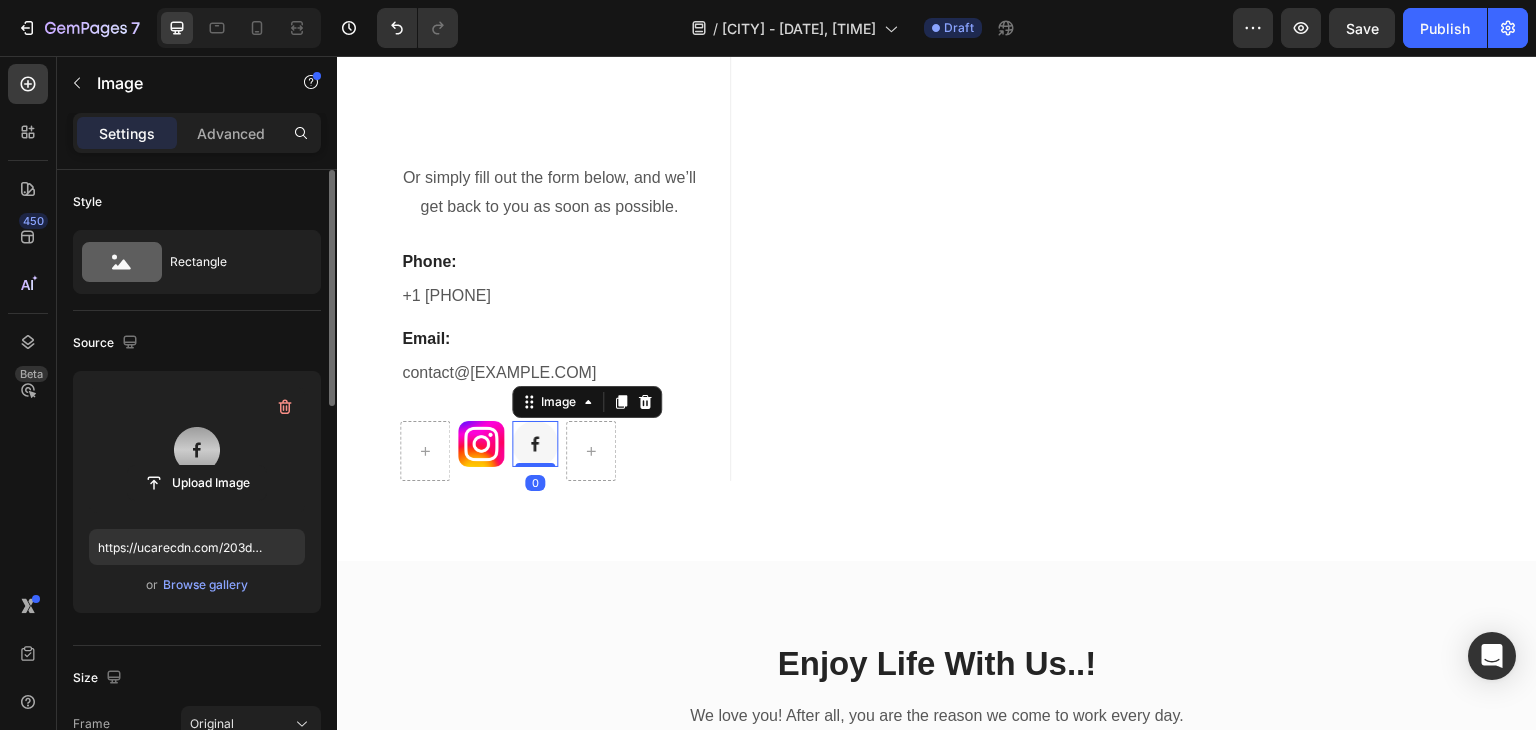 click at bounding box center (197, 450) 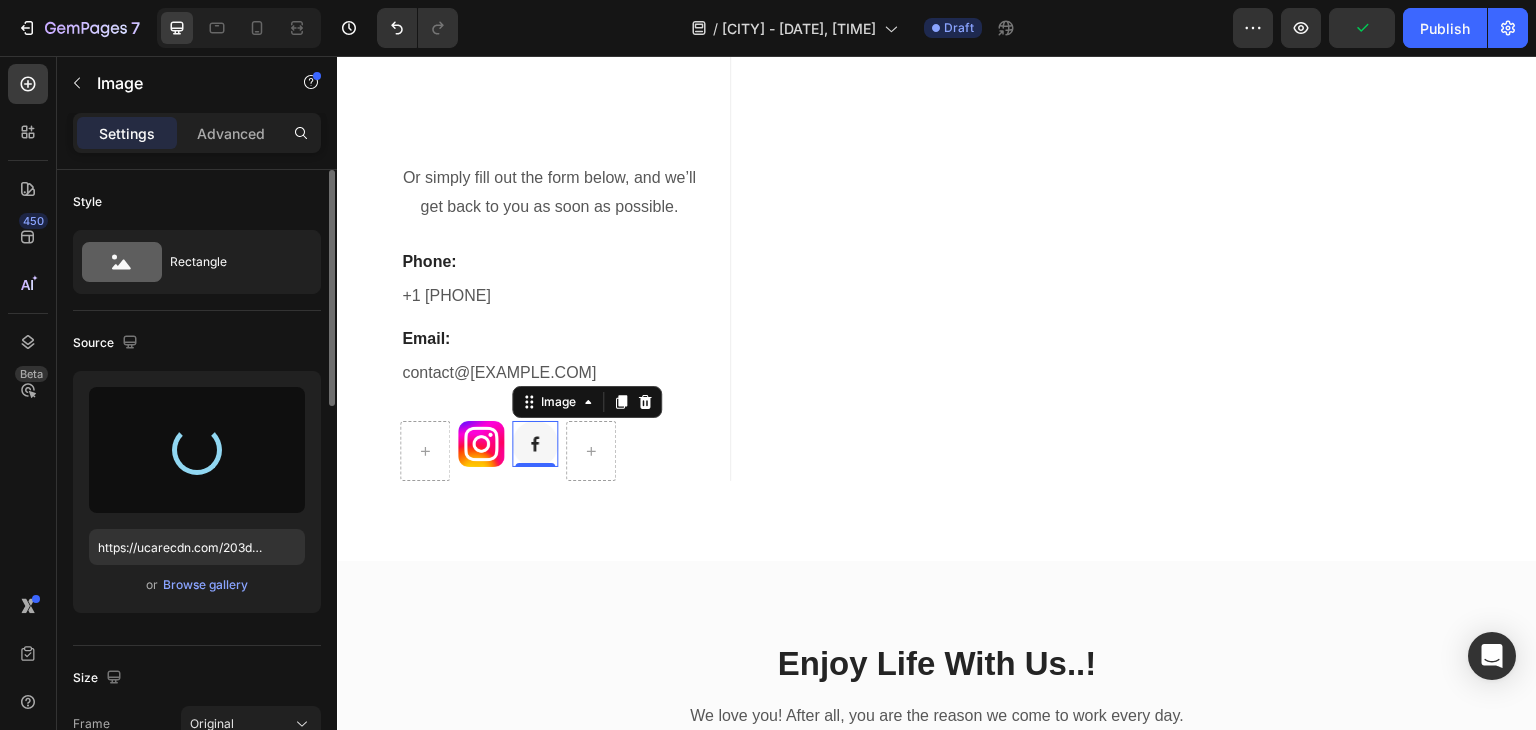 type on "https://cdn.shopify.com/s/files/1/0918/9369/4829/files/gempages_564986998259975179-8d2e3fb1-3bfa-4b15-96cc-1a545b9befad.png" 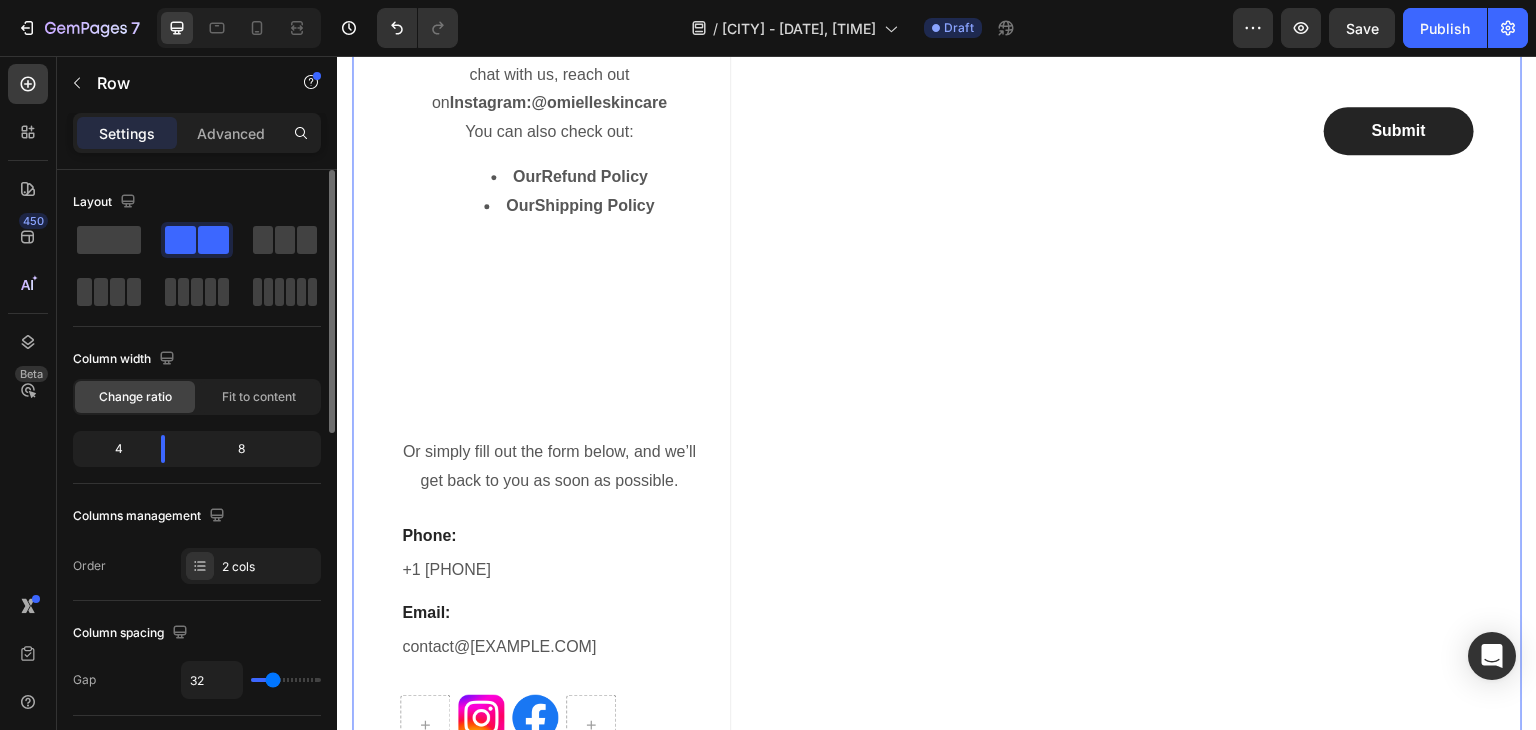 scroll, scrollTop: 363, scrollLeft: 0, axis: vertical 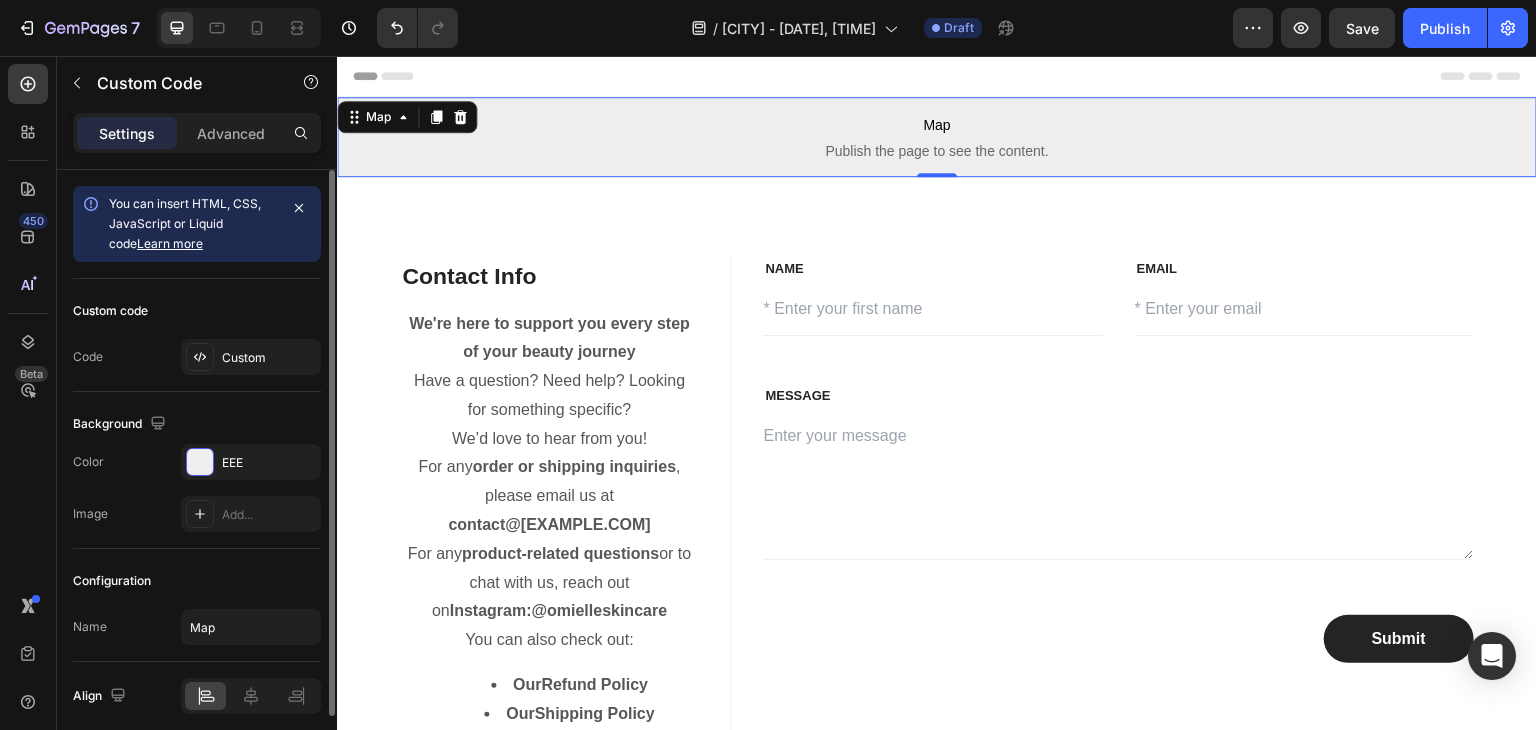 click on "Image" at bounding box center [90, 514] 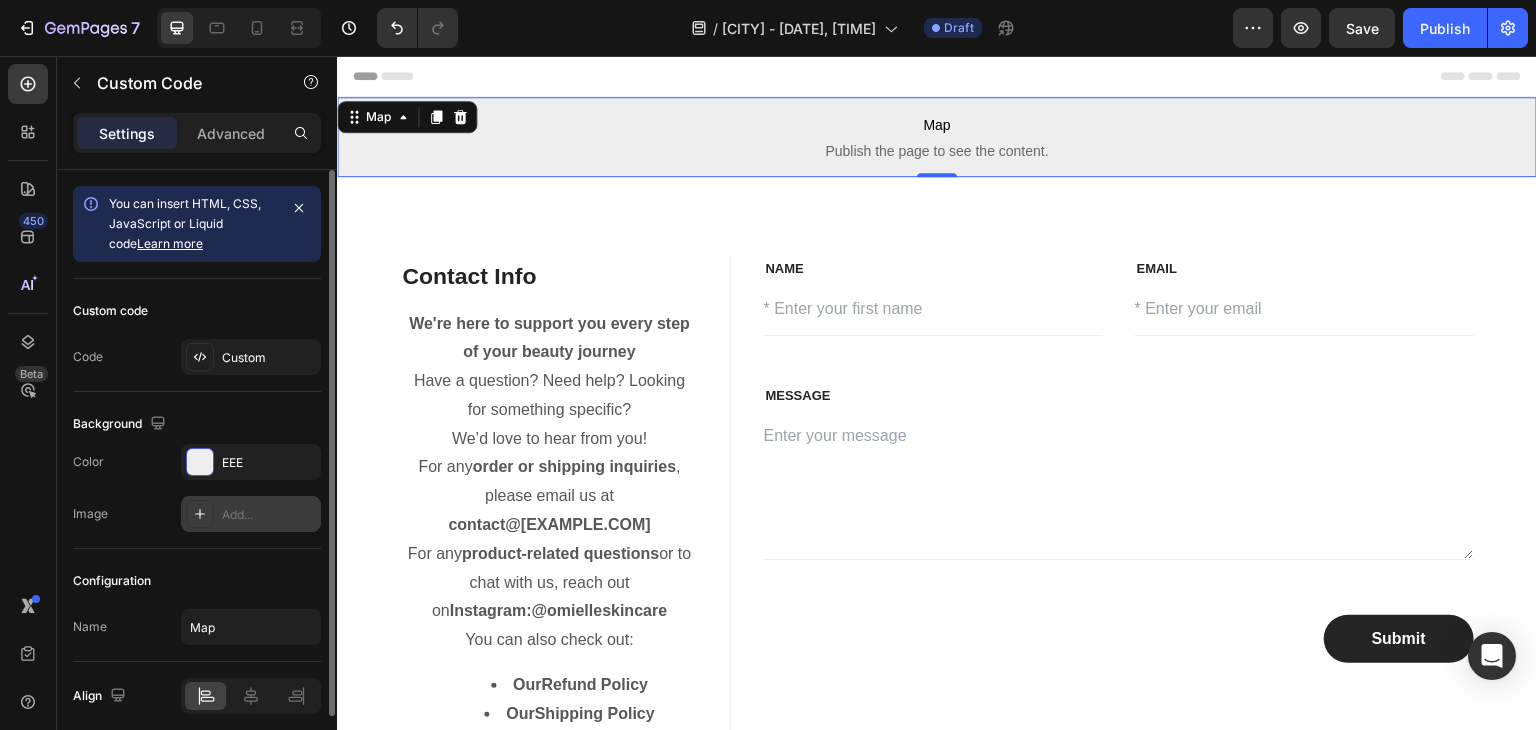 click 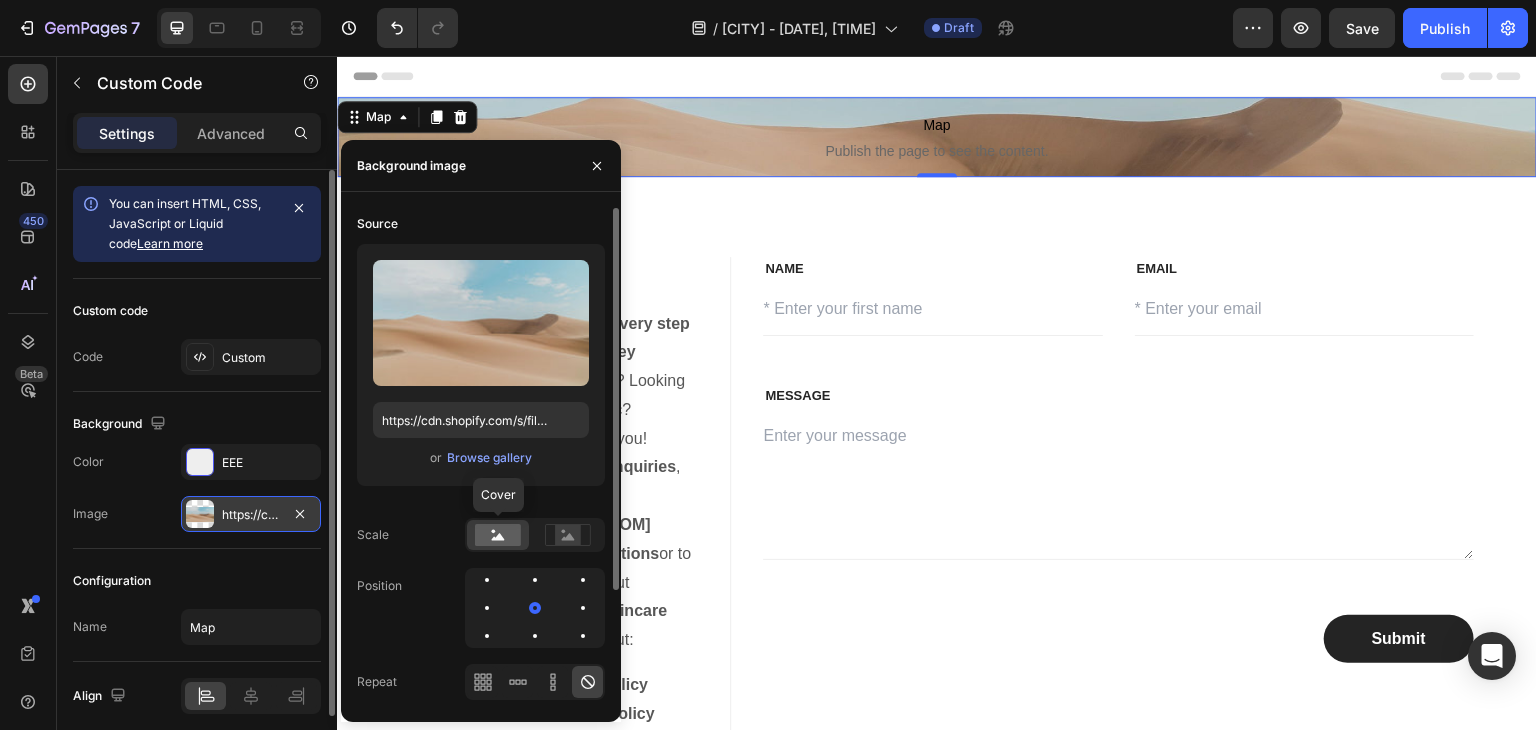 click 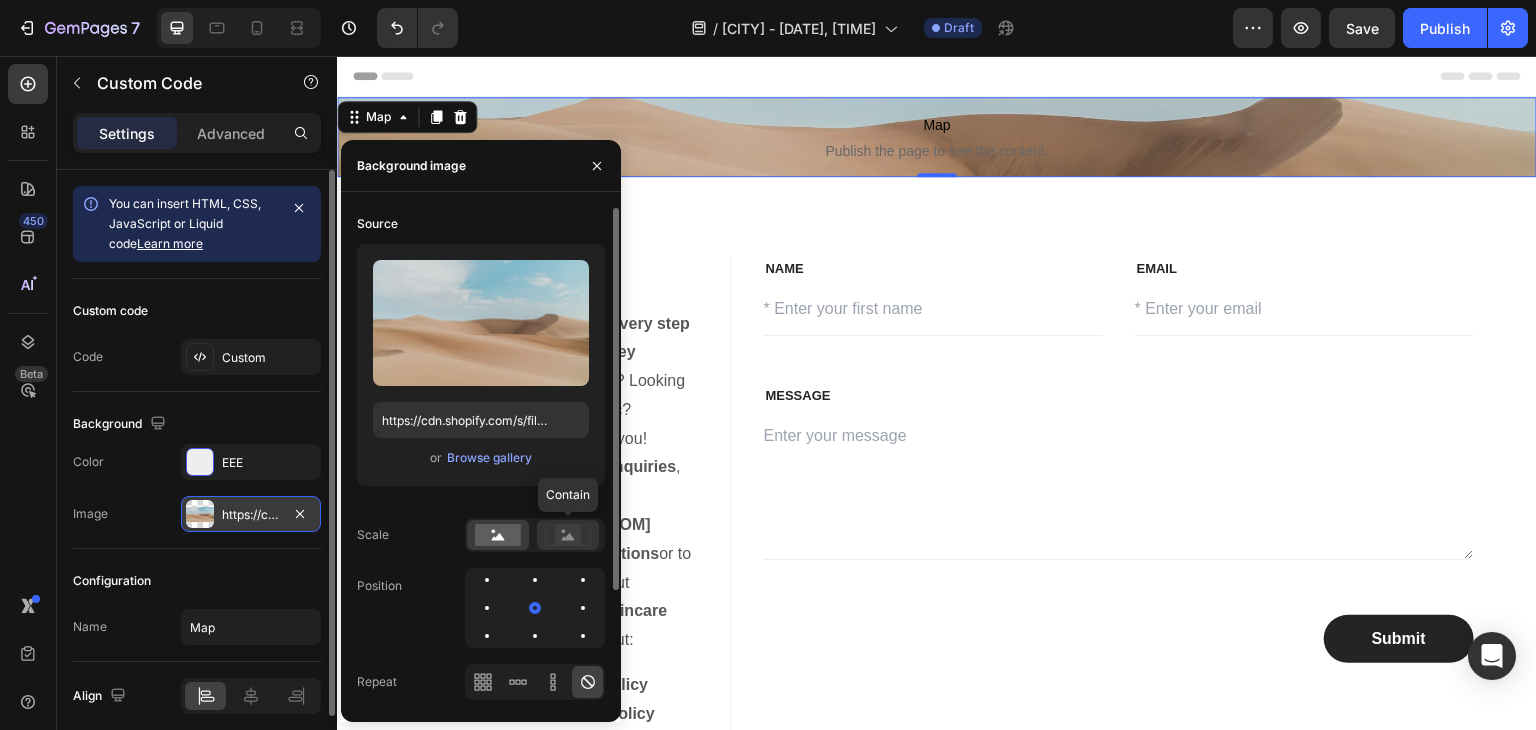 click 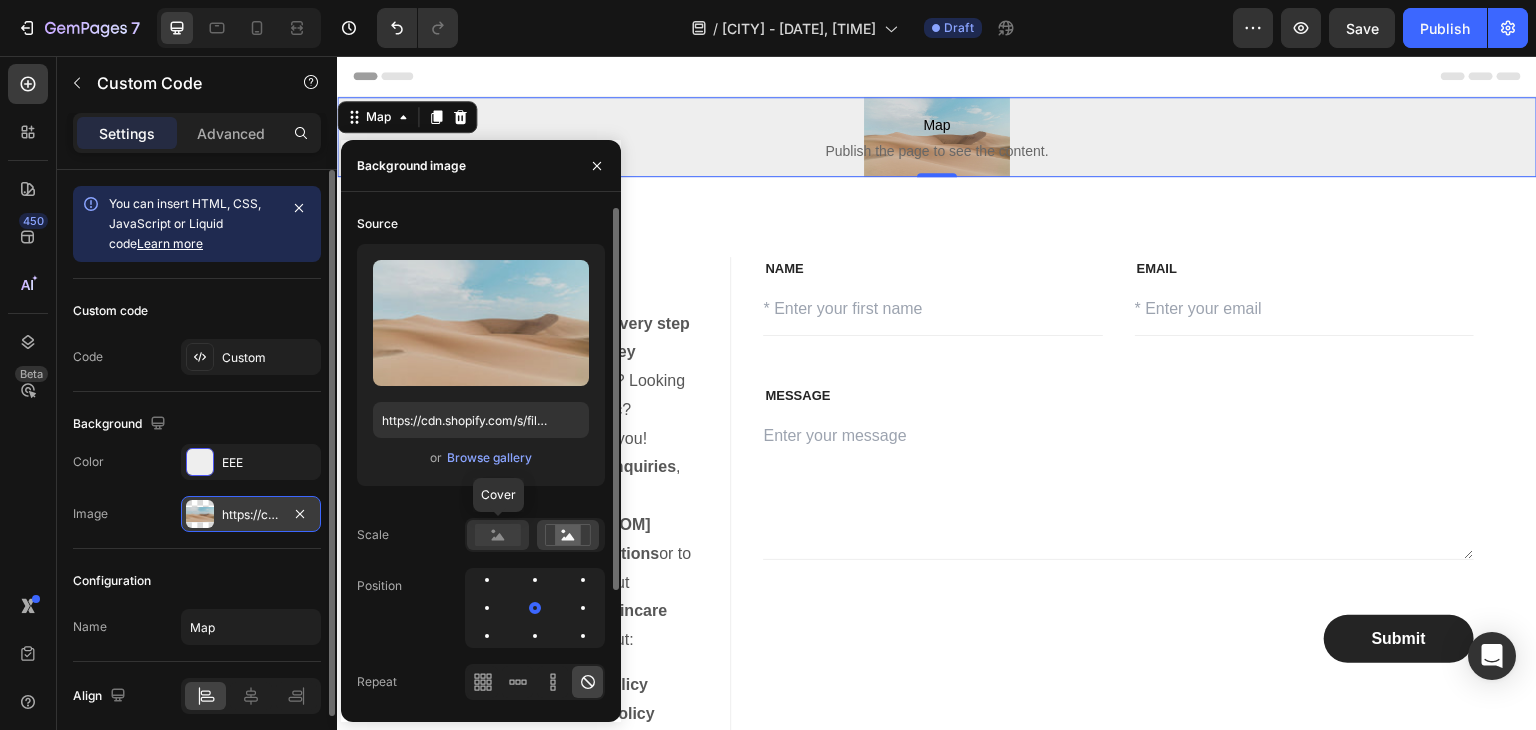click 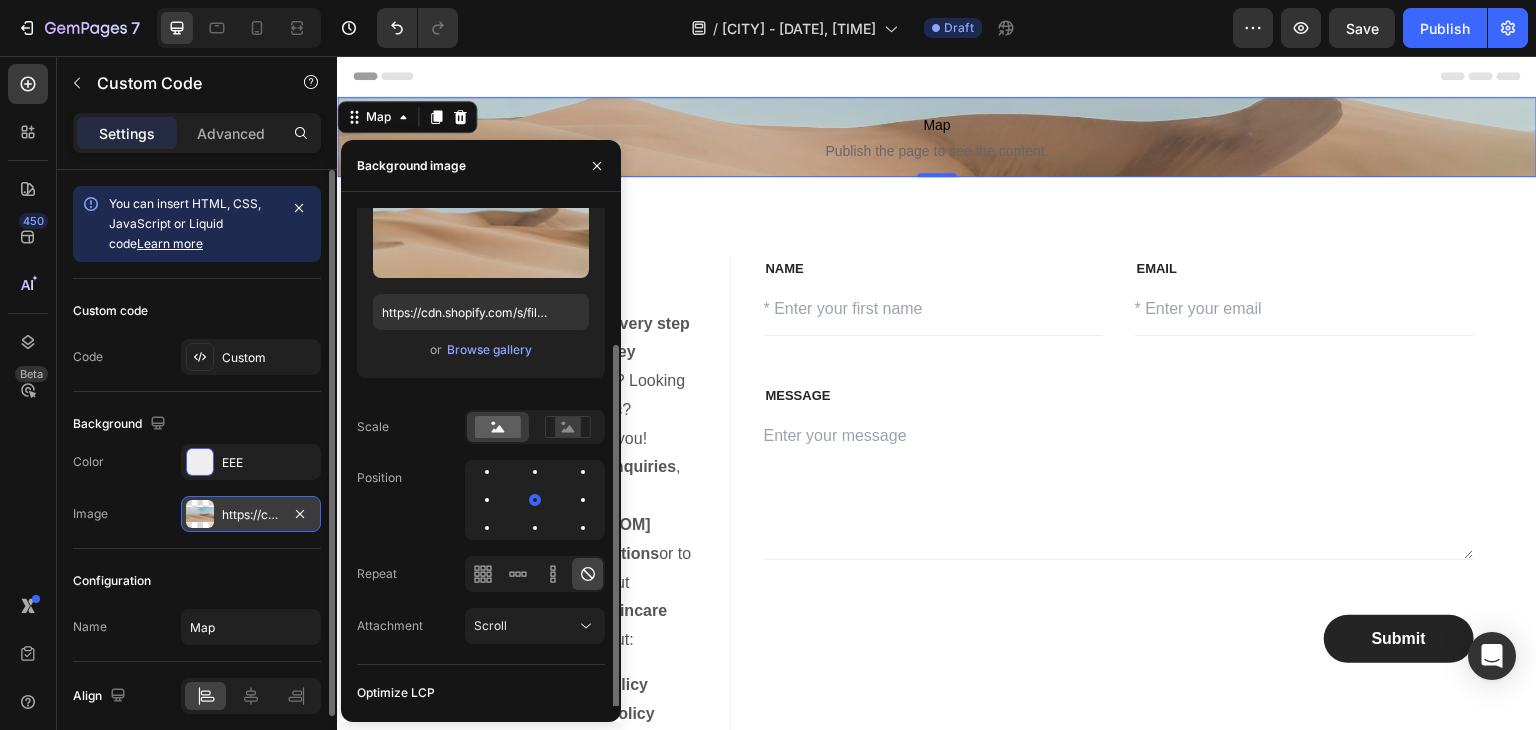 scroll, scrollTop: 151, scrollLeft: 0, axis: vertical 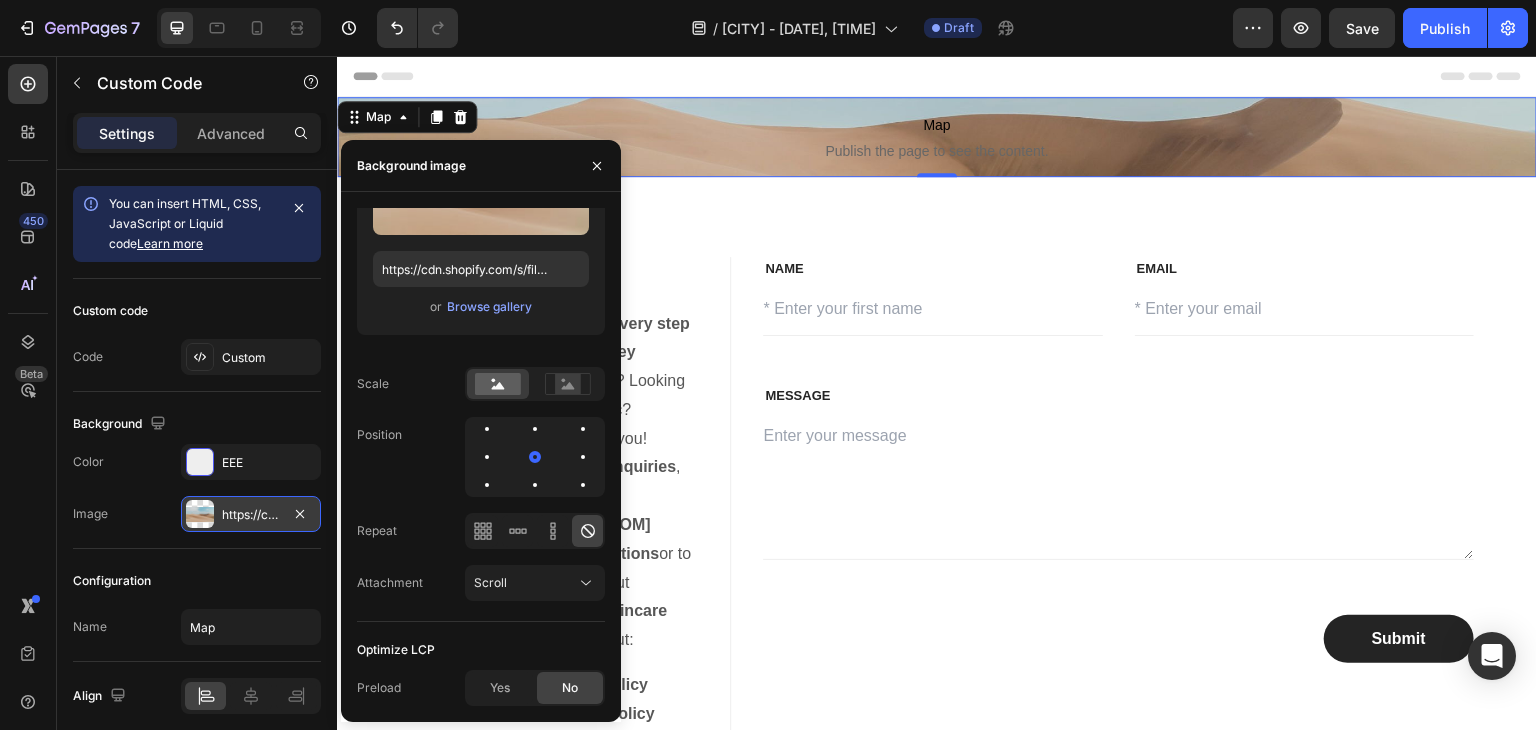 click on "https://cdn.shopify.com/s/files/1/2005/9307/files/background_settings.jpg" at bounding box center (251, 515) 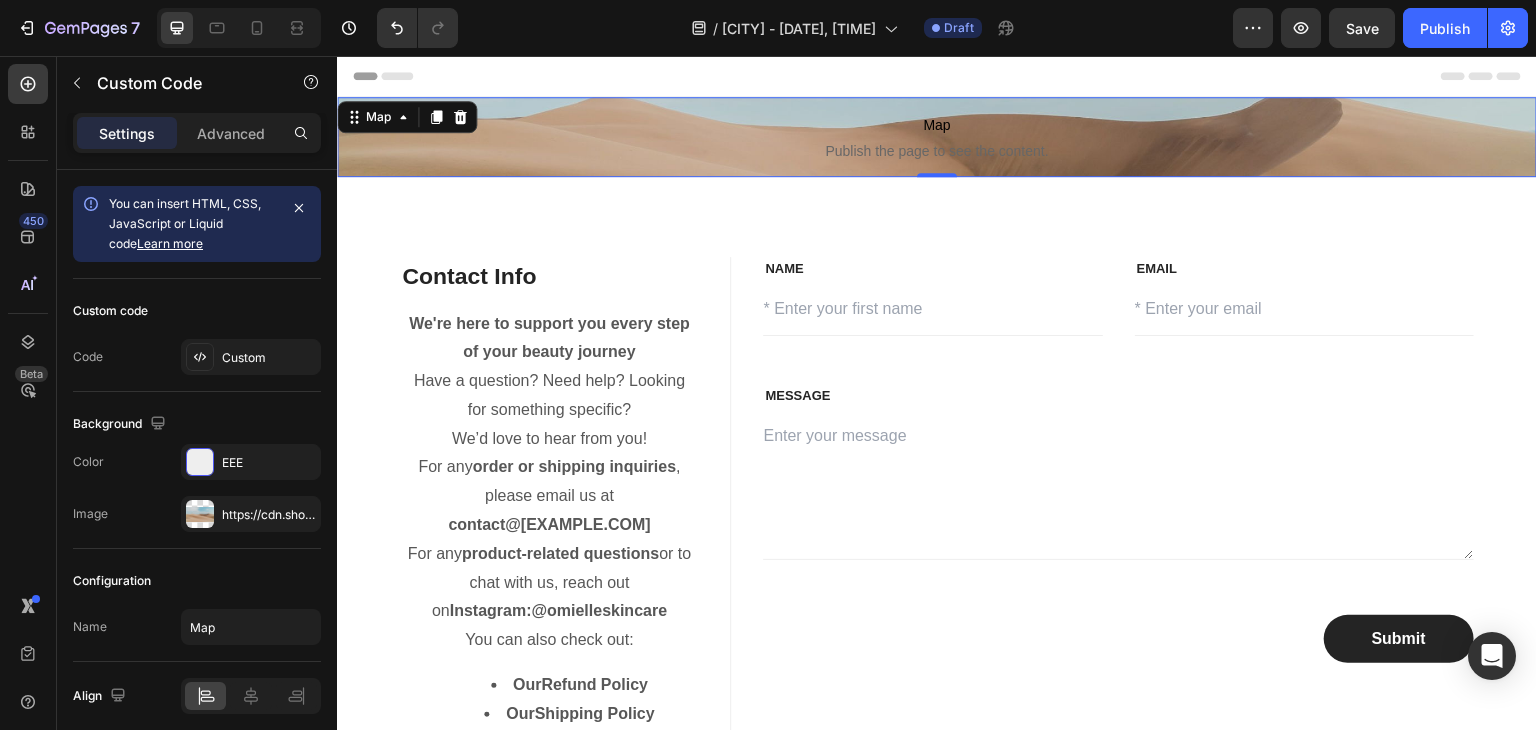 click at bounding box center [200, 514] 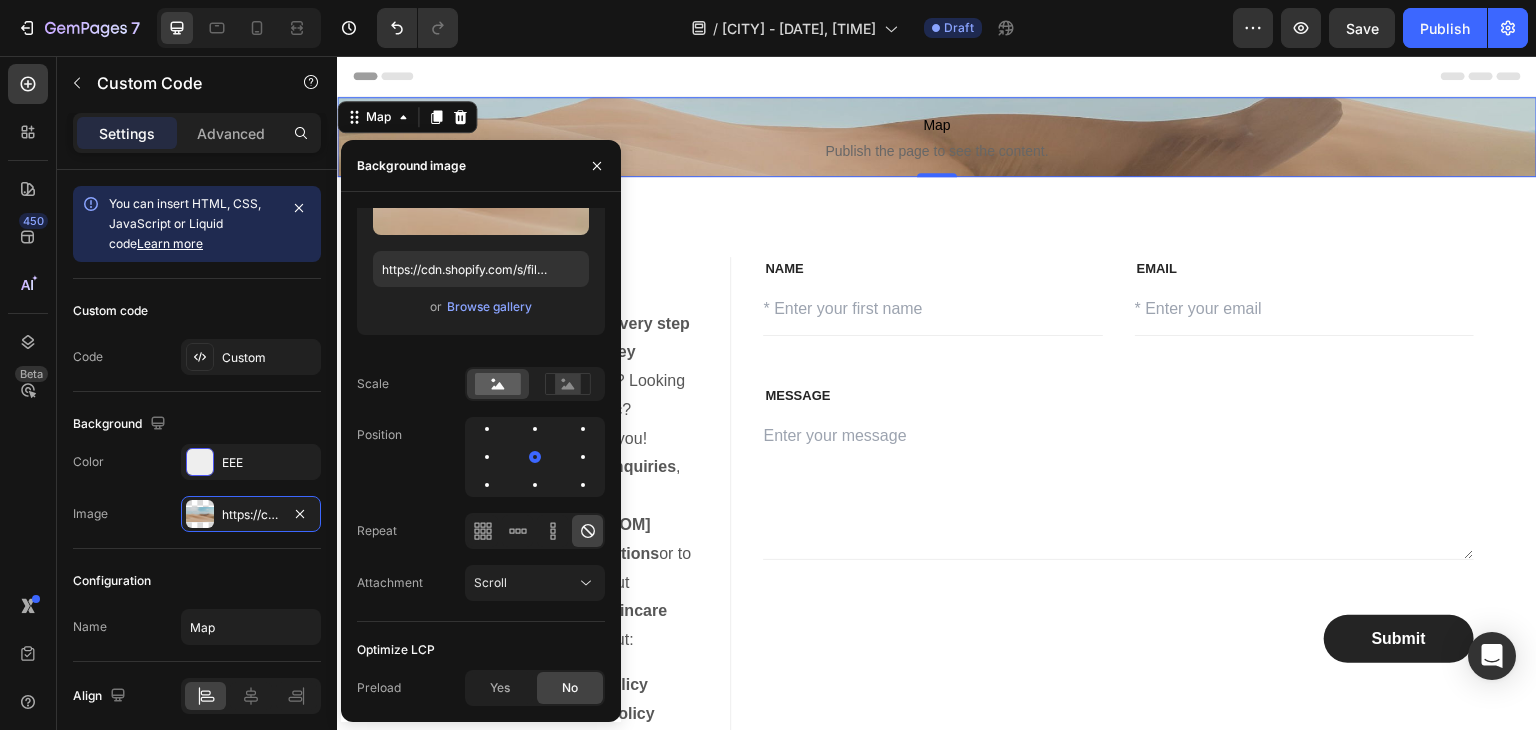 click at bounding box center (200, 514) 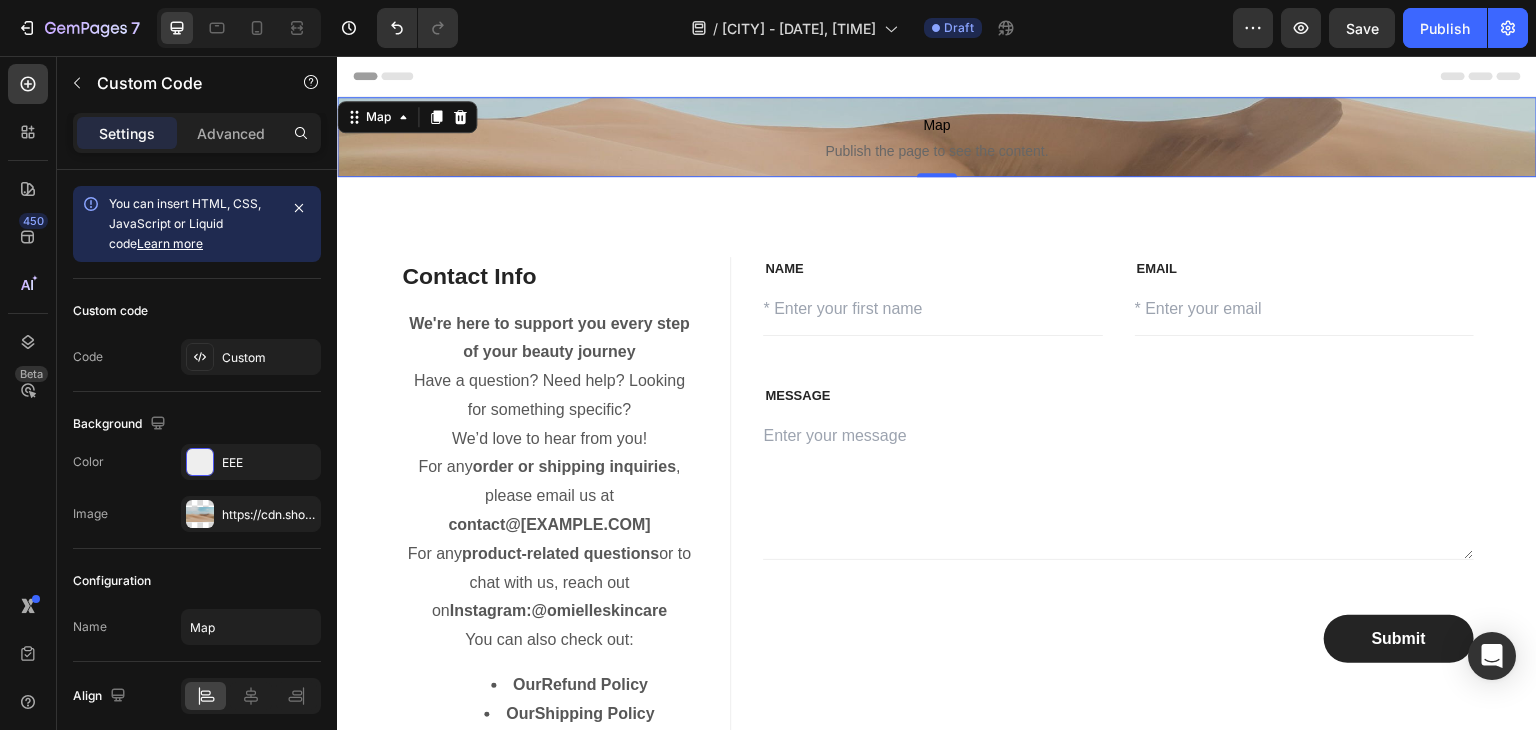 click at bounding box center [200, 514] 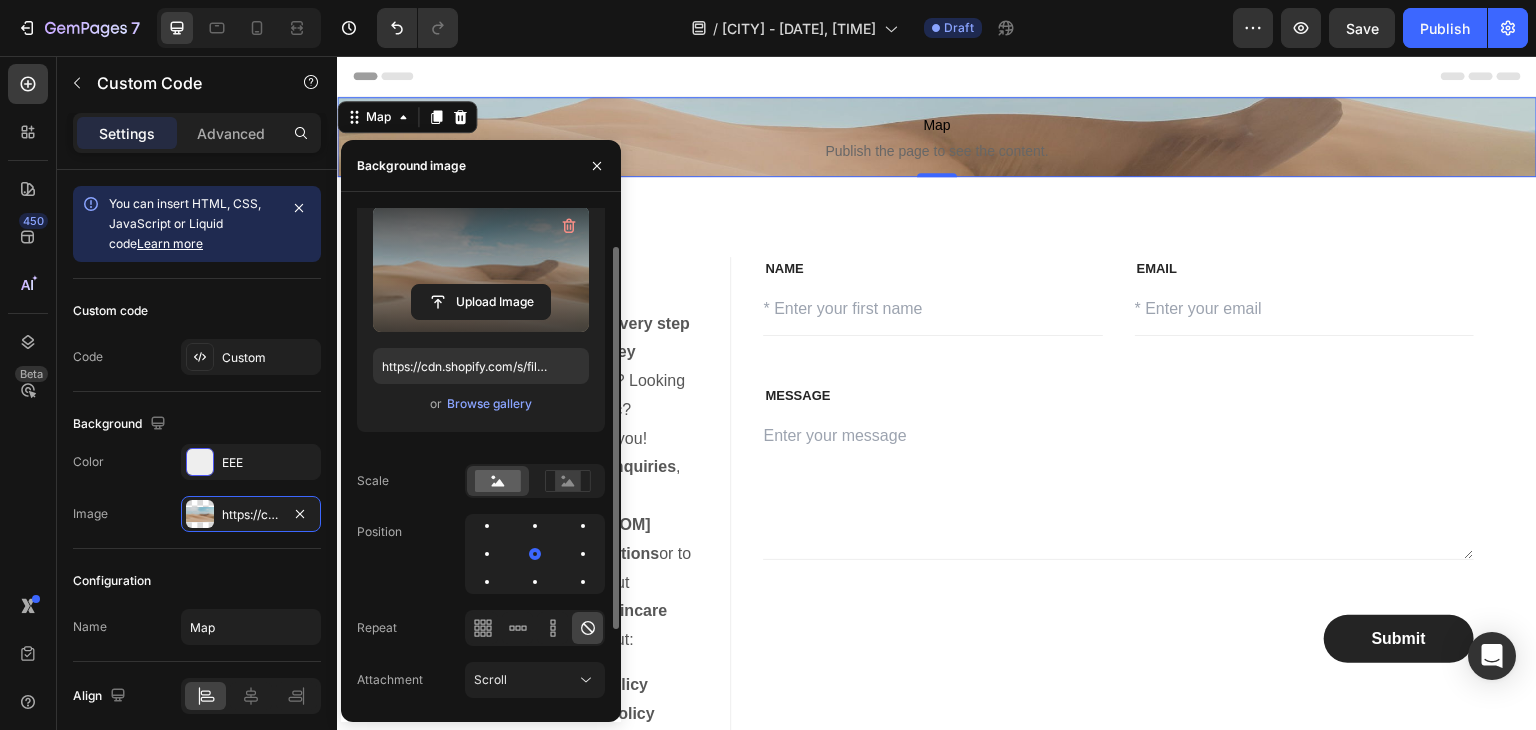 scroll, scrollTop: 0, scrollLeft: 0, axis: both 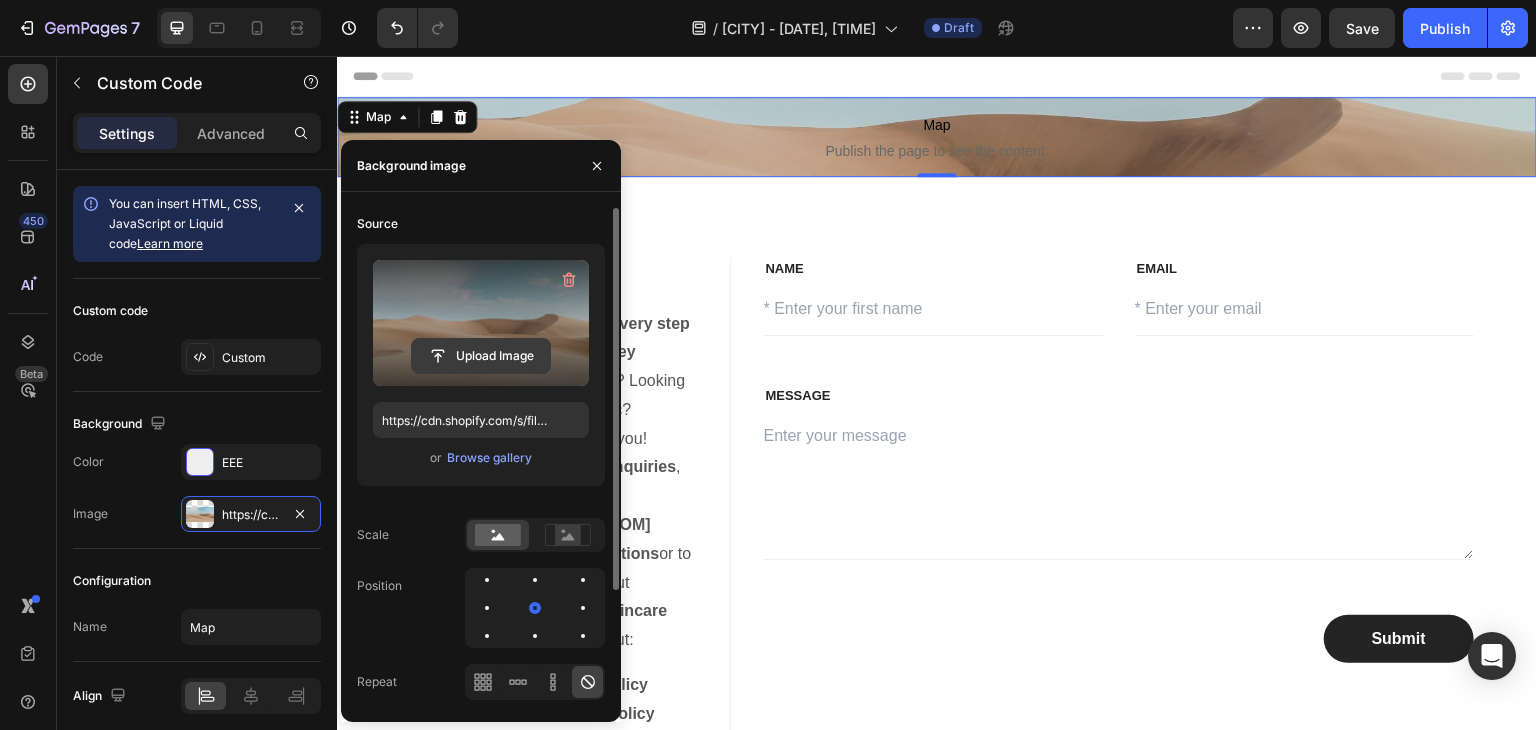 click 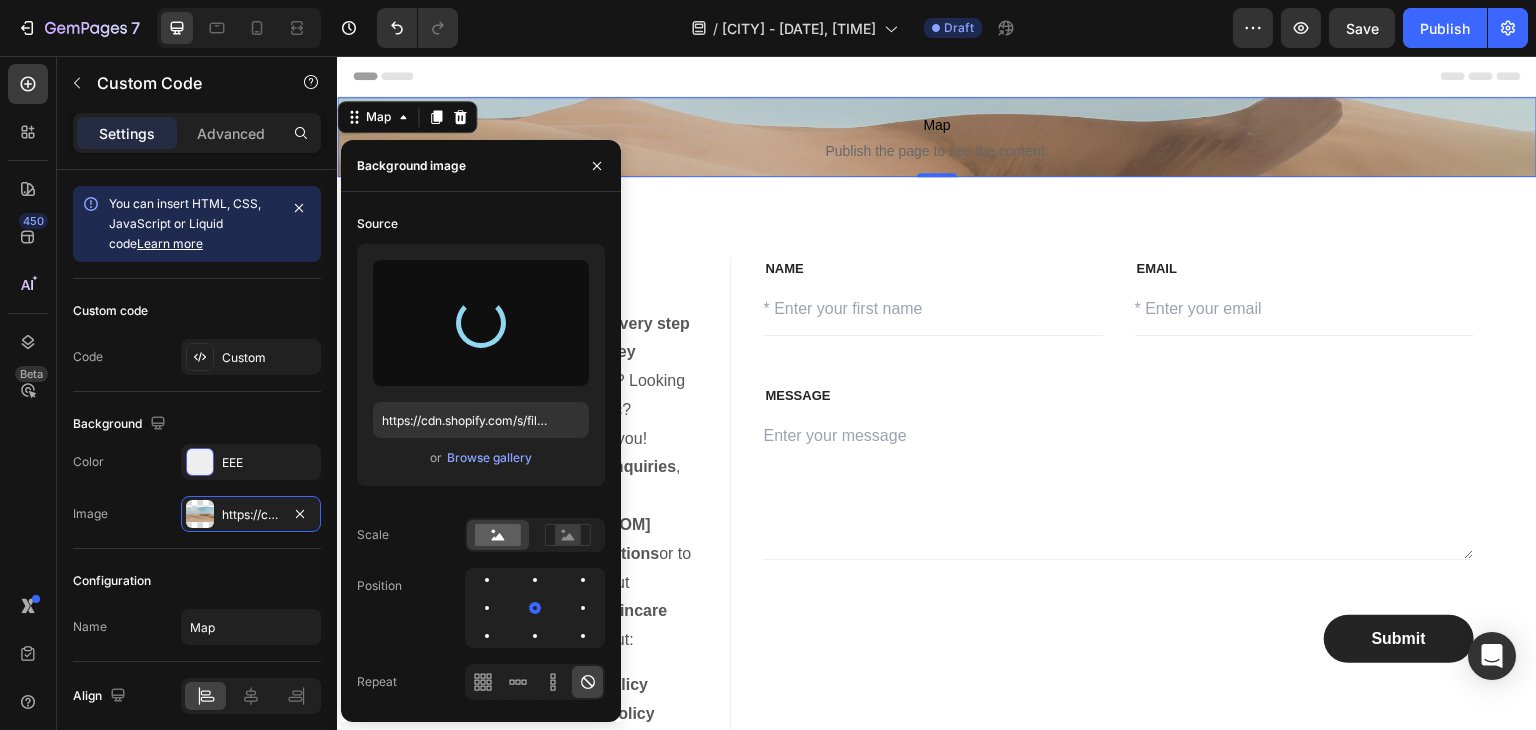 type on "https://cdn.shopify.com/s/files/1/0918/9369/4829/files/gempages_564986998259975179-2eaeeedc-1ede-41e7-9965-0456196b5559.png" 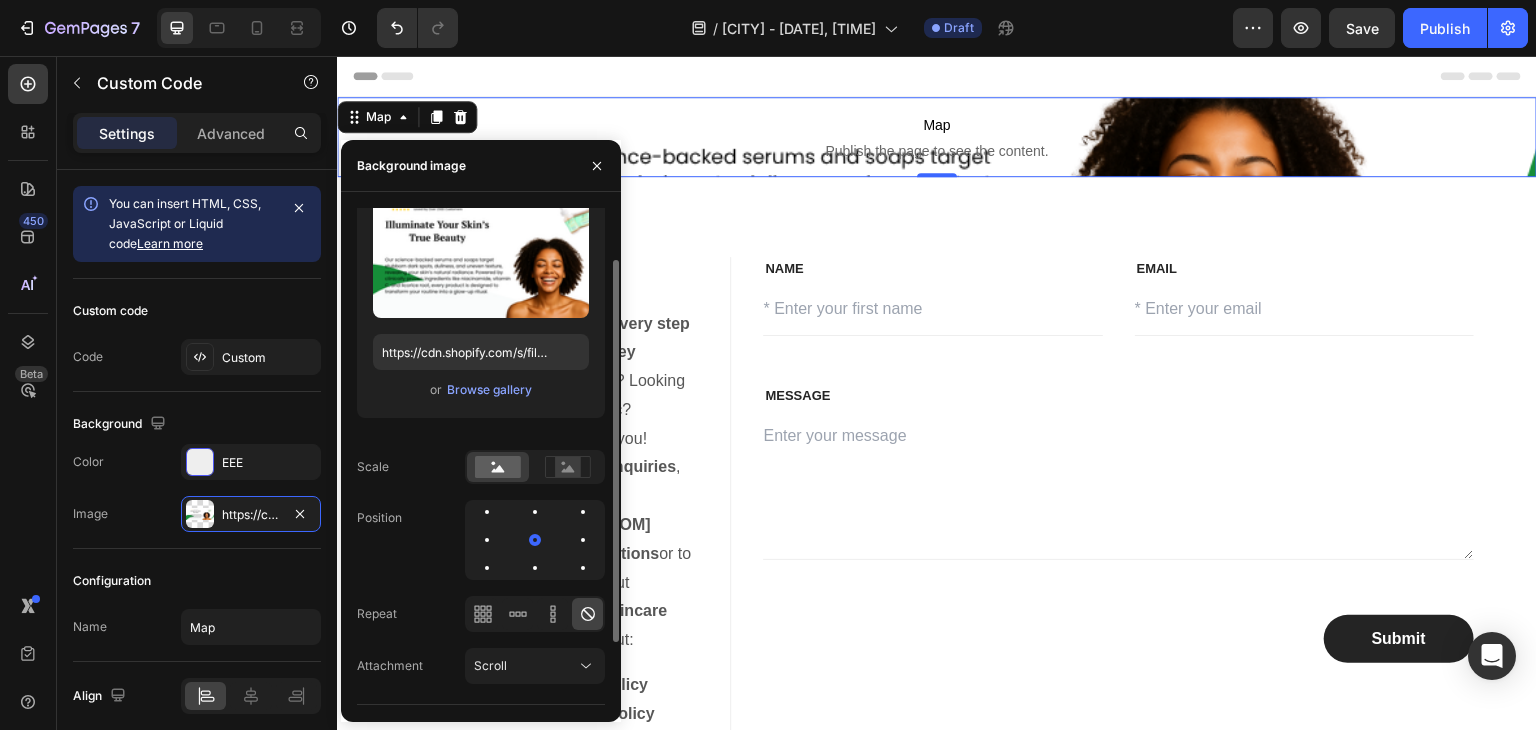 scroll, scrollTop: 68, scrollLeft: 0, axis: vertical 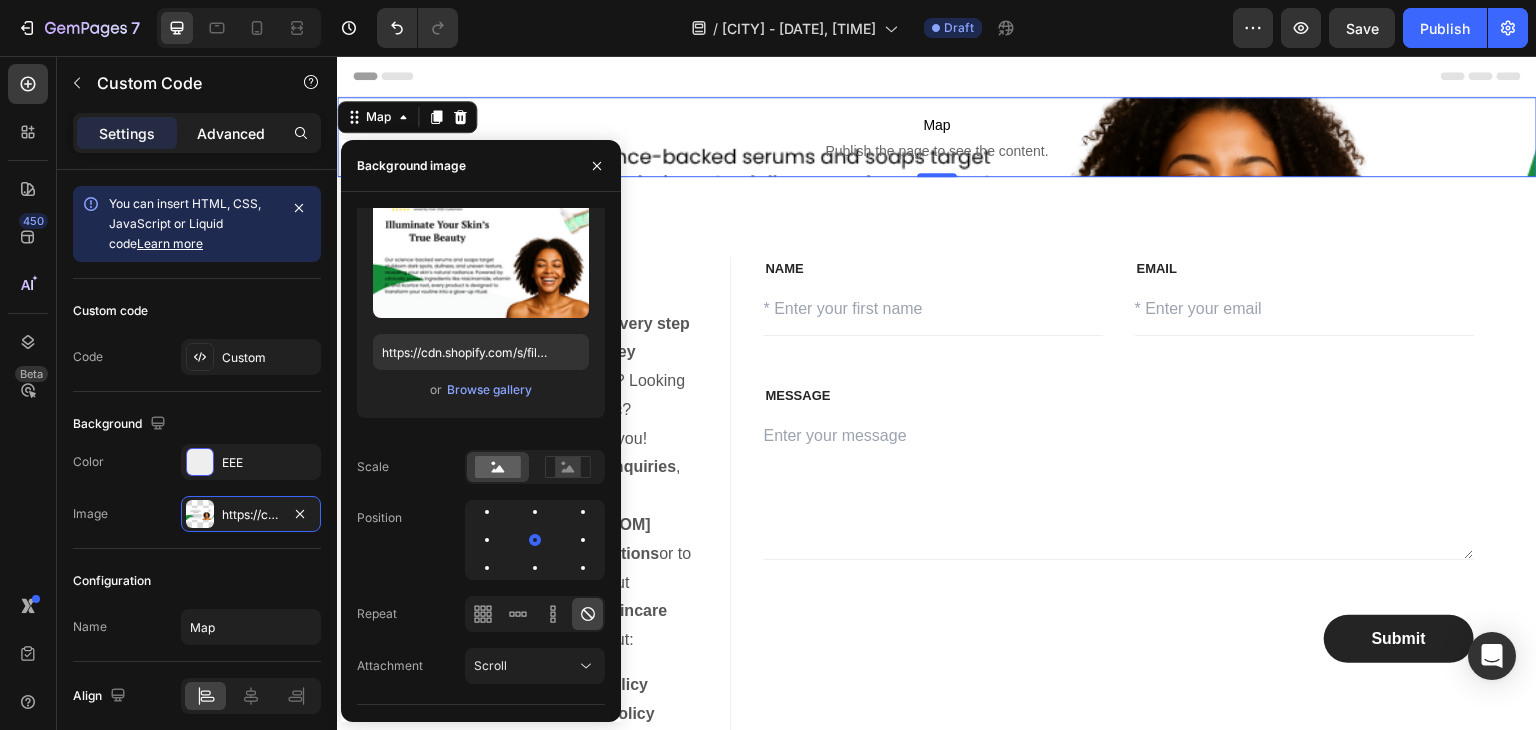 click on "Advanced" at bounding box center [231, 133] 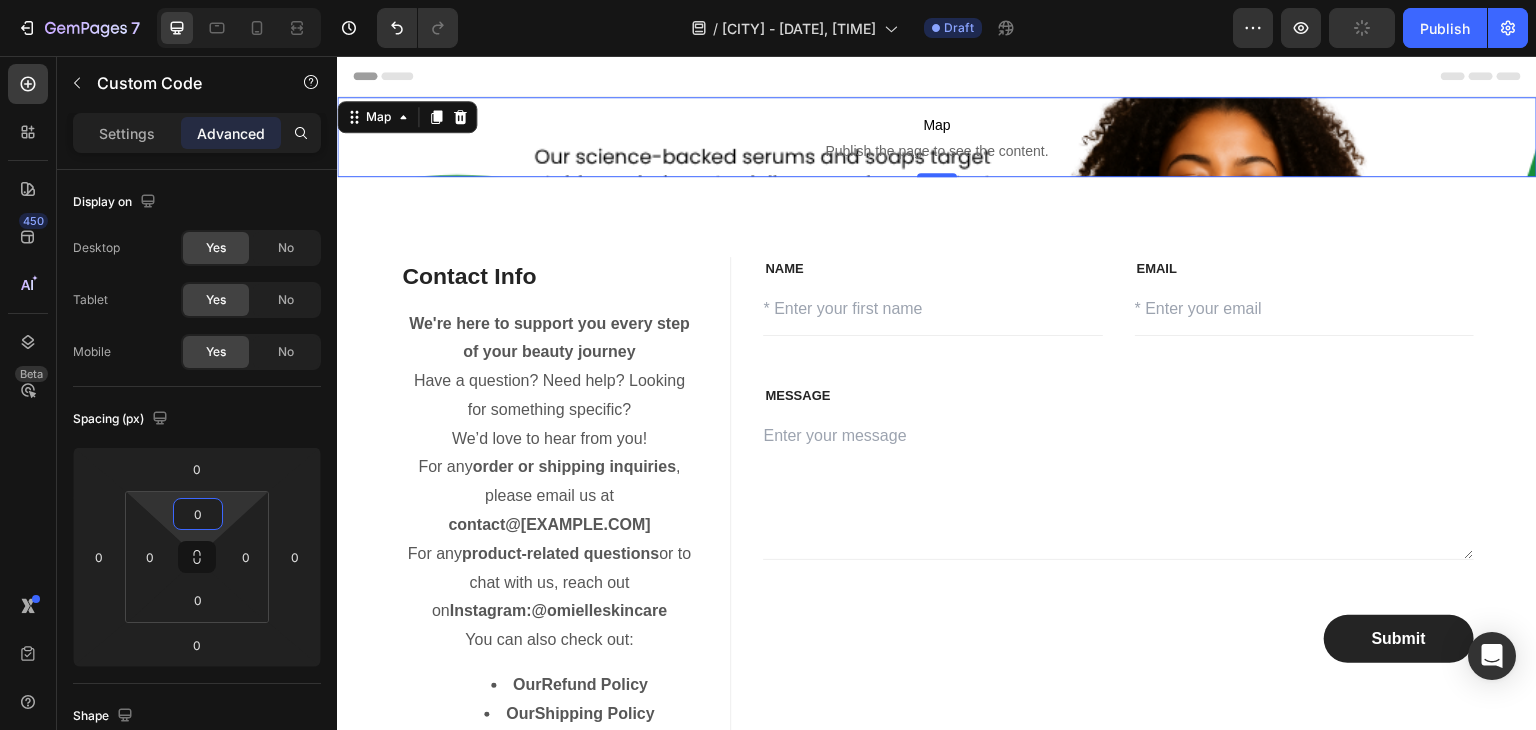 click on "0" at bounding box center (198, 514) 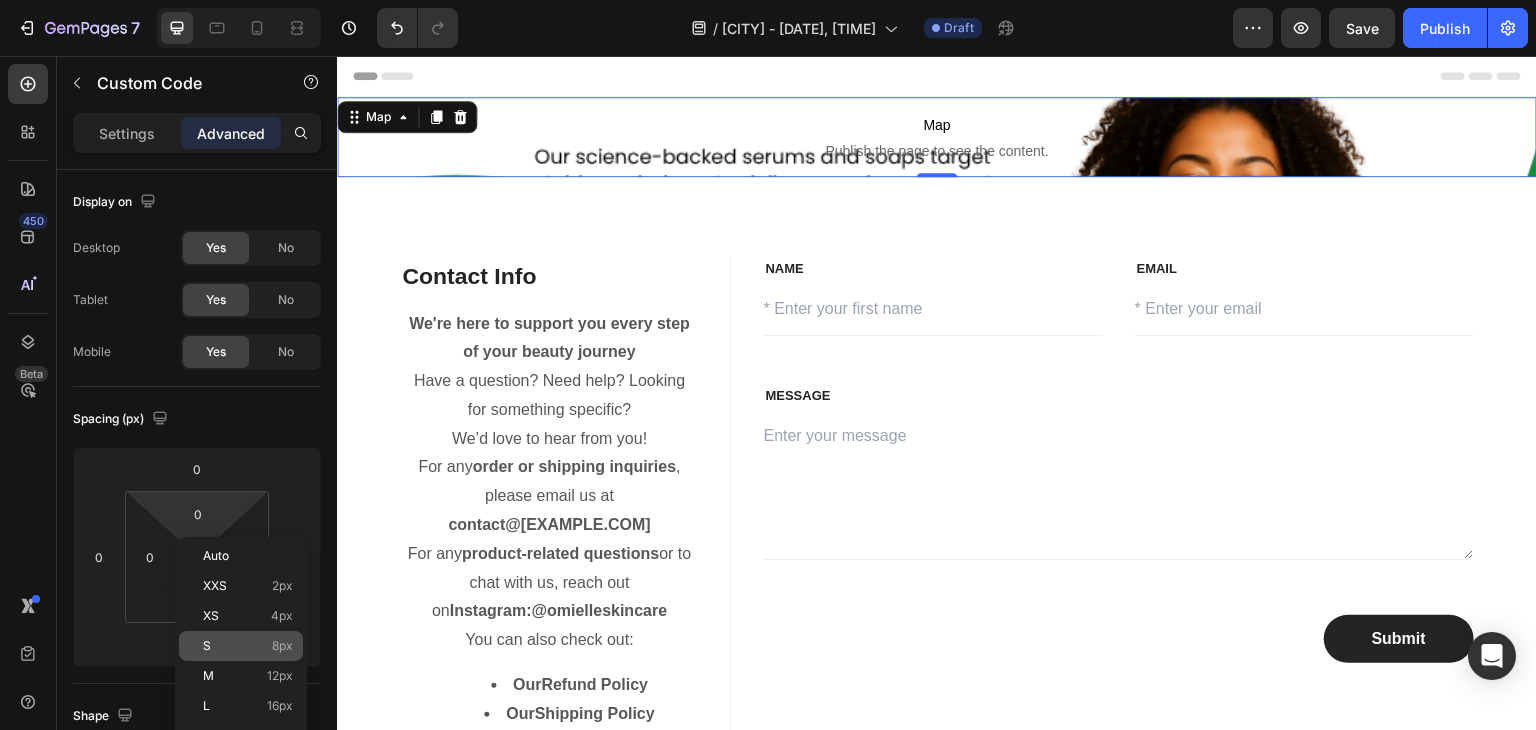 click on "8px" at bounding box center (282, 646) 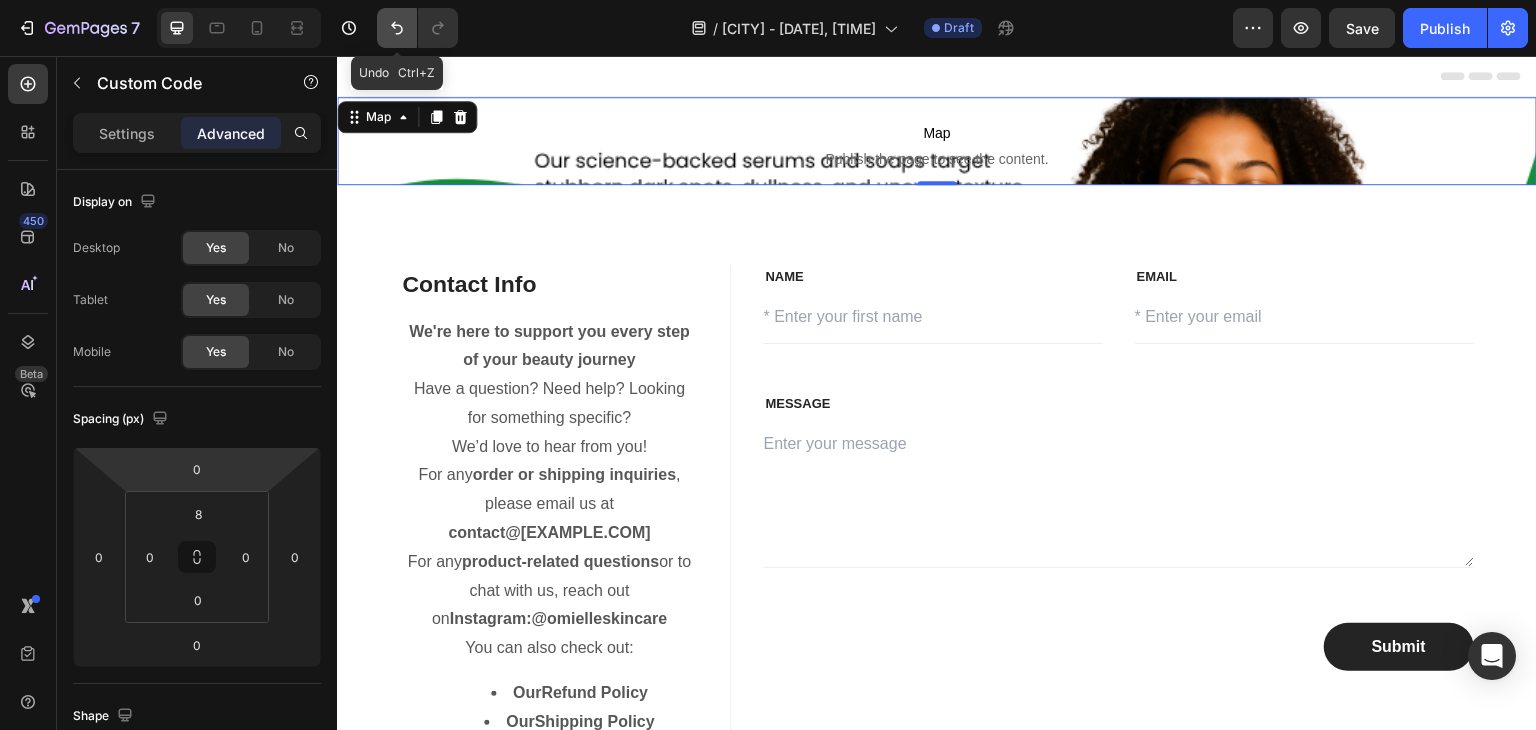 click 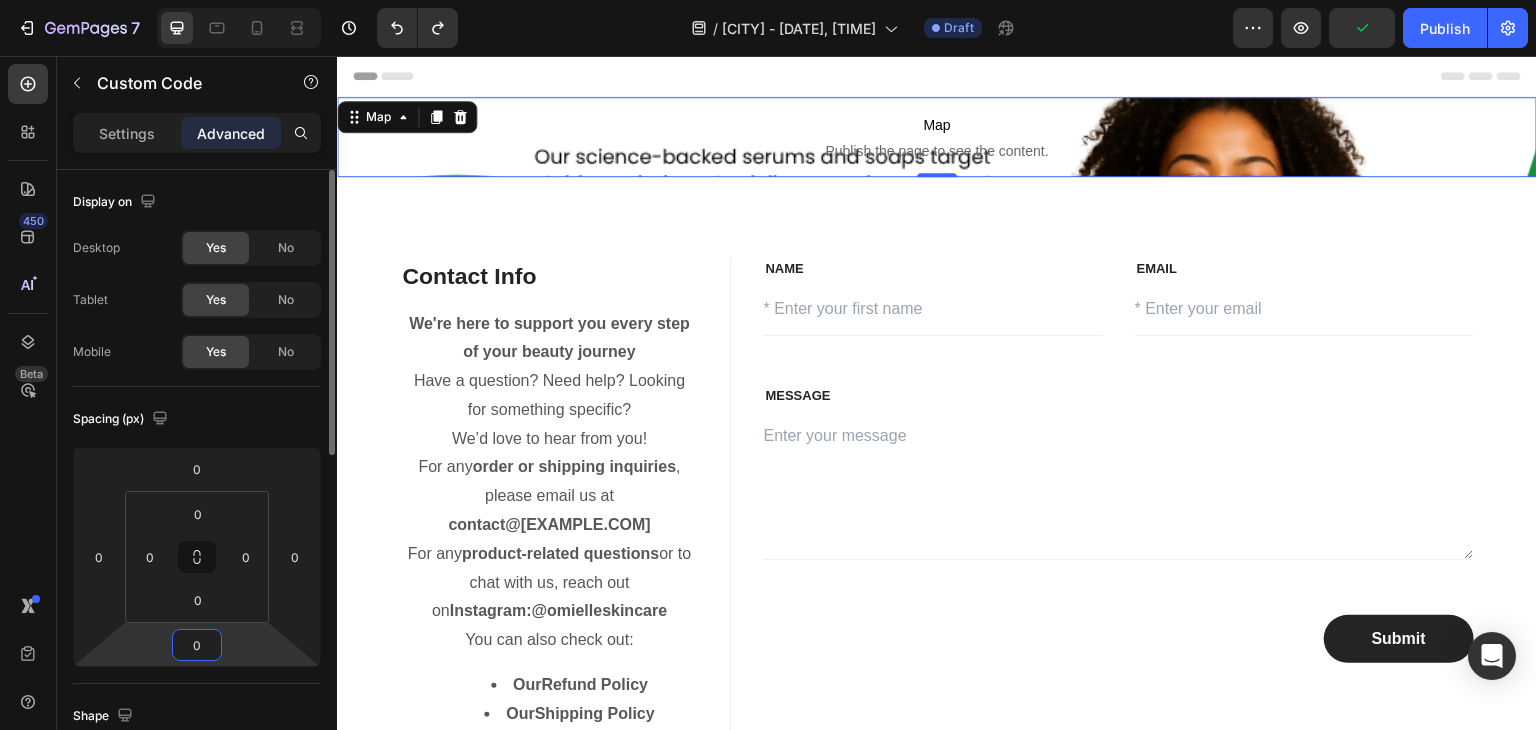 click on "0" at bounding box center [197, 645] 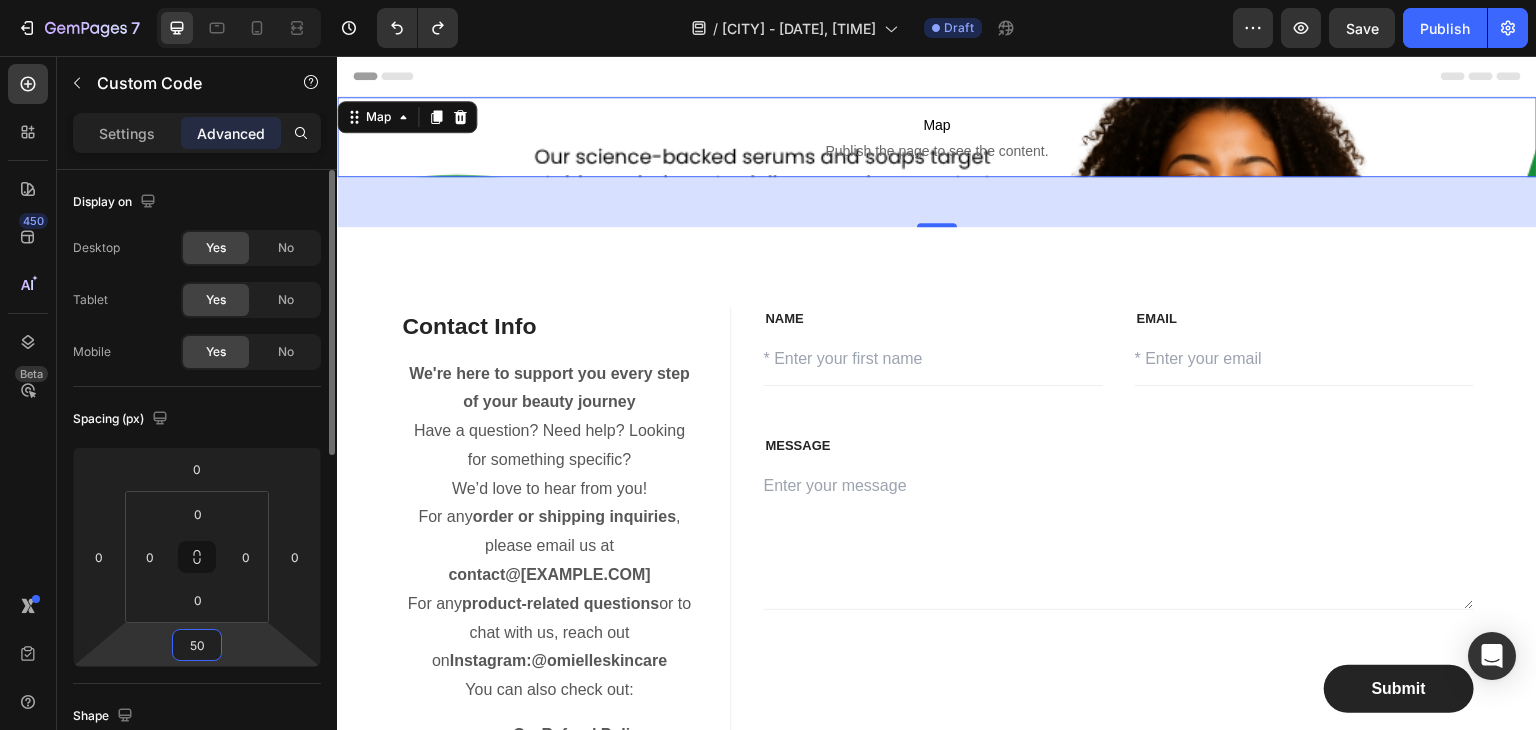 type on "5" 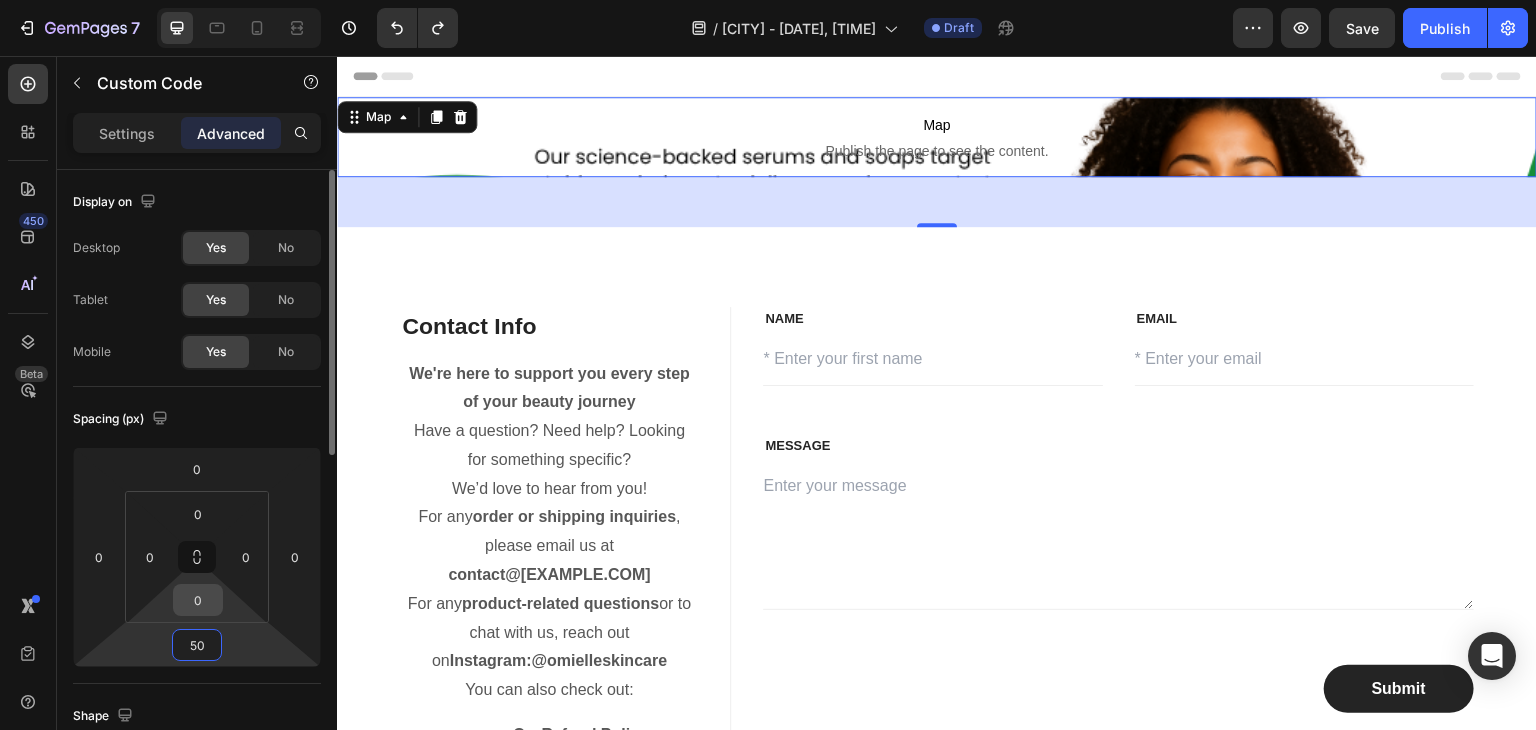 type on "50" 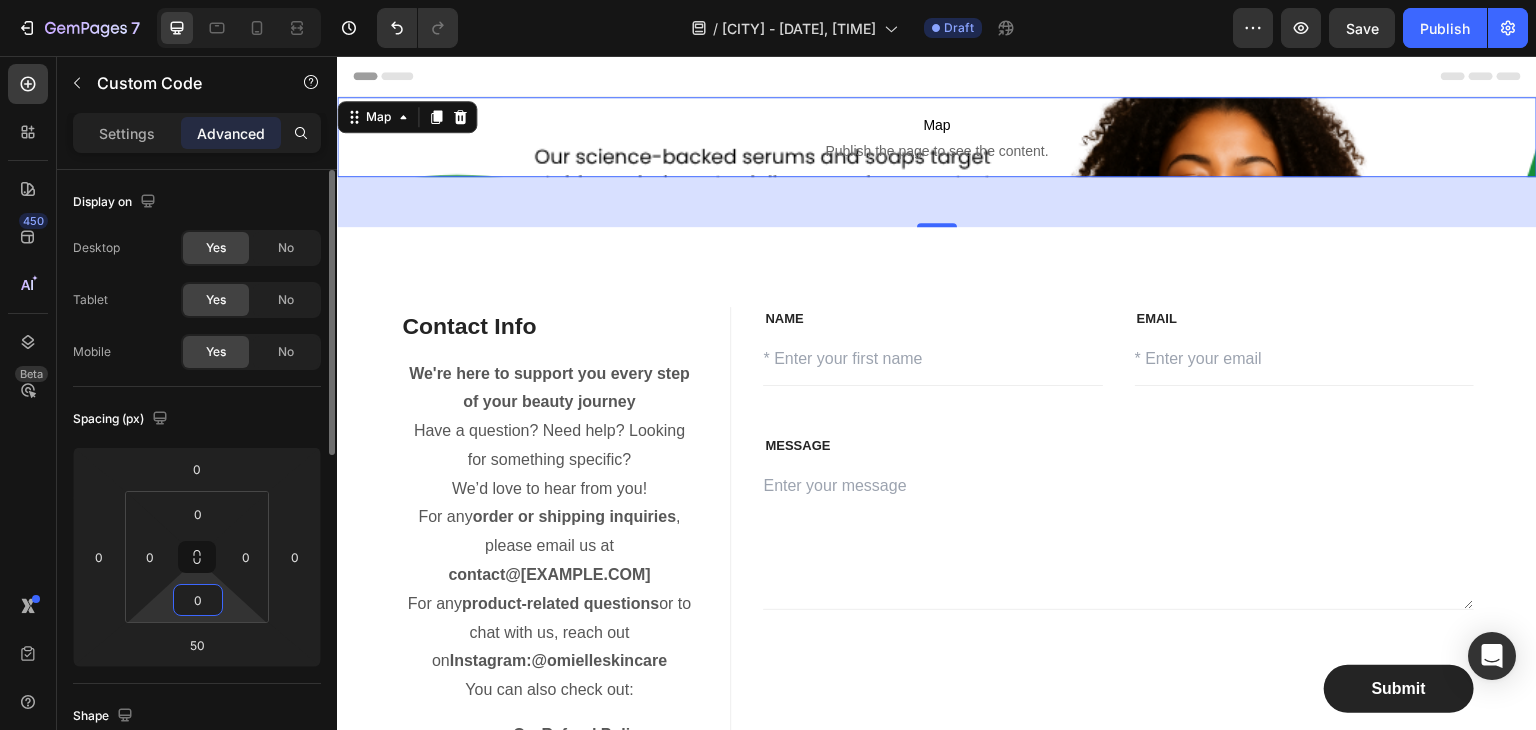 click on "0" at bounding box center (198, 600) 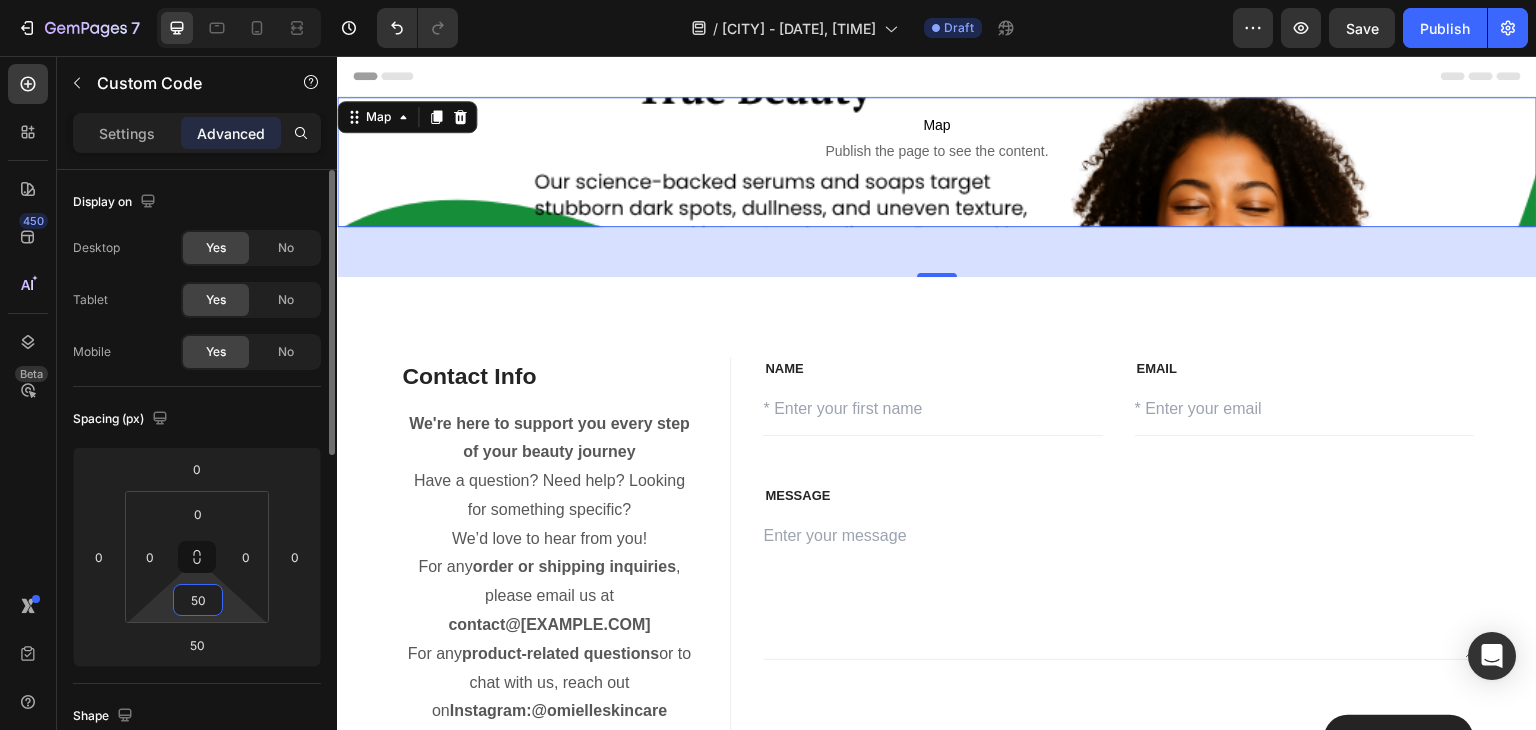 type on "5" 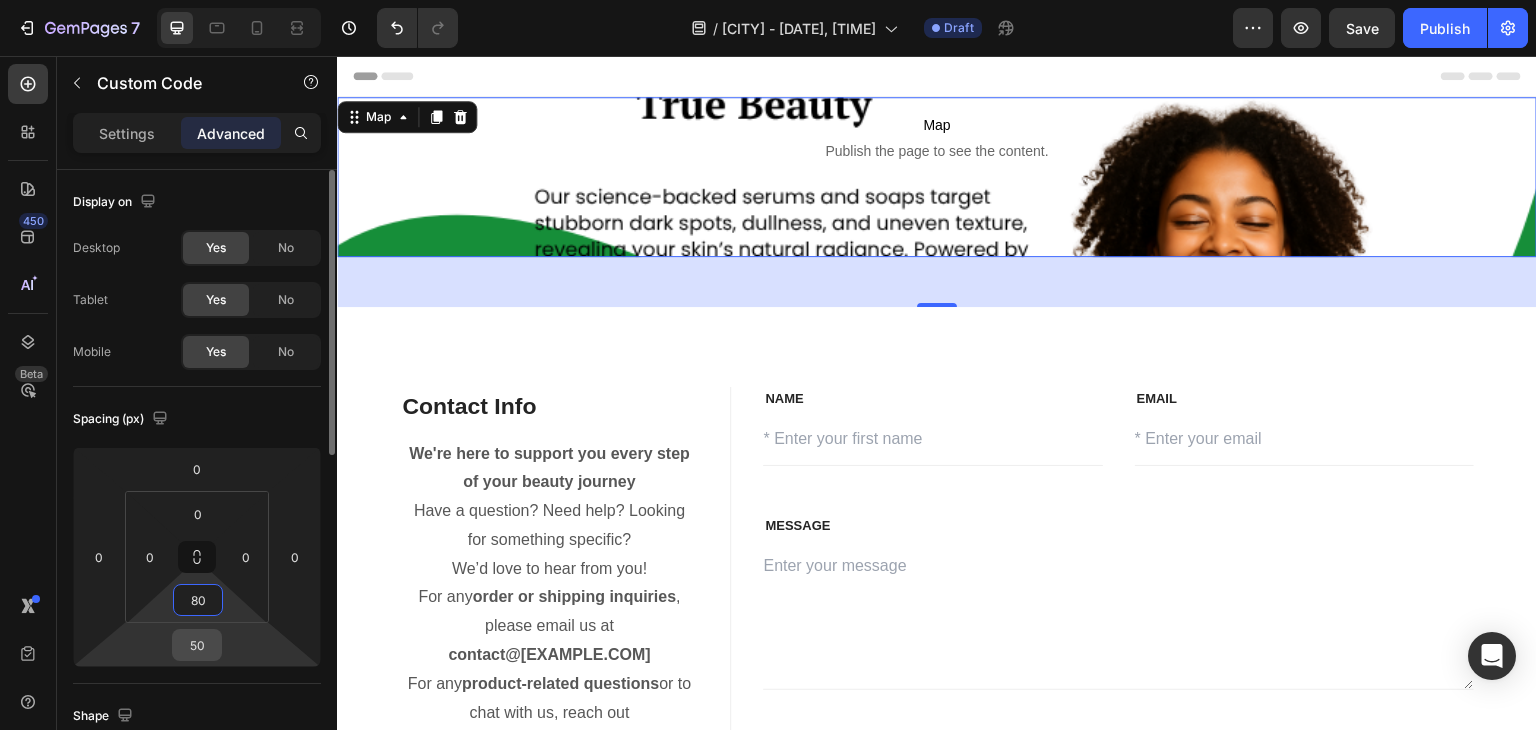 type on "80" 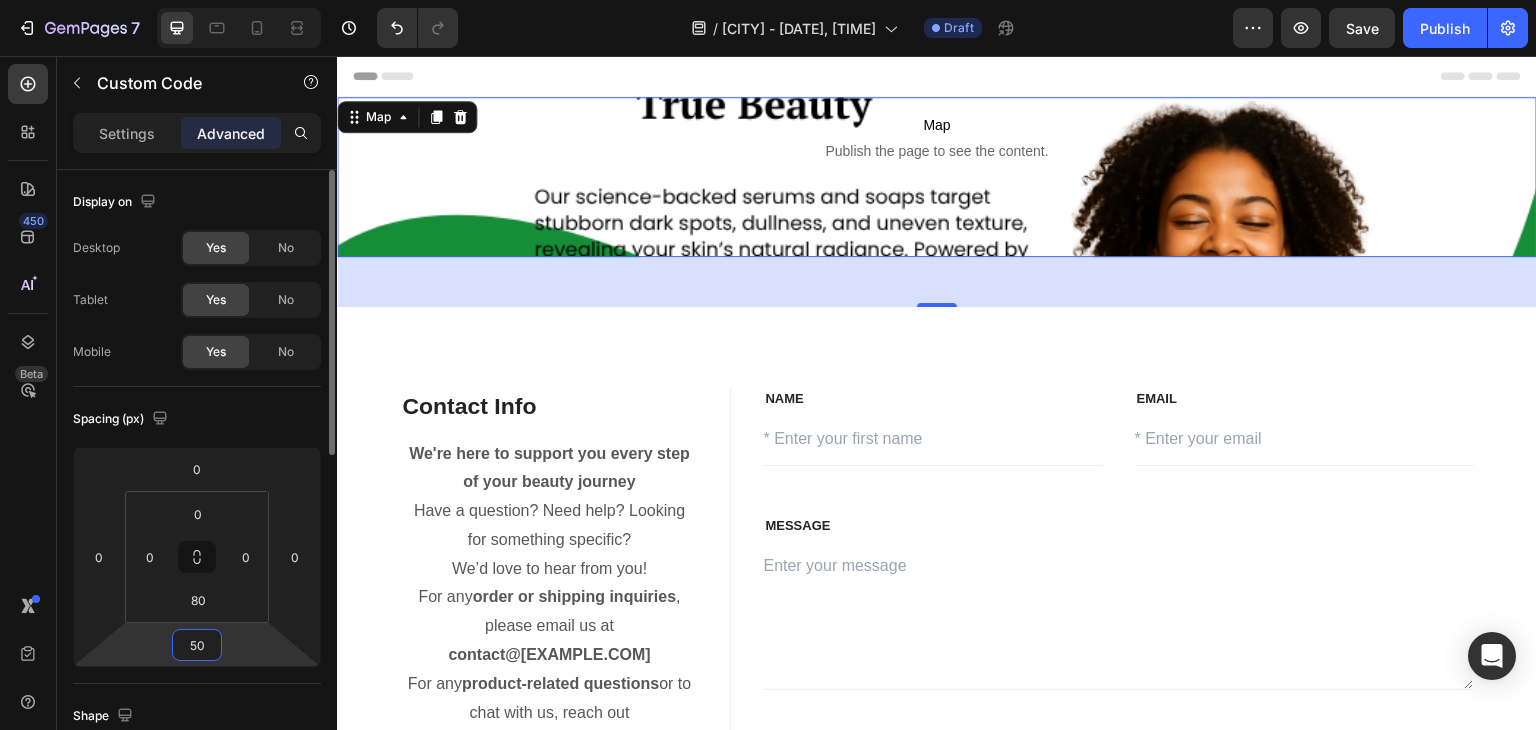 click on "50" at bounding box center [197, 645] 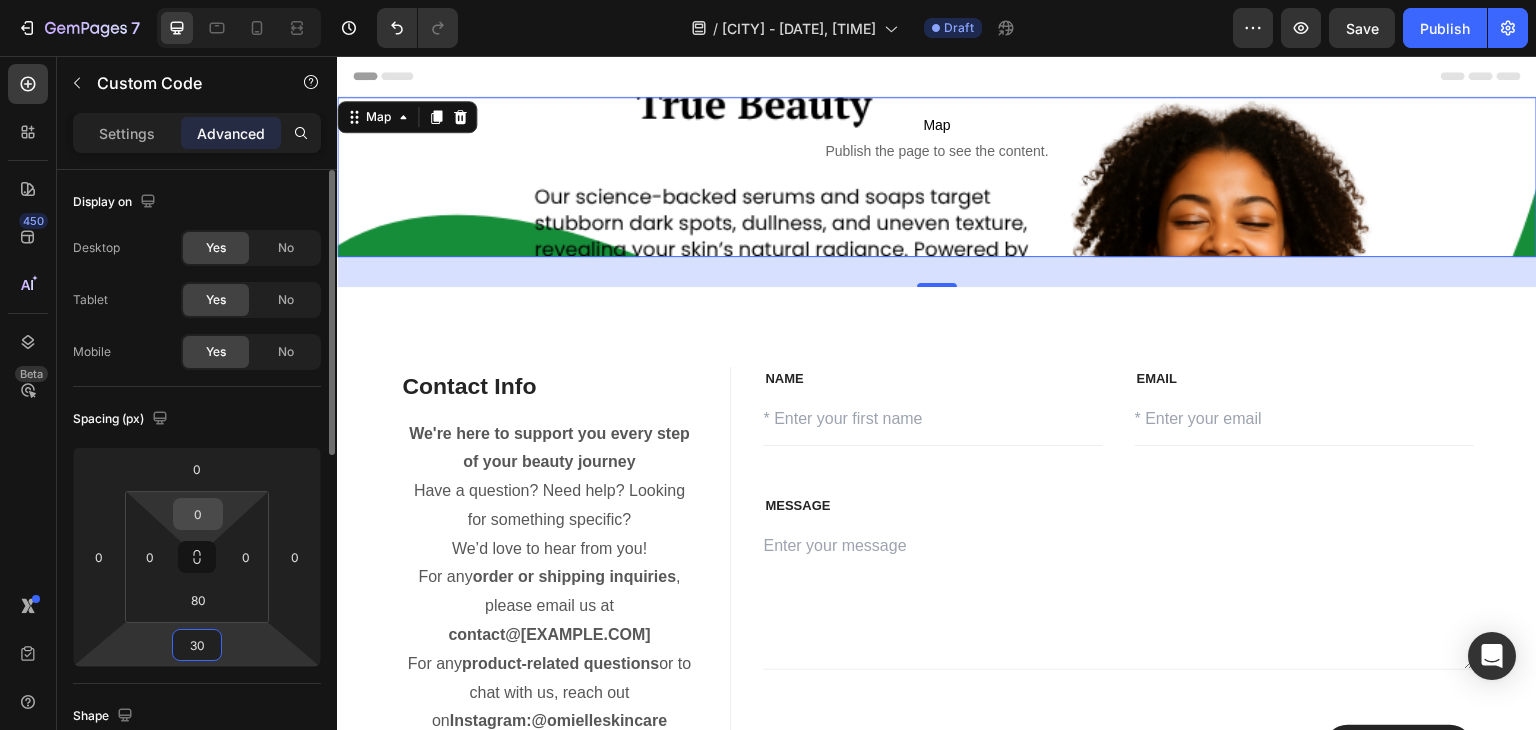 type on "30" 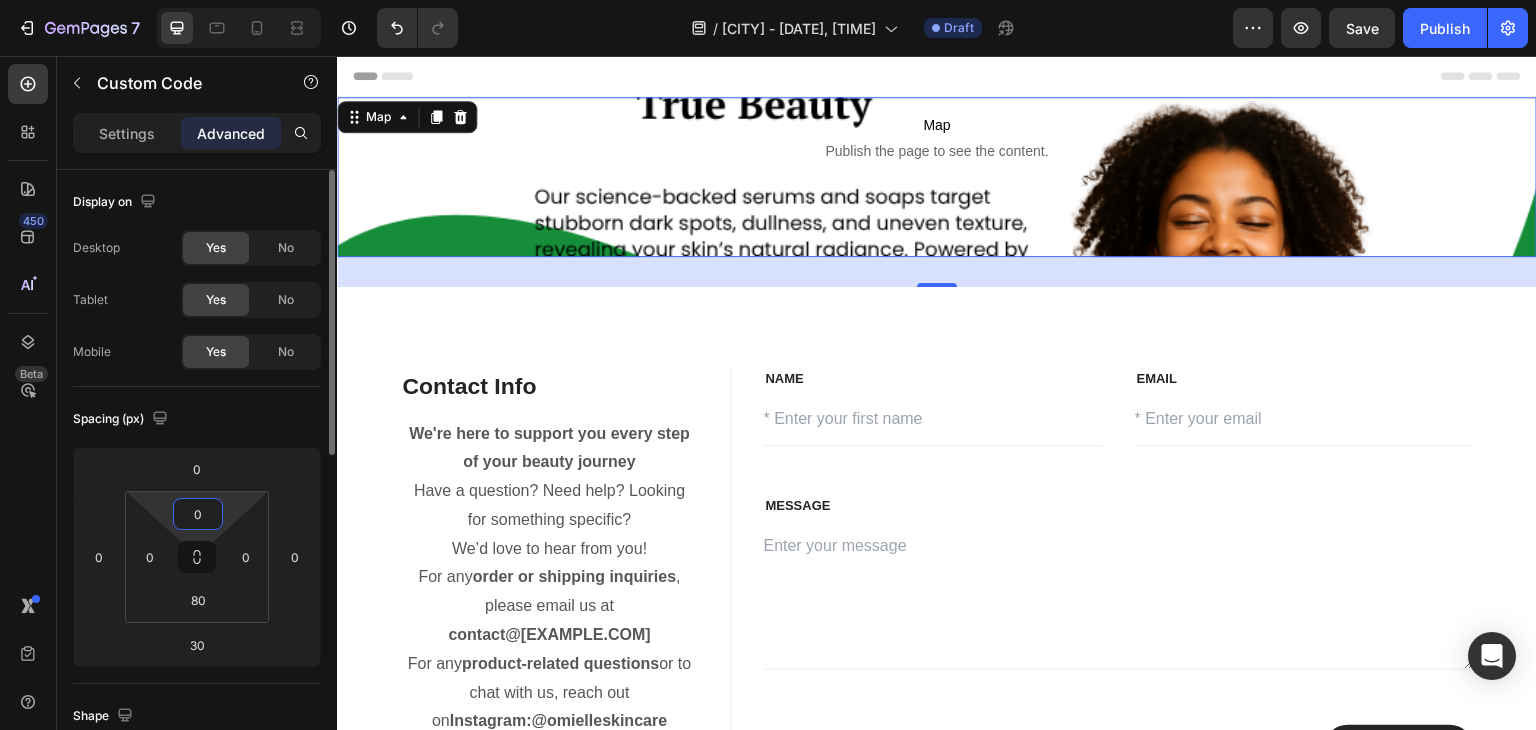 click on "0" at bounding box center [198, 514] 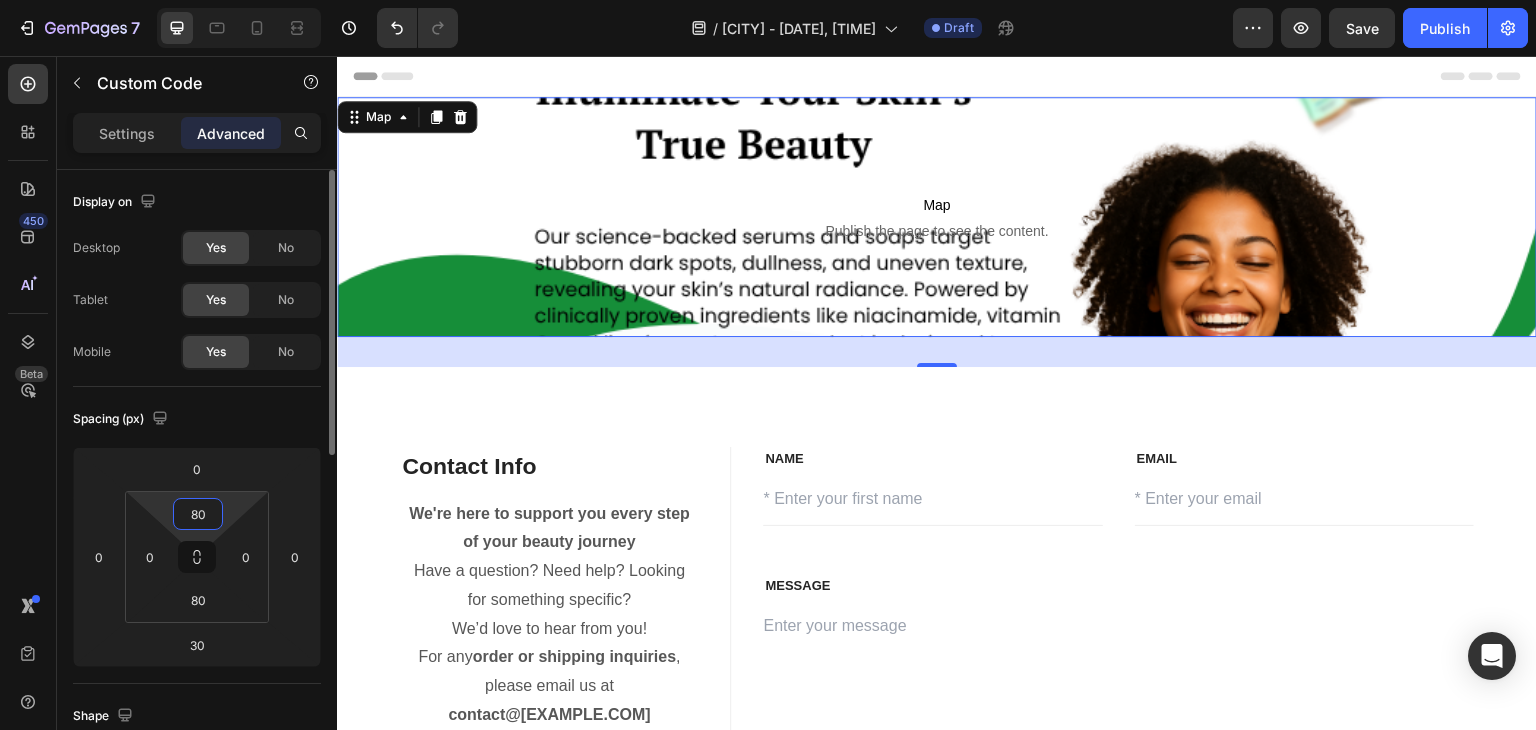 type on "8" 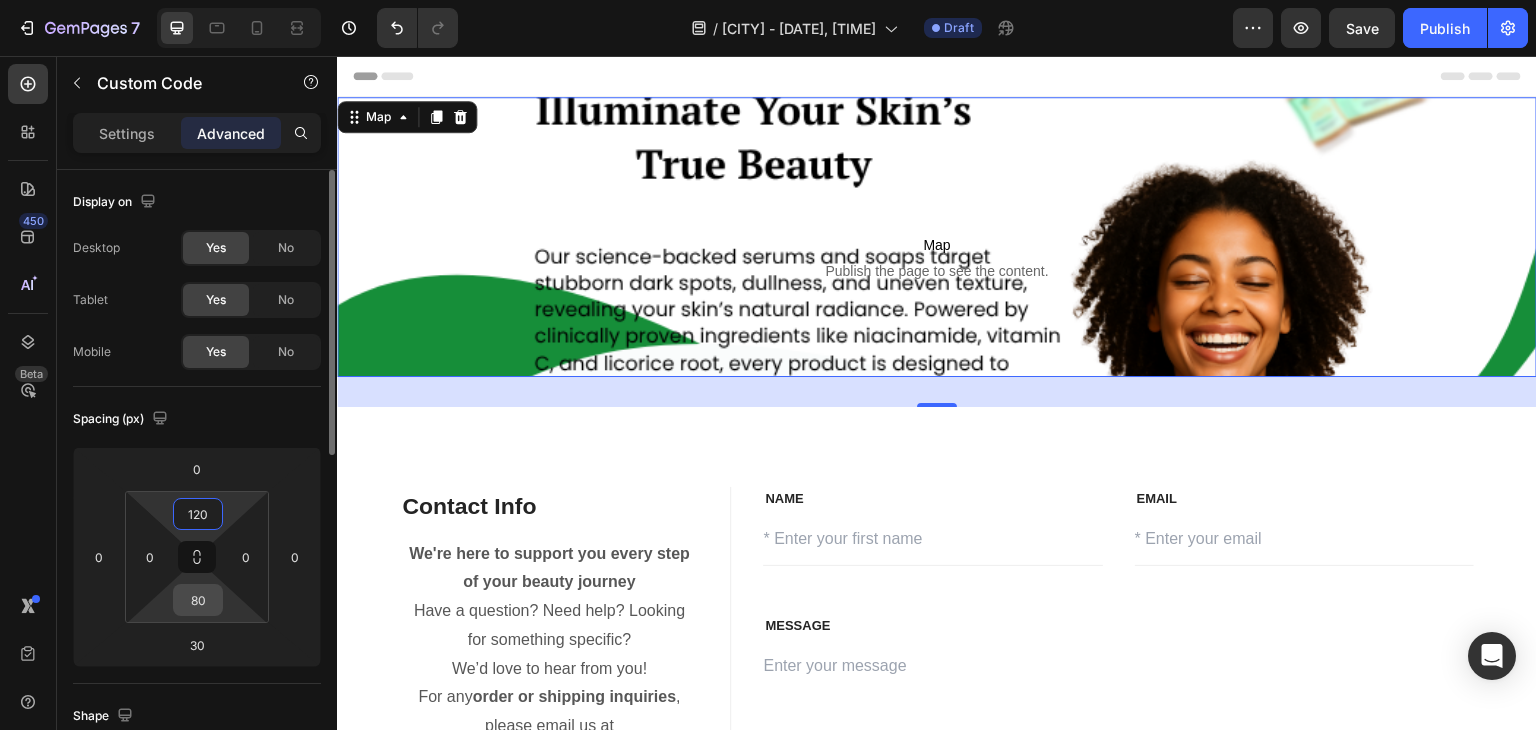 type on "120" 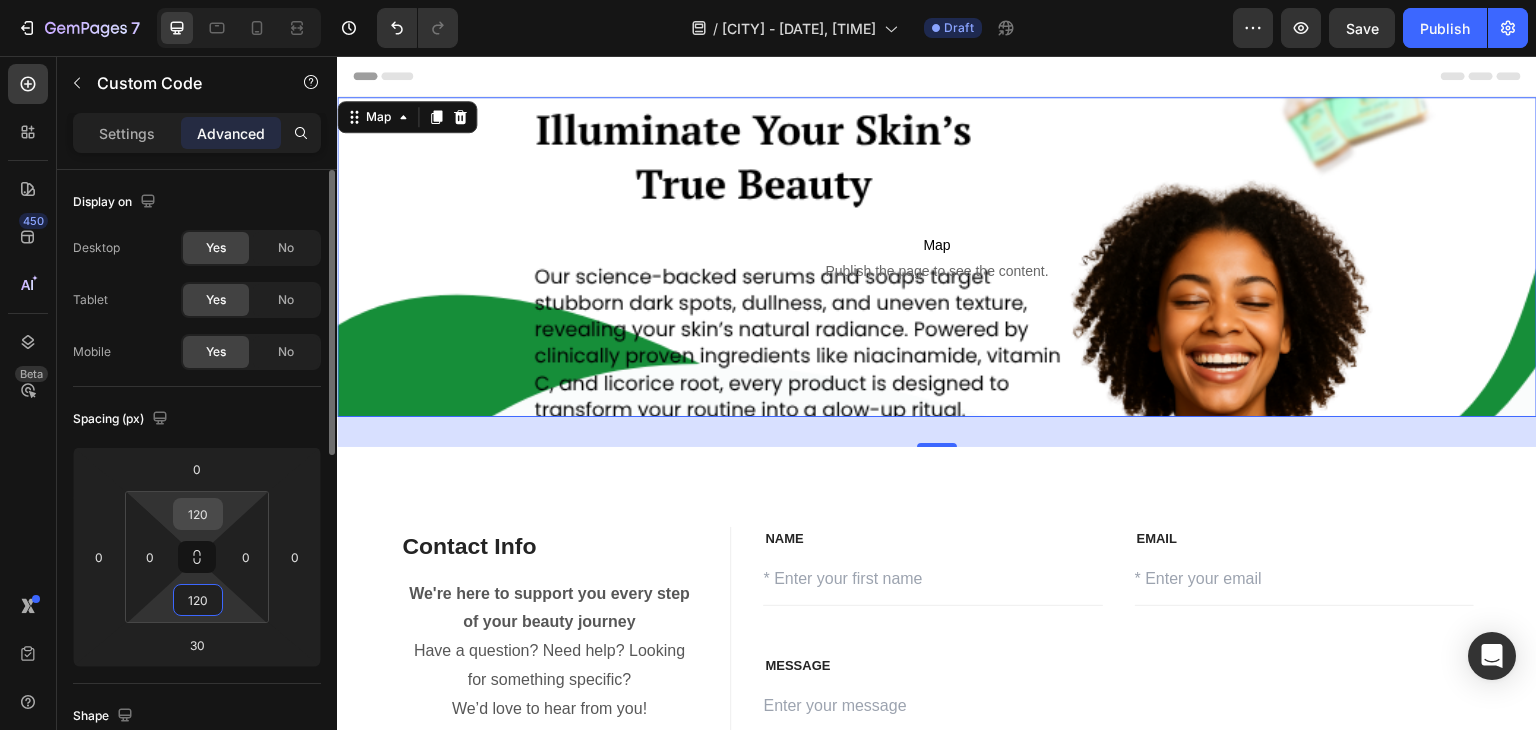 type on "120" 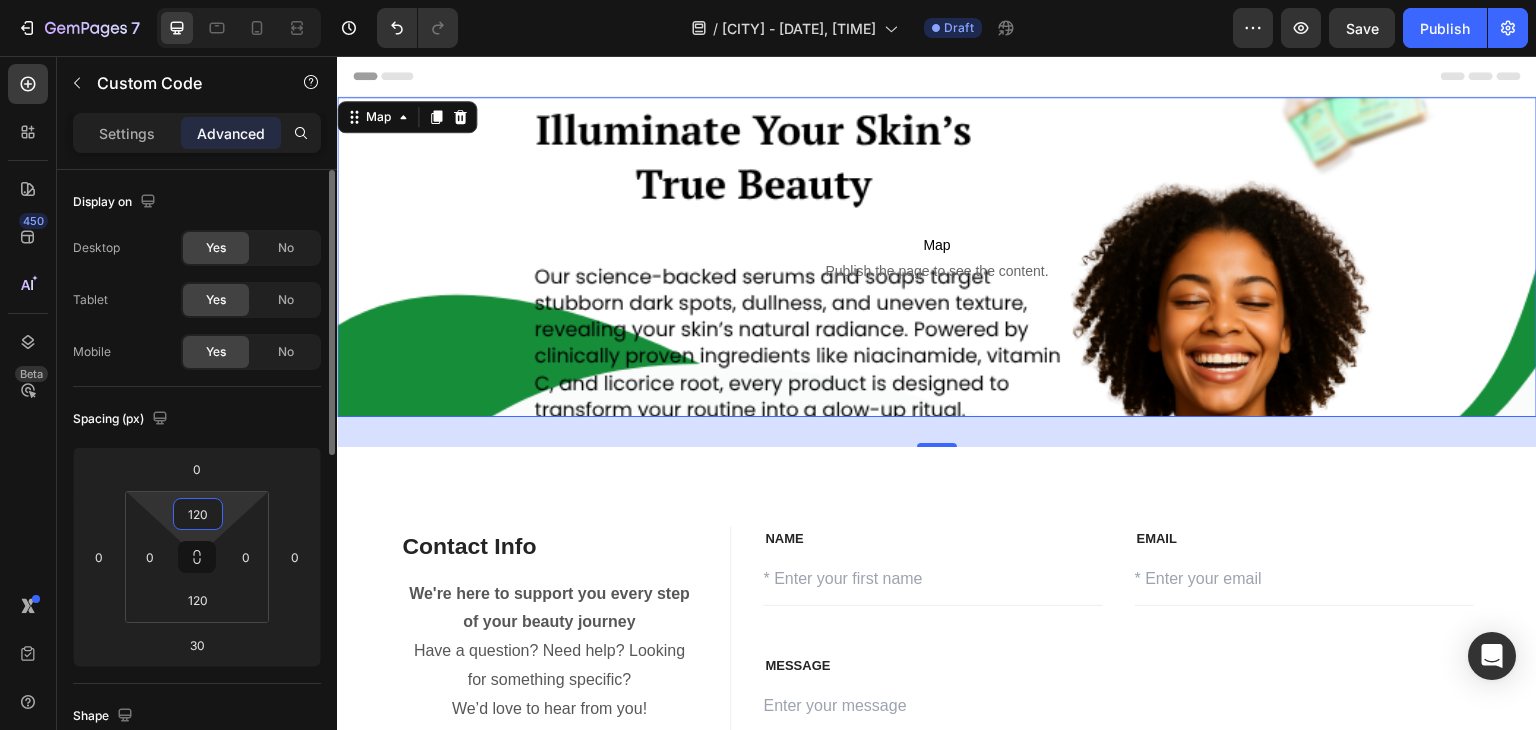 click on "120" at bounding box center (198, 514) 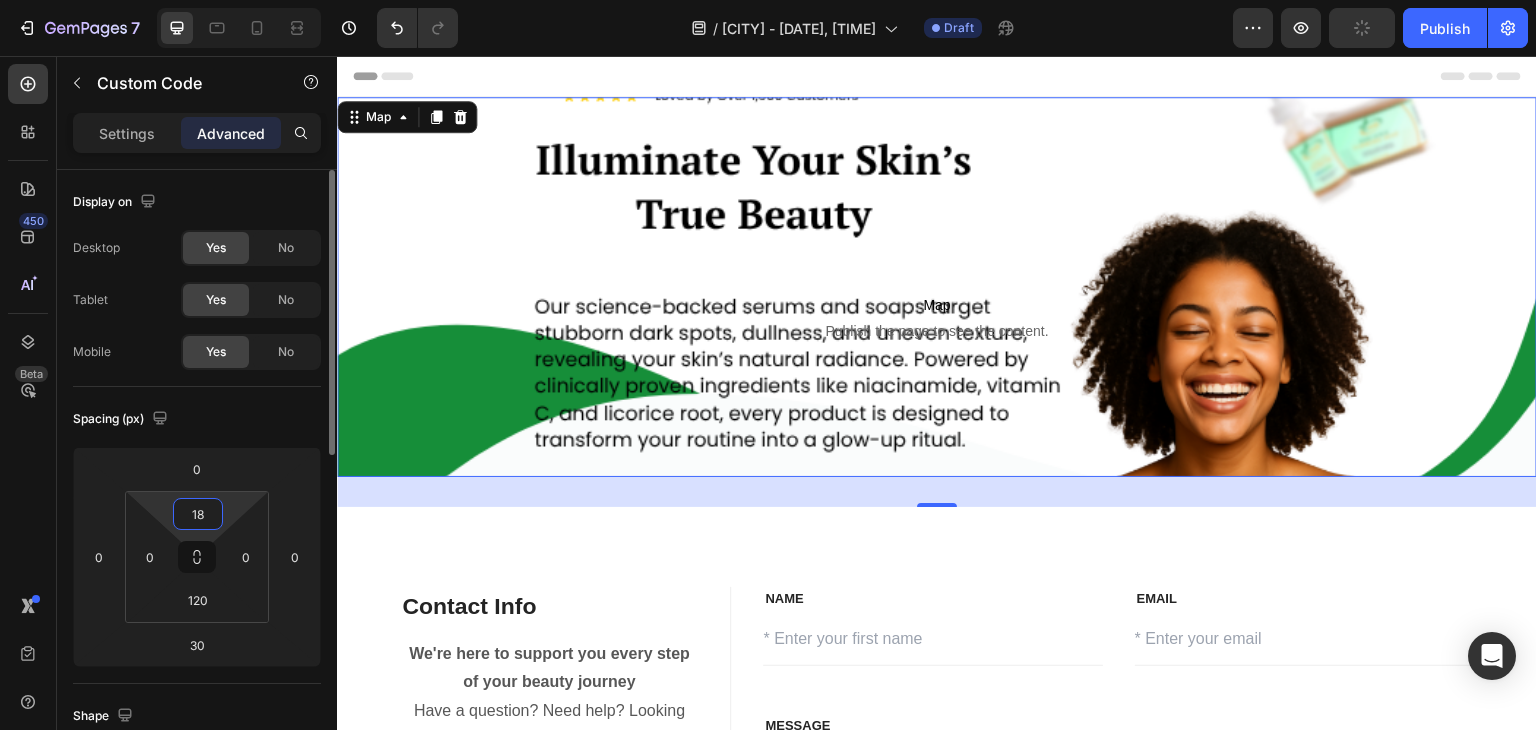 type on "1" 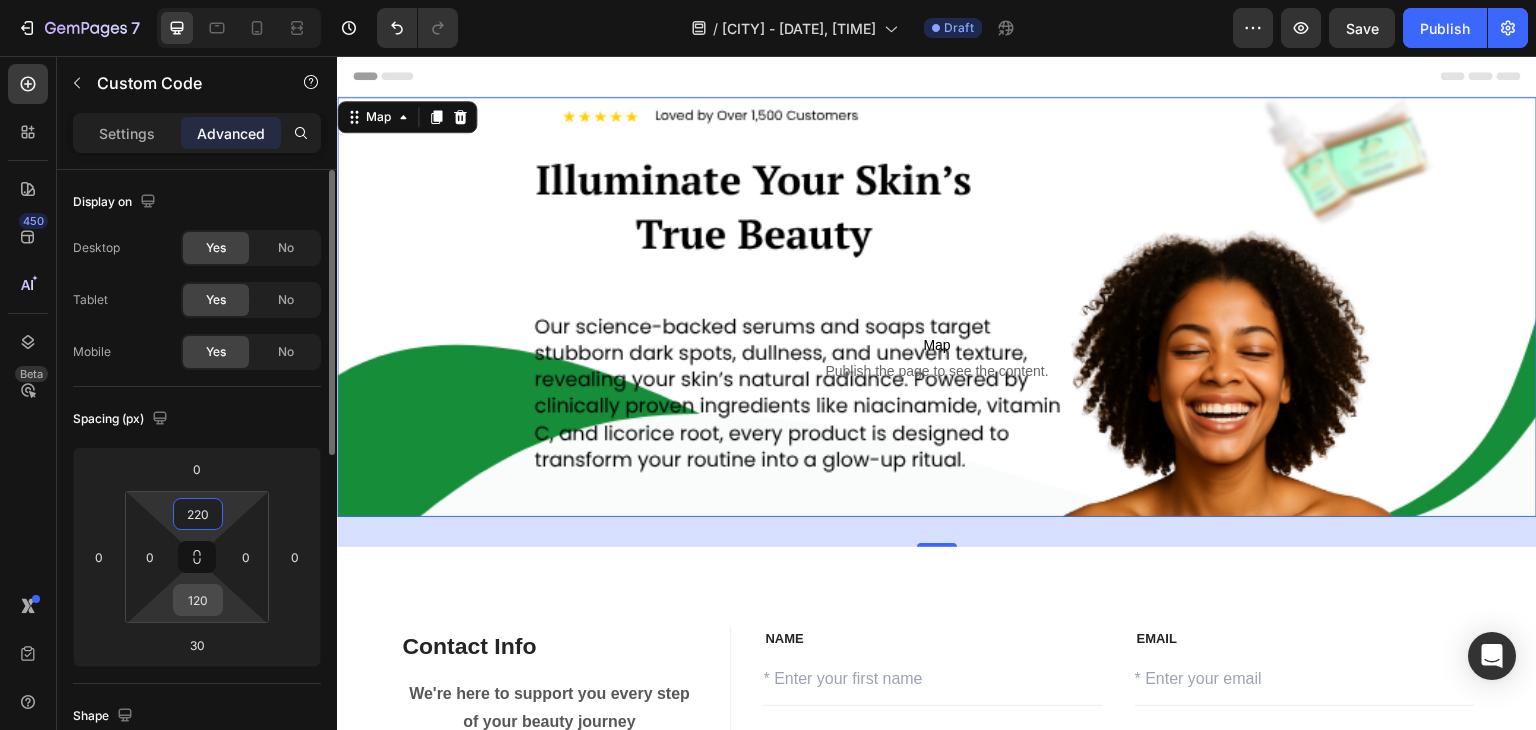 type on "220" 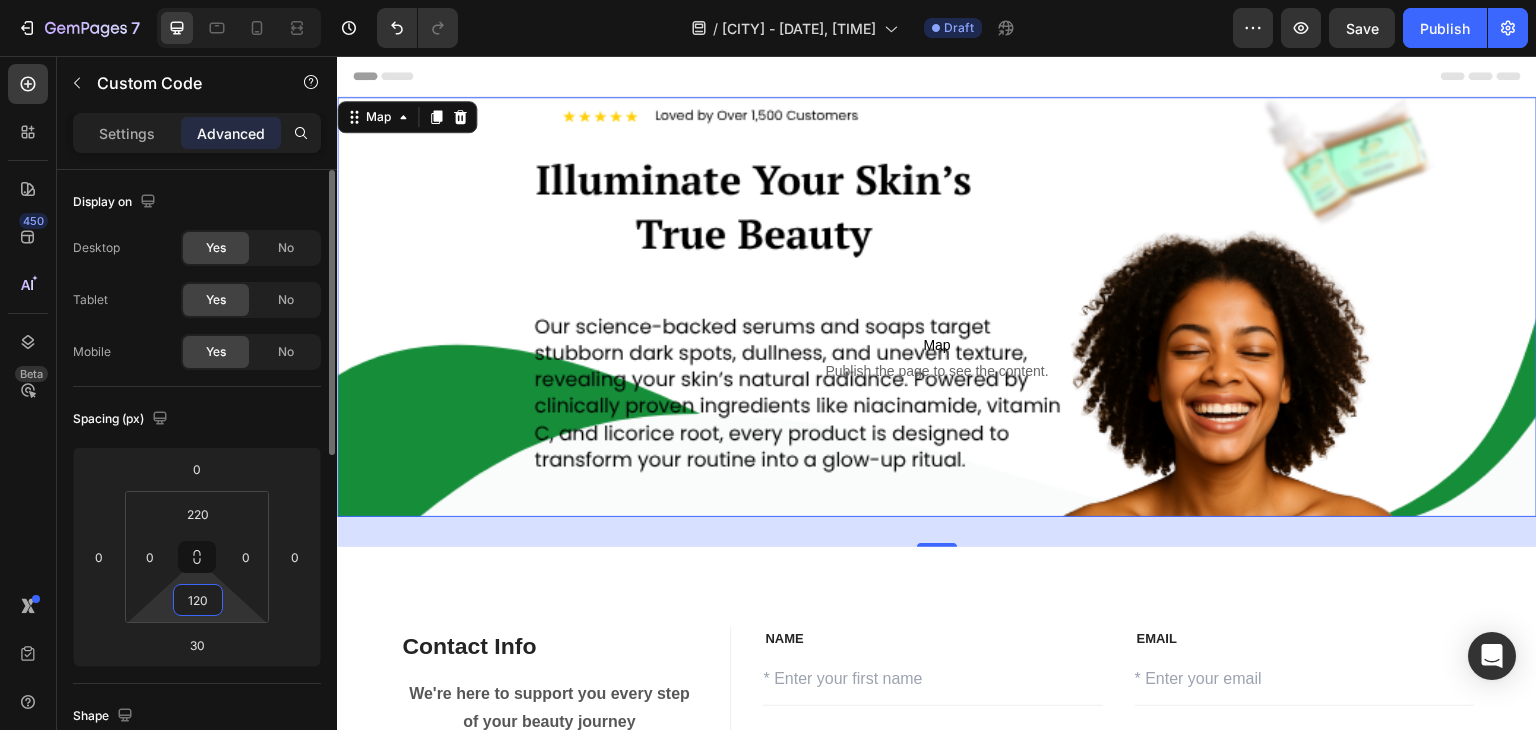 click on "120" at bounding box center (198, 600) 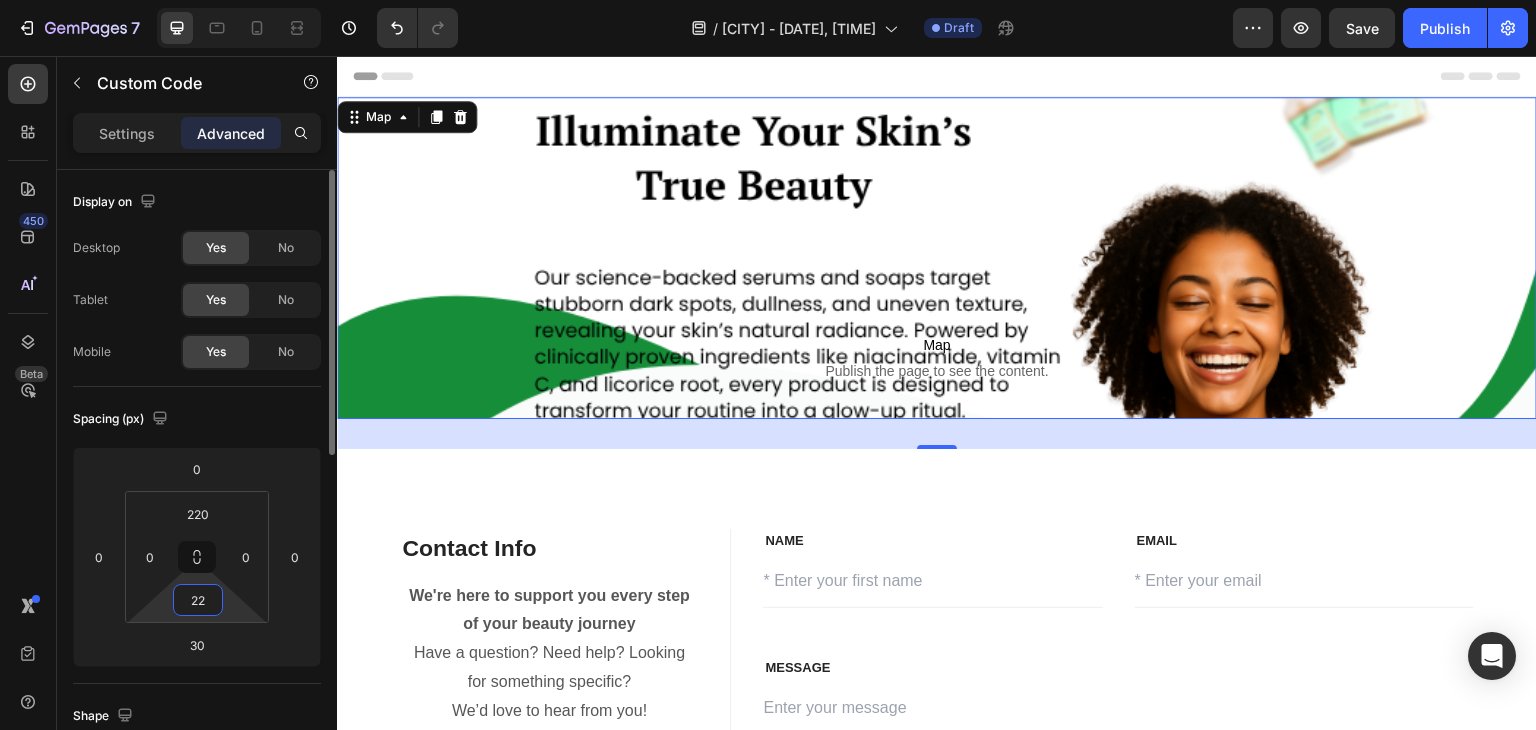 type on "220" 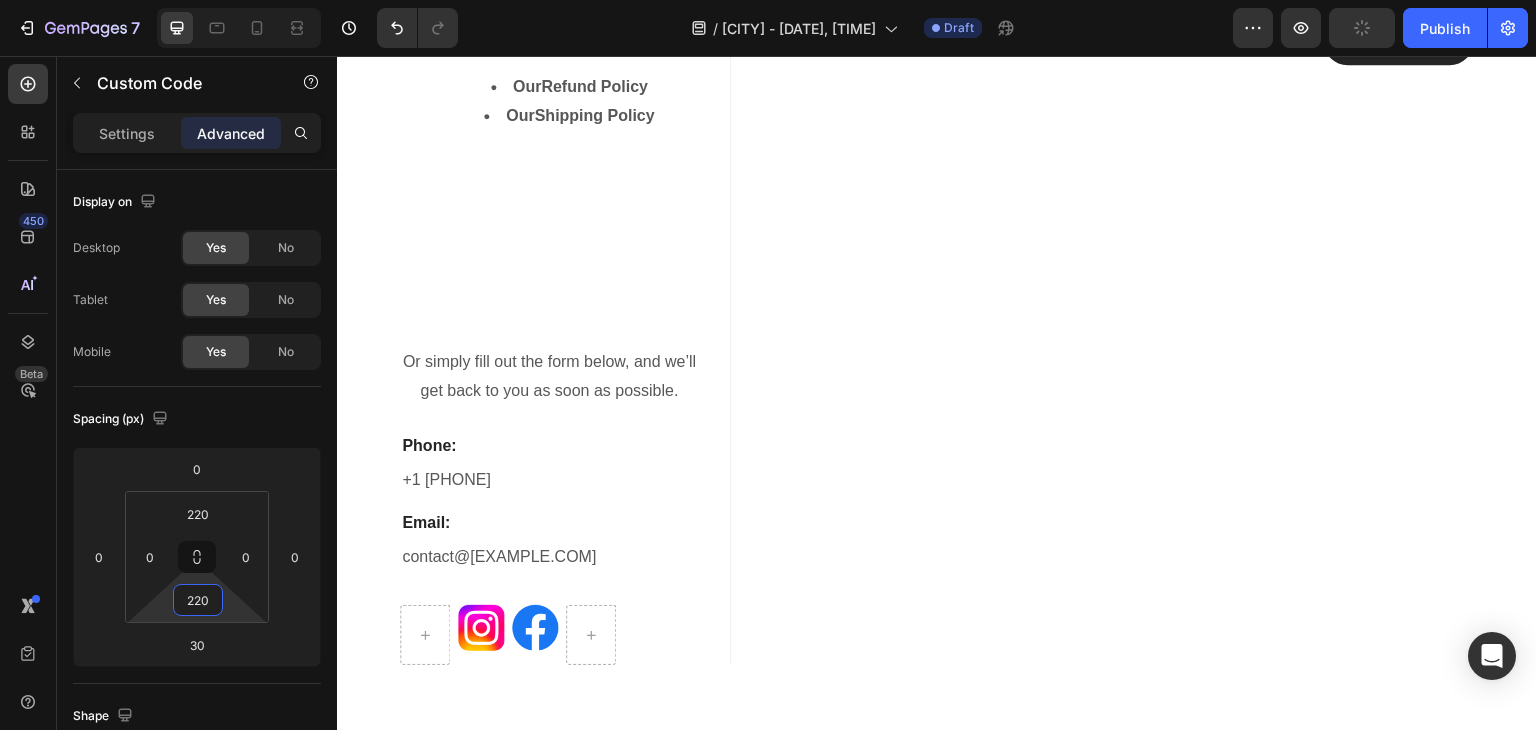 scroll, scrollTop: 1287, scrollLeft: 0, axis: vertical 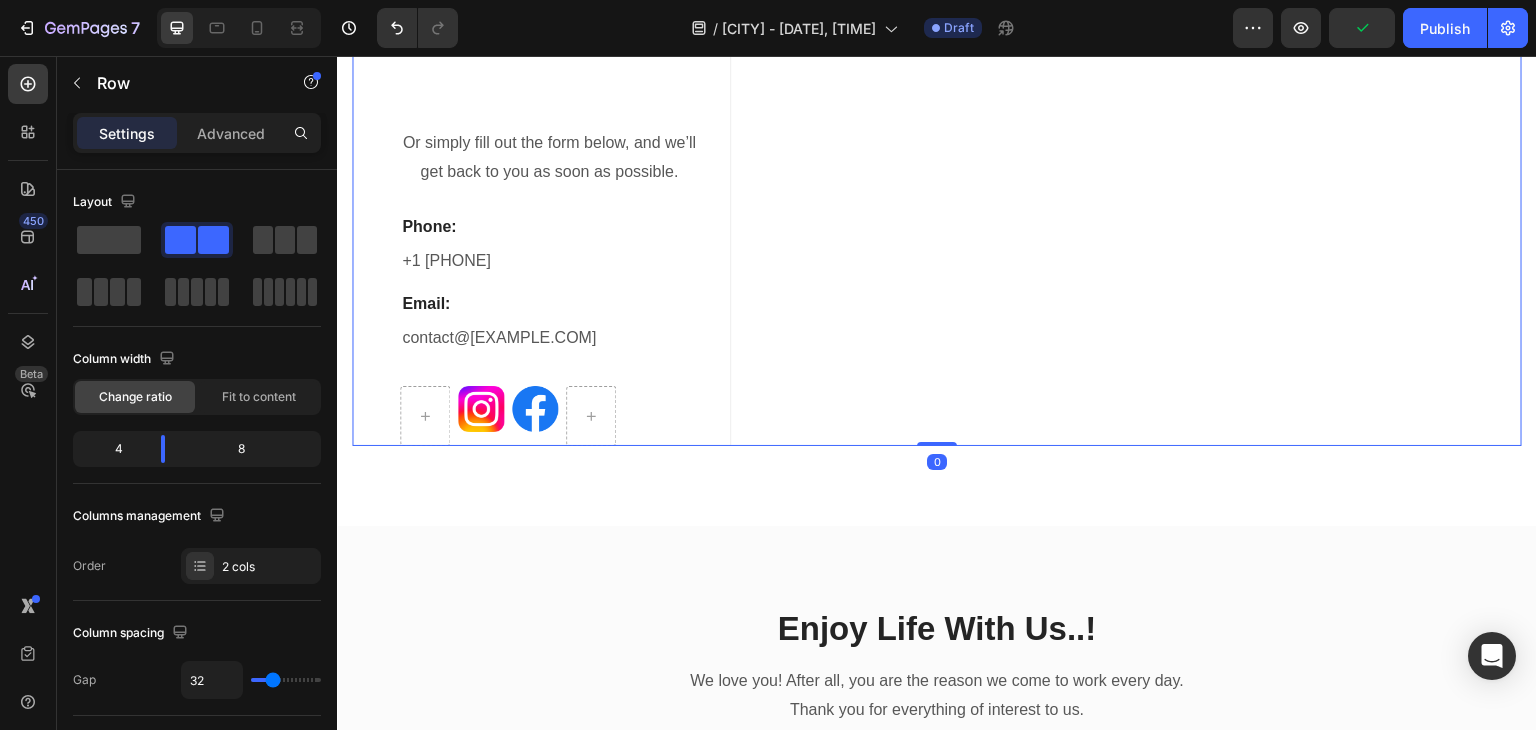 click on "NAME Text block Text Field EMAIL Text block Email Field Row MESSAGE Text block Text Area Submit Submit Button Contact Form" at bounding box center [1142, -57] 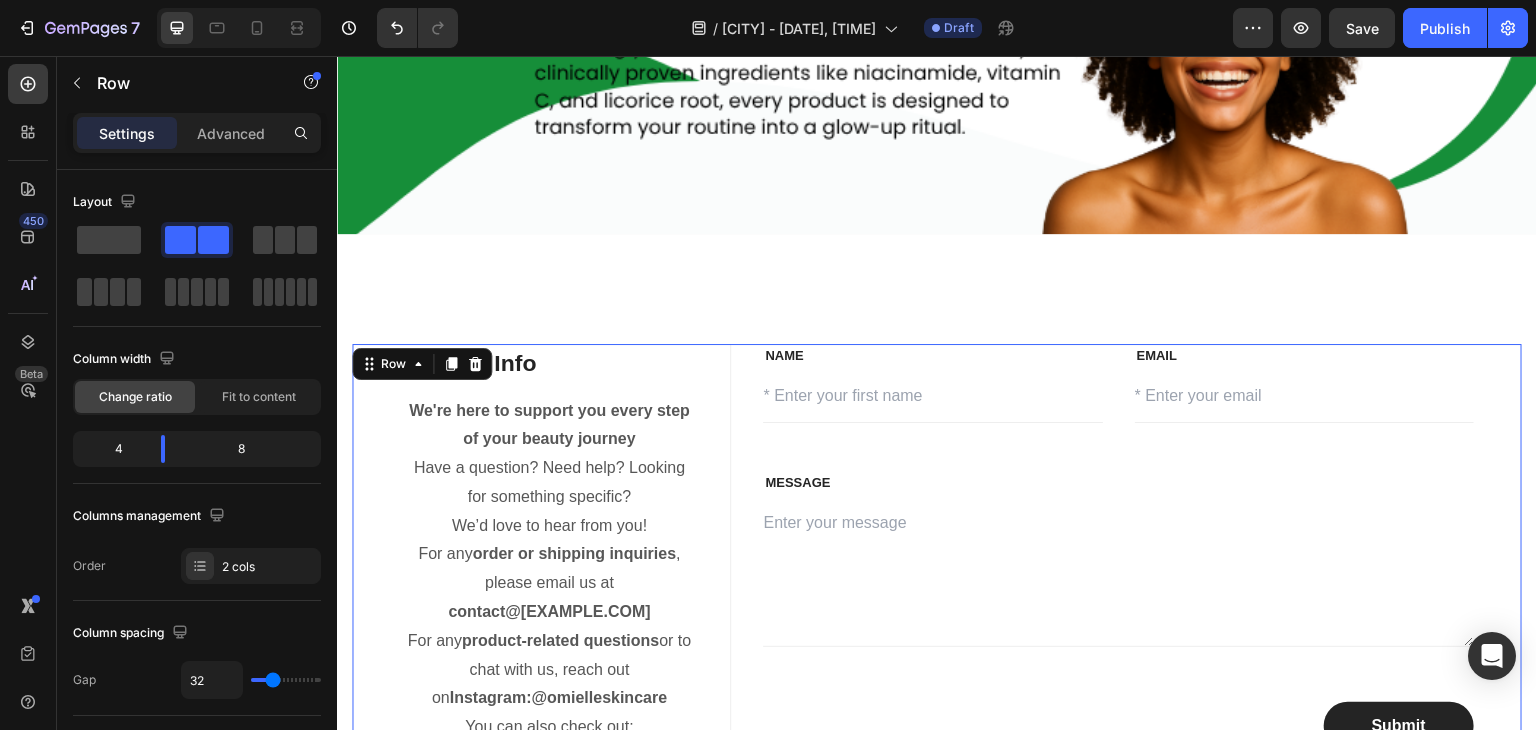 scroll, scrollTop: 392, scrollLeft: 0, axis: vertical 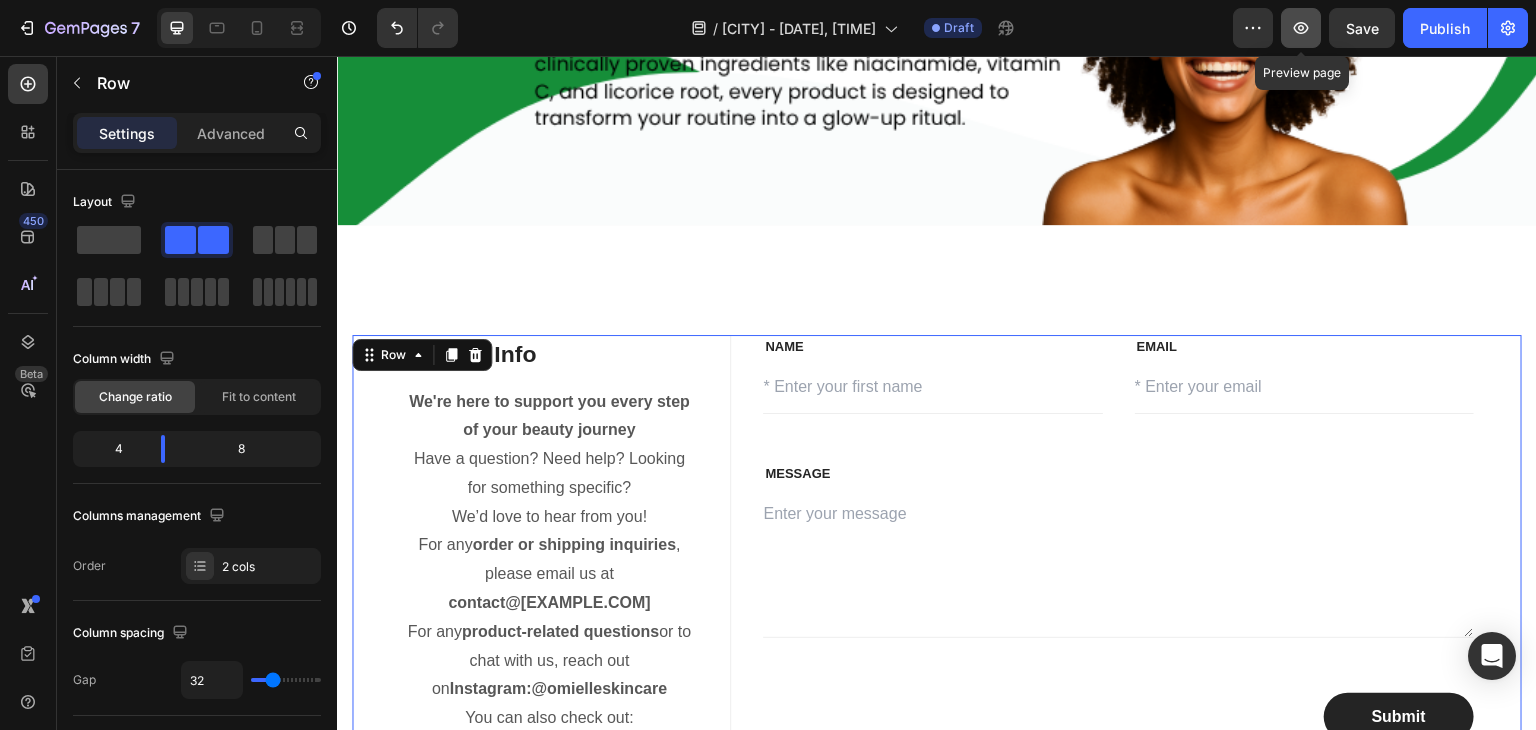 click 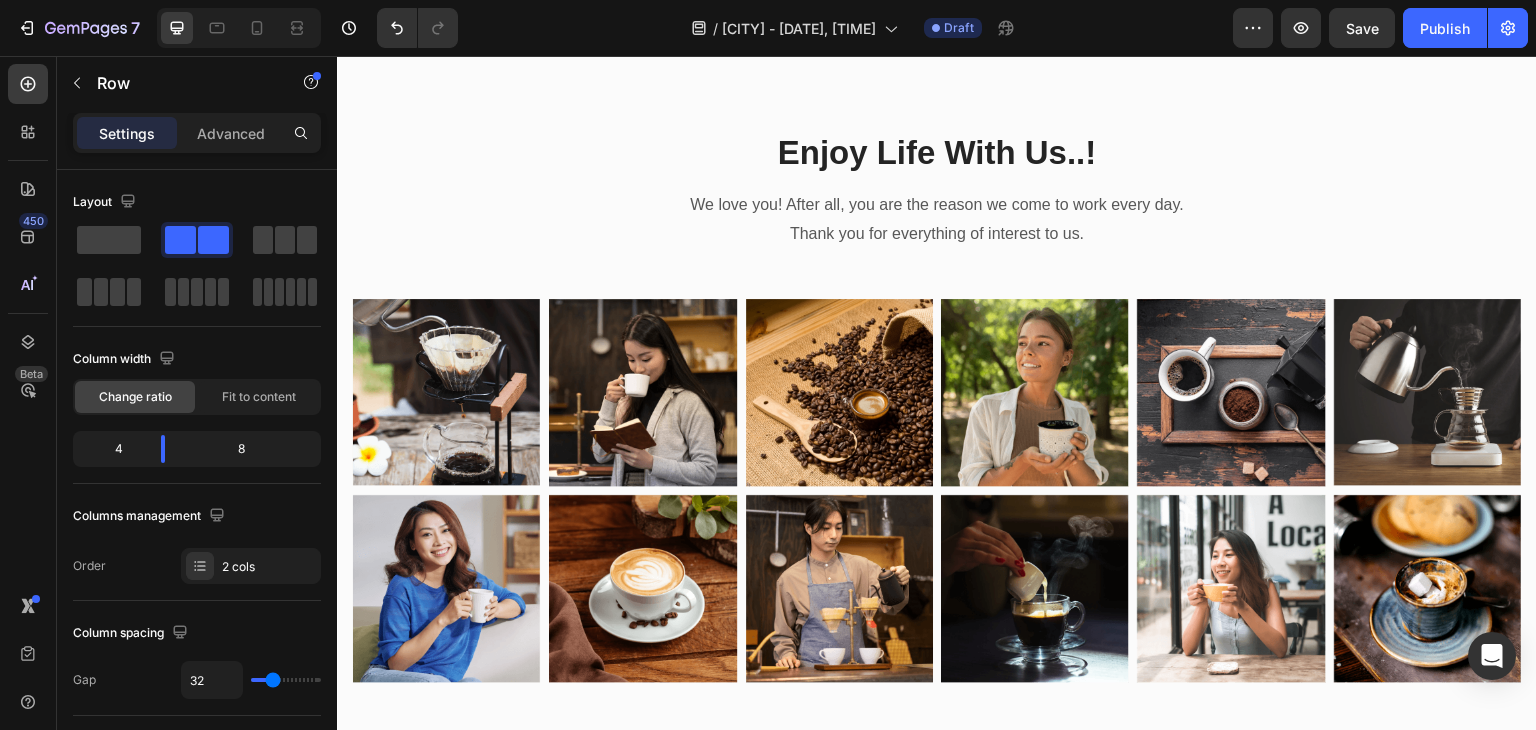 scroll, scrollTop: 1782, scrollLeft: 0, axis: vertical 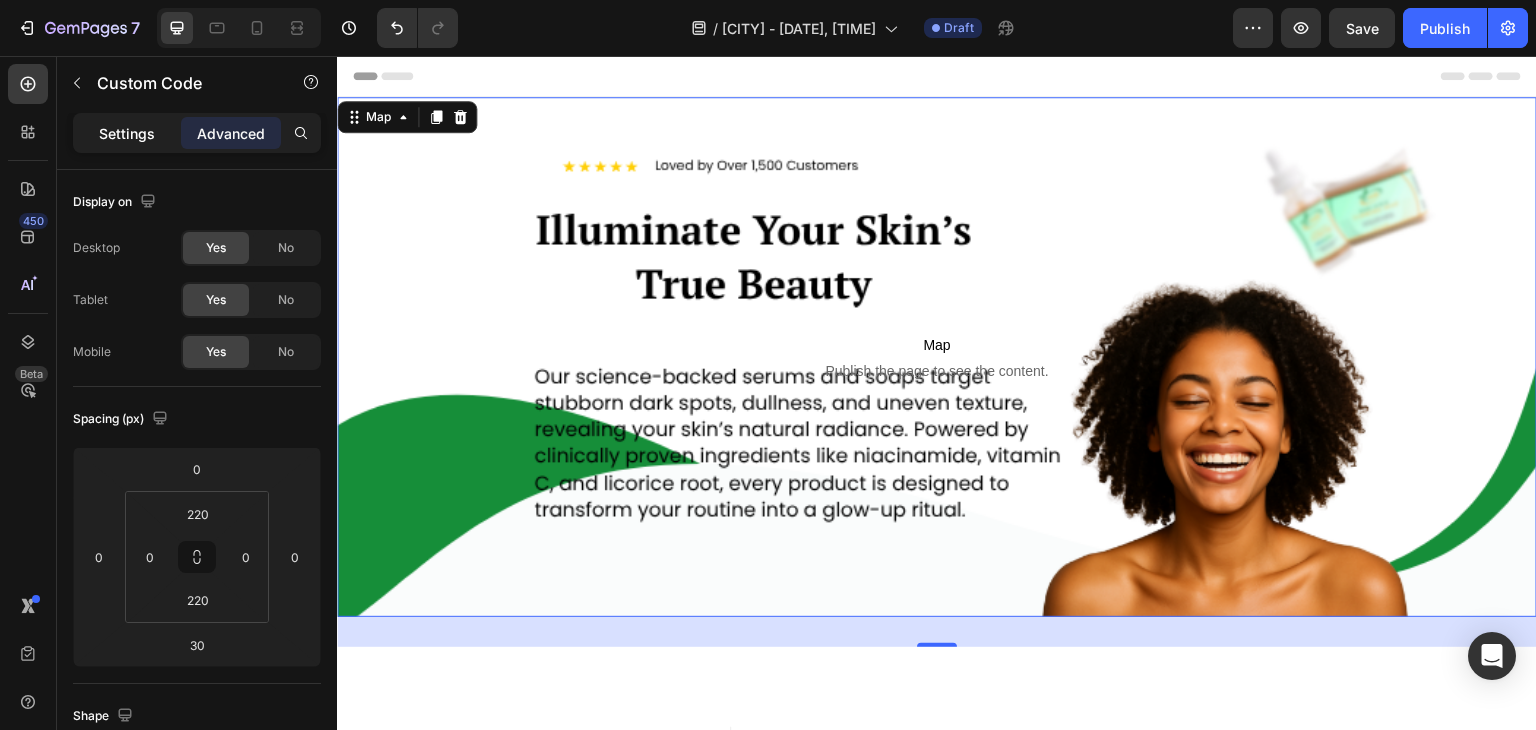 click on "Settings" at bounding box center (127, 133) 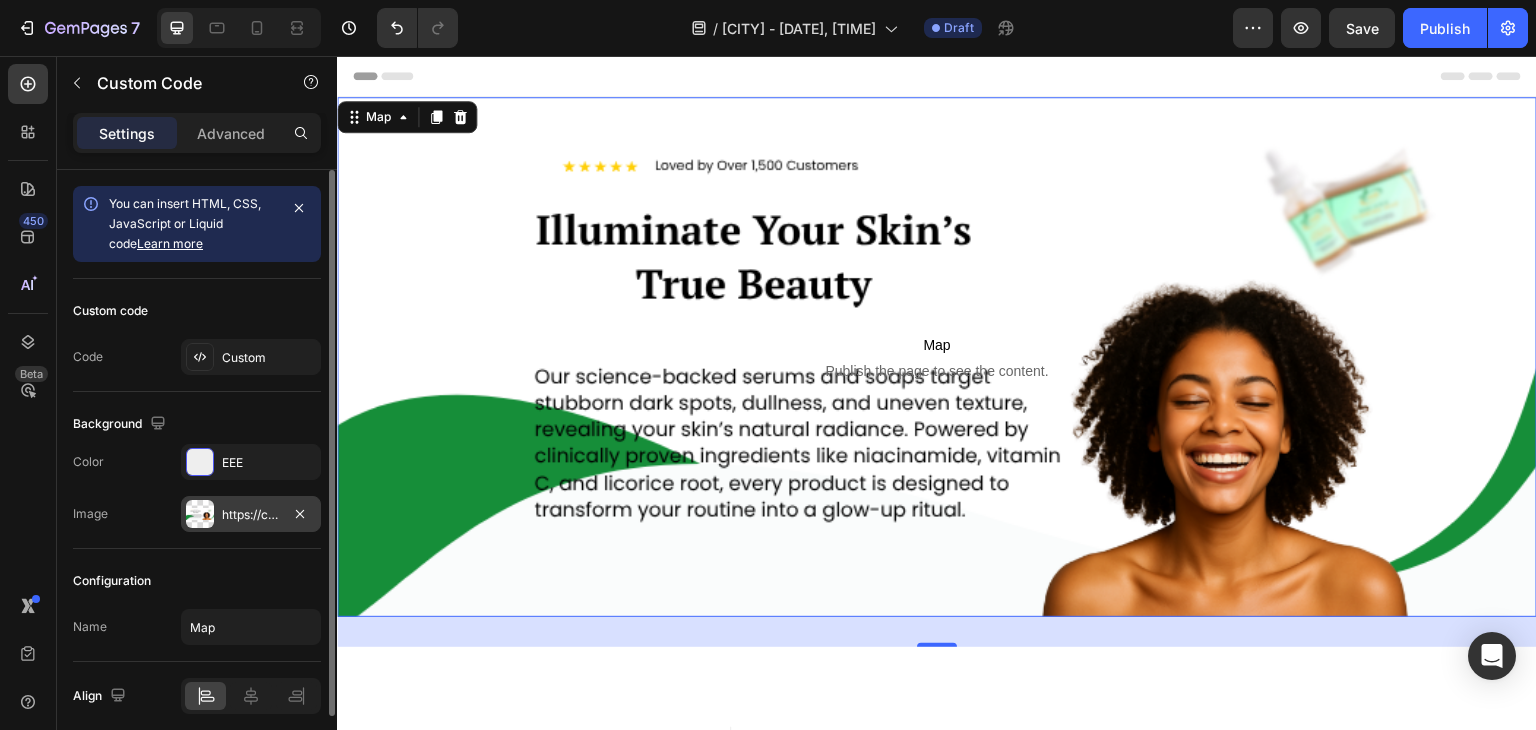click at bounding box center (200, 514) 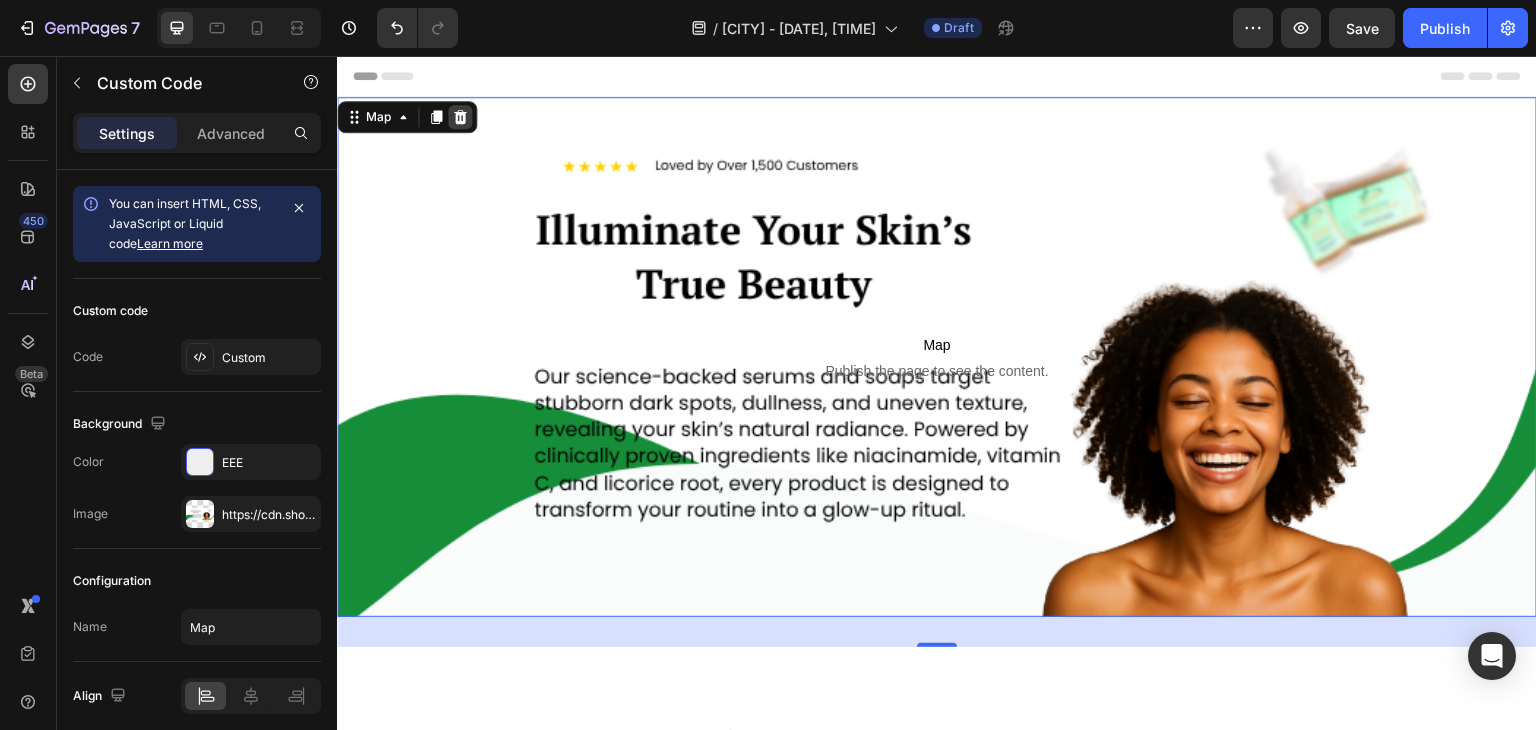 click 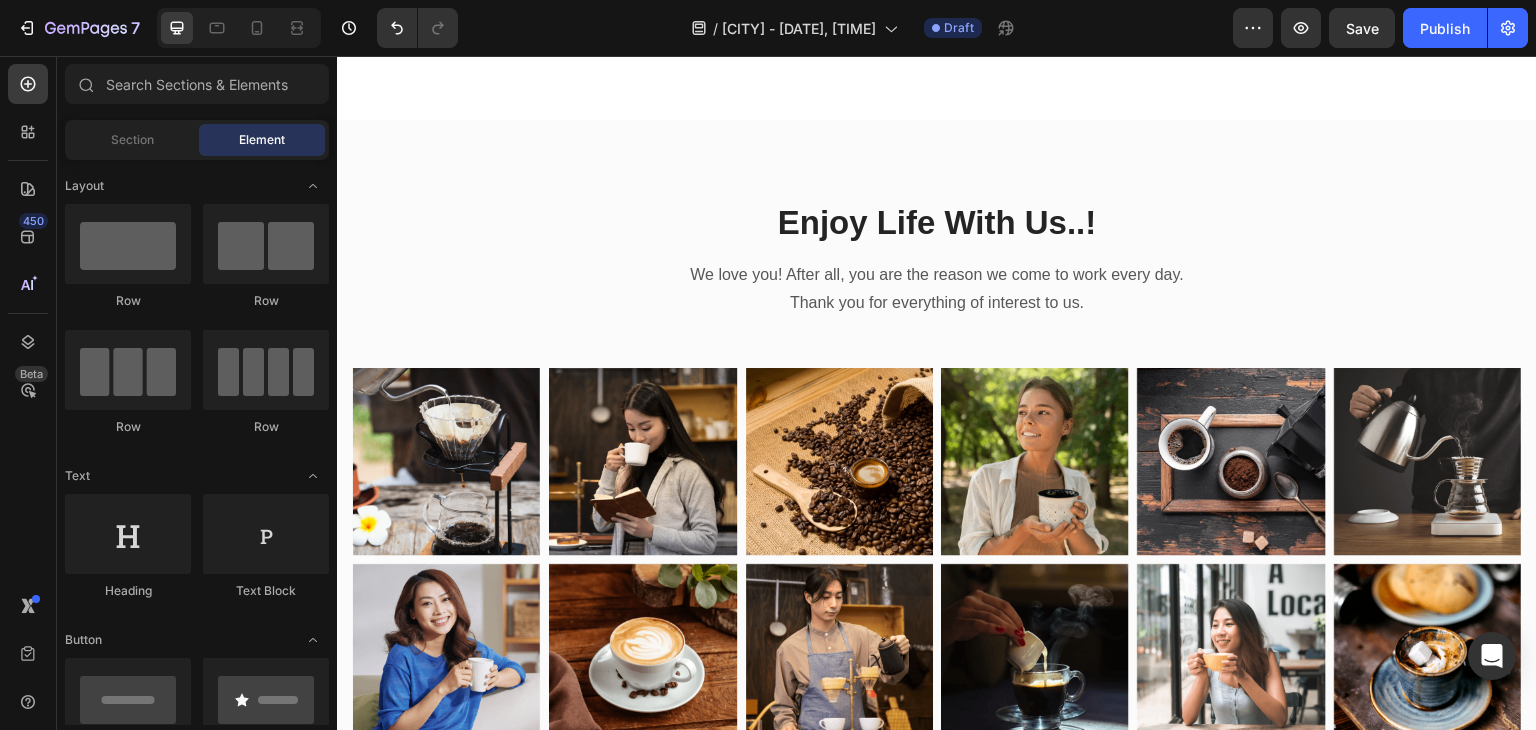 scroll, scrollTop: 1028, scrollLeft: 0, axis: vertical 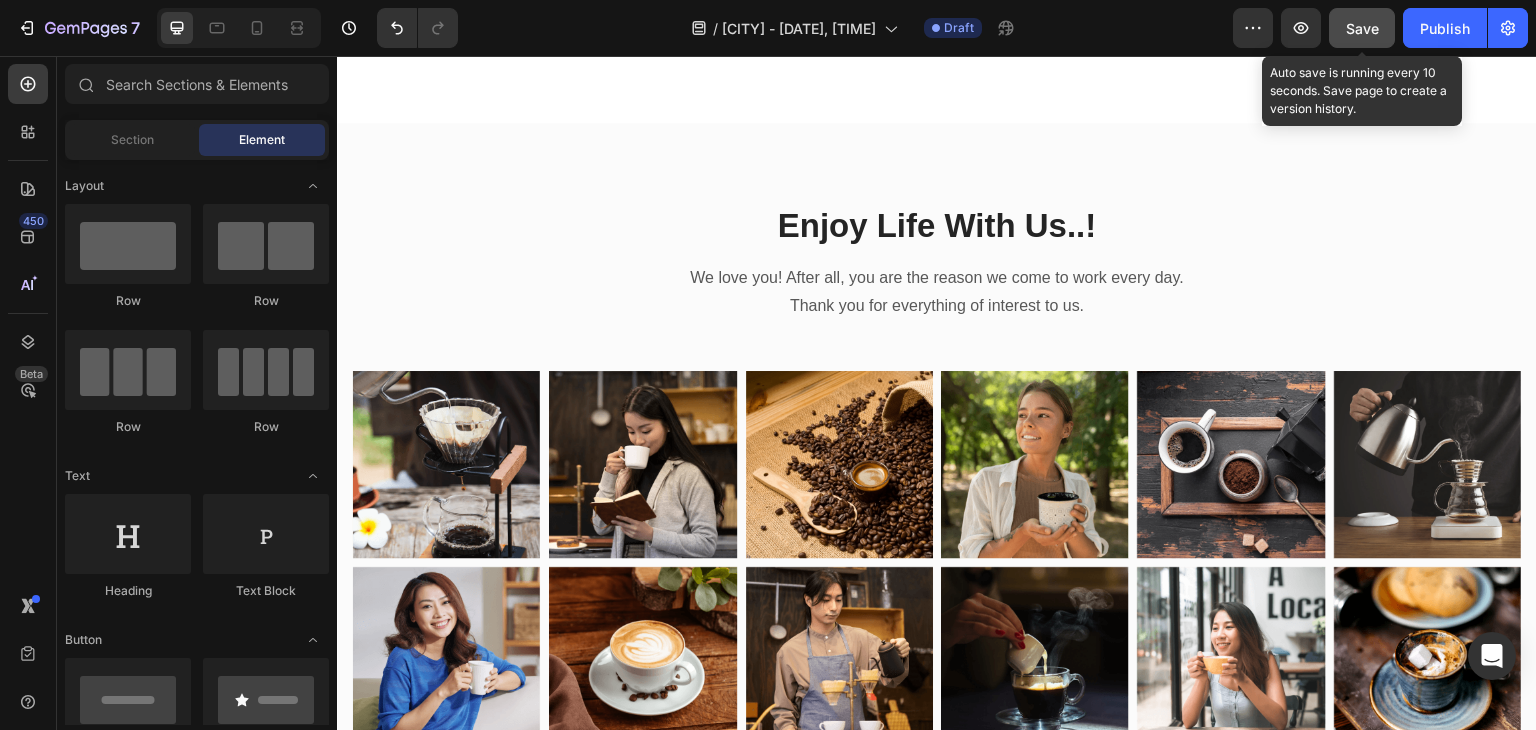 click on "Save" at bounding box center (1362, 28) 